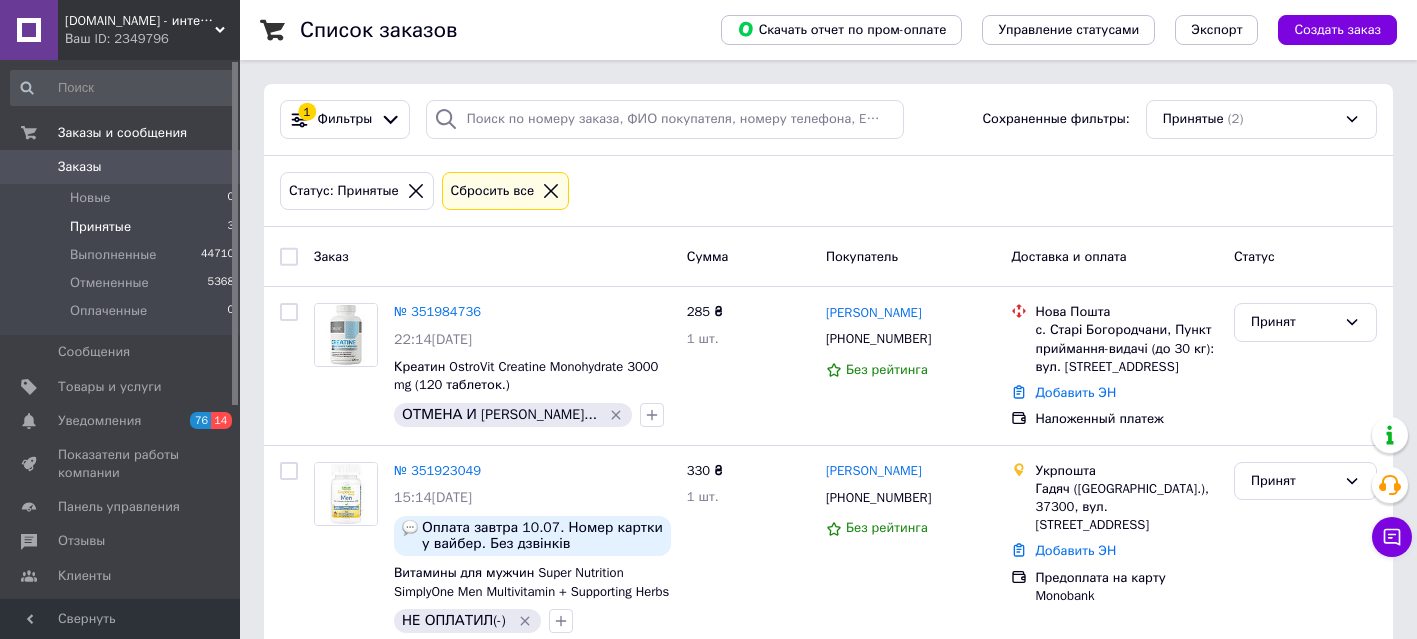 scroll, scrollTop: 0, scrollLeft: 0, axis: both 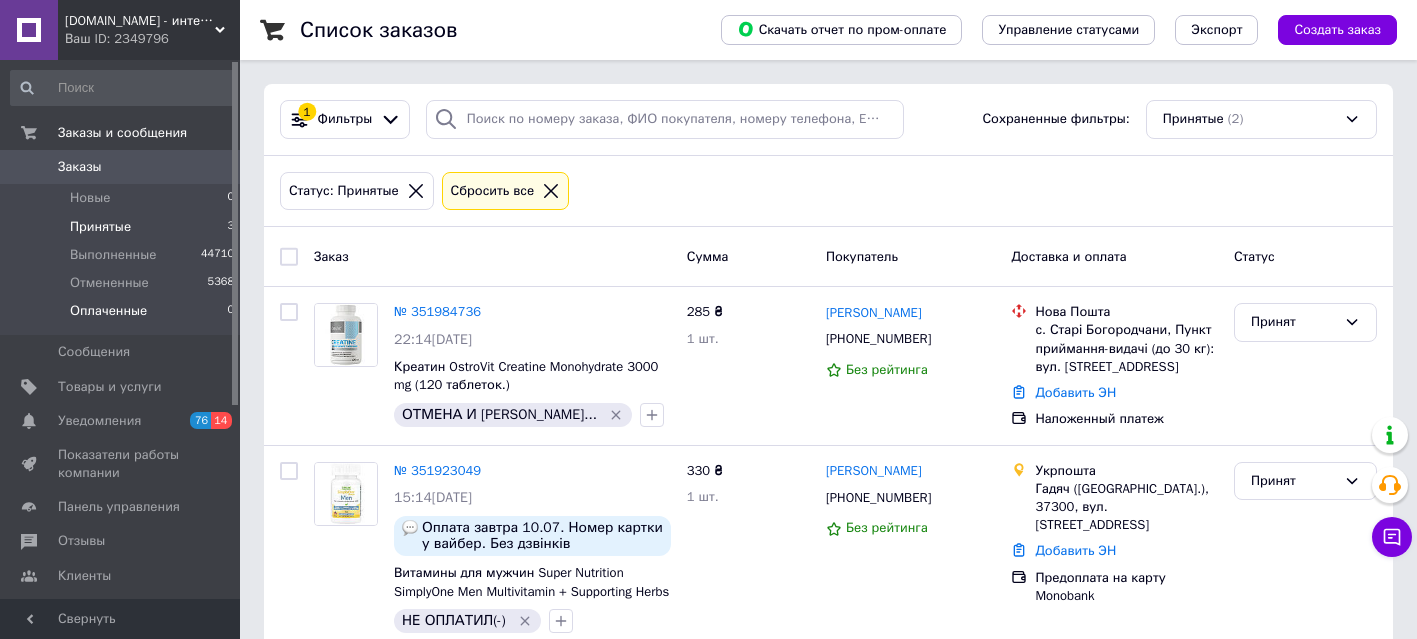 click on "Оплаченные" at bounding box center (108, 311) 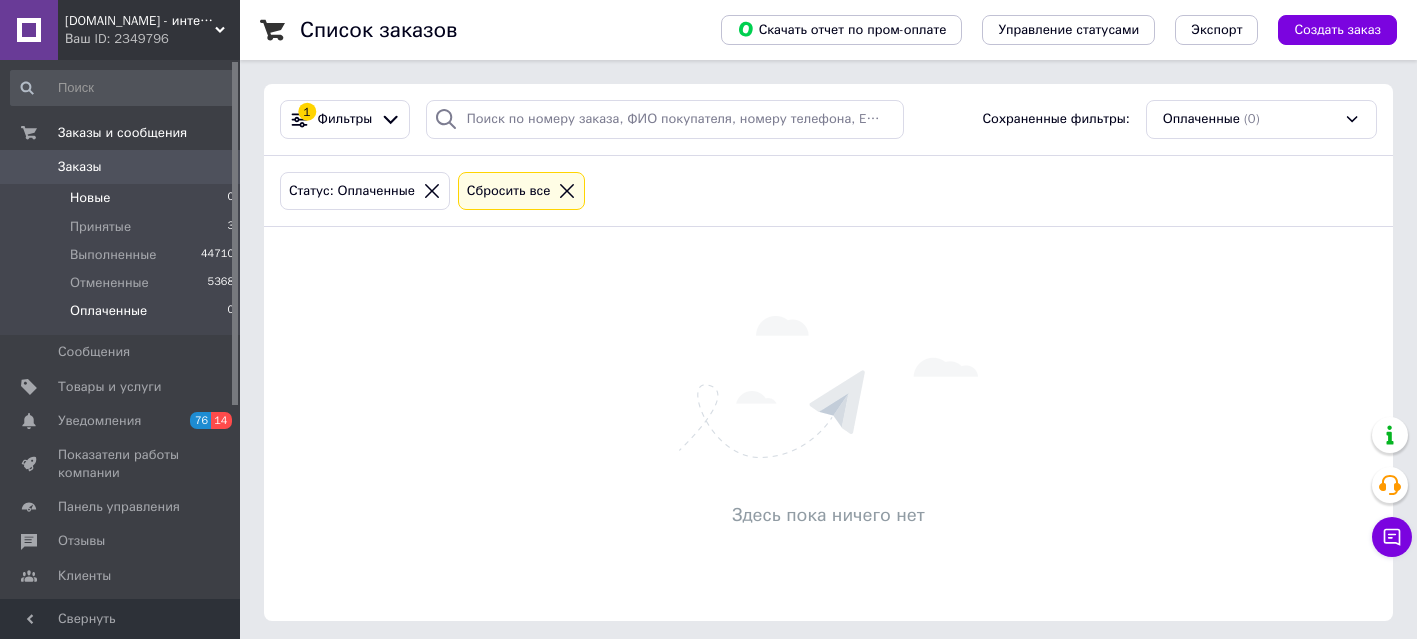 click on "Новые 0" at bounding box center (123, 198) 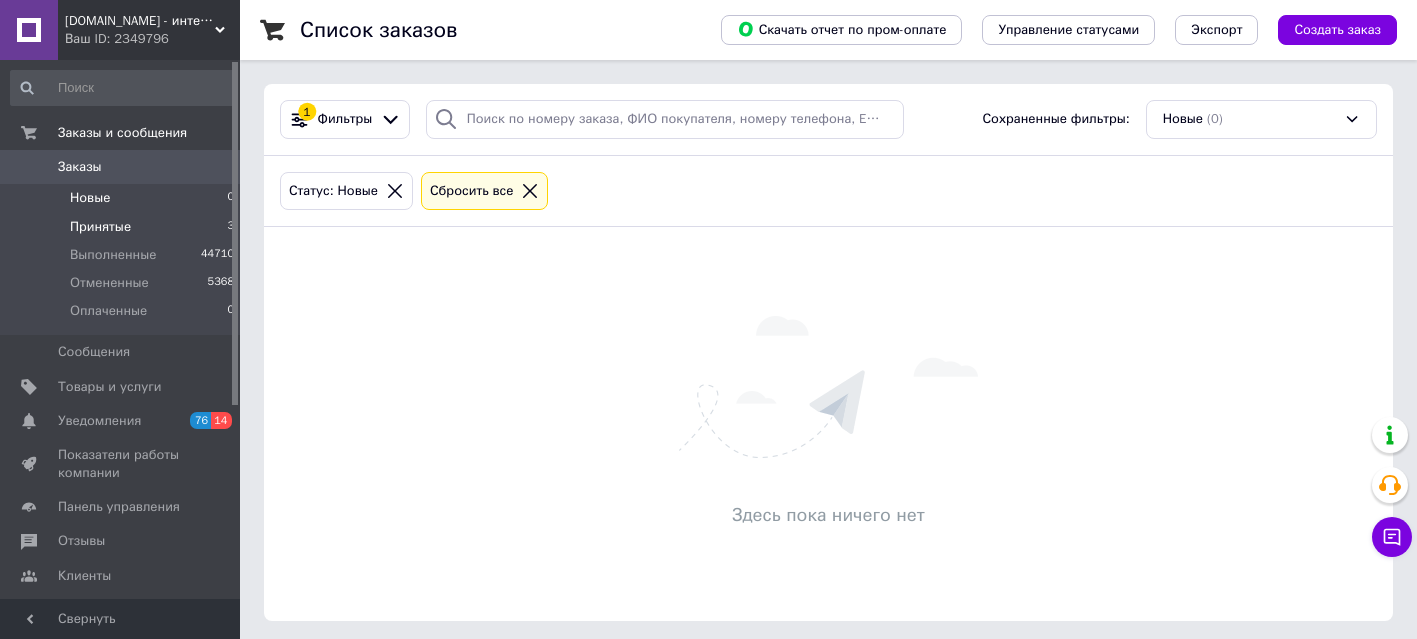 click on "Принятые 3" at bounding box center [123, 227] 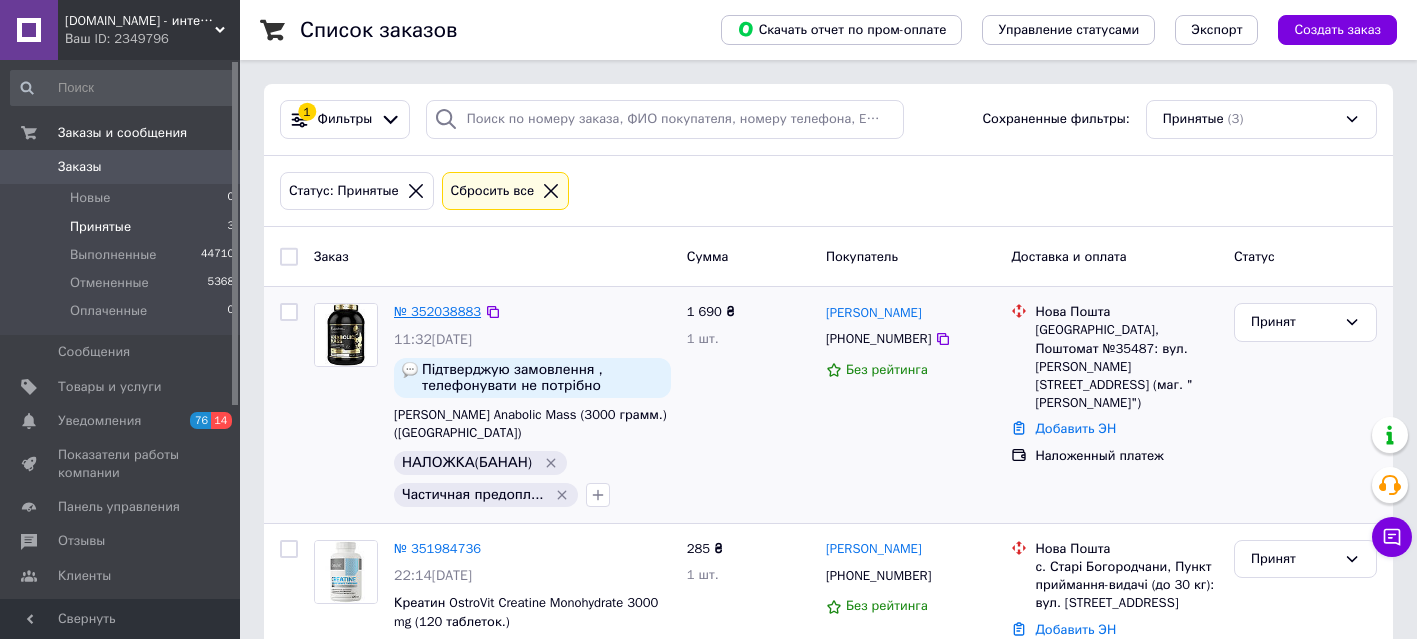 click on "№ 352038883" at bounding box center [437, 311] 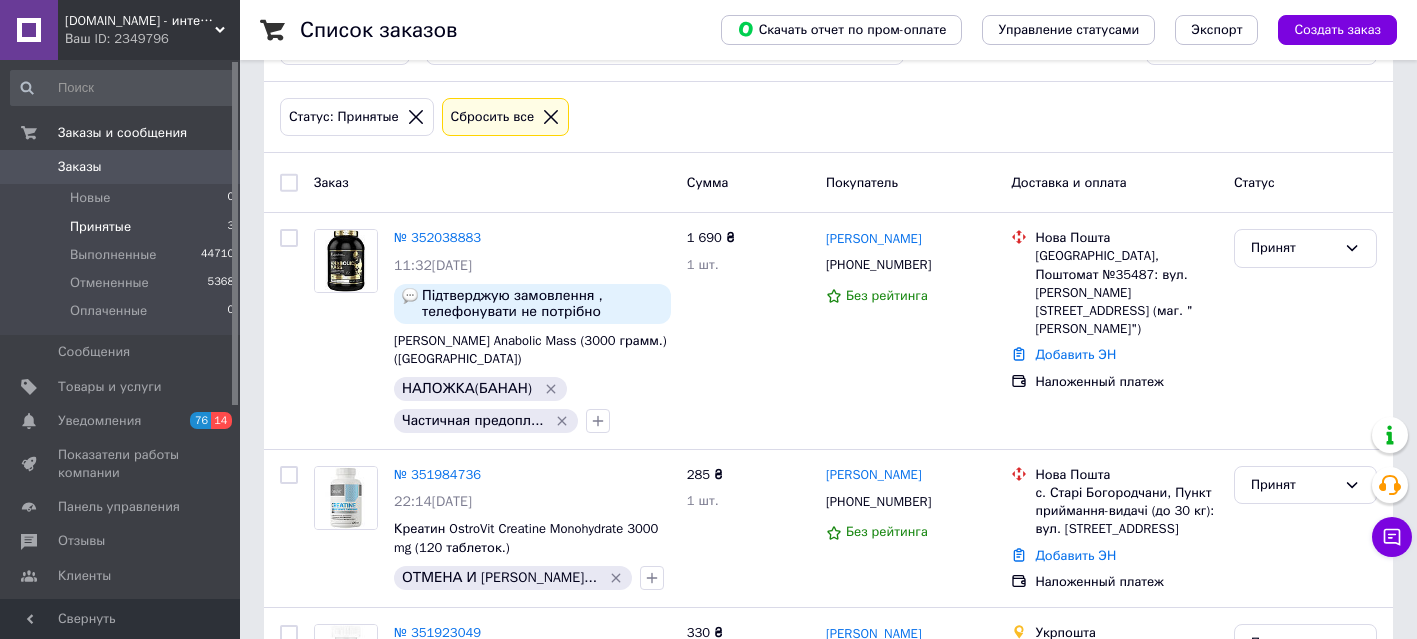 scroll, scrollTop: 0, scrollLeft: 0, axis: both 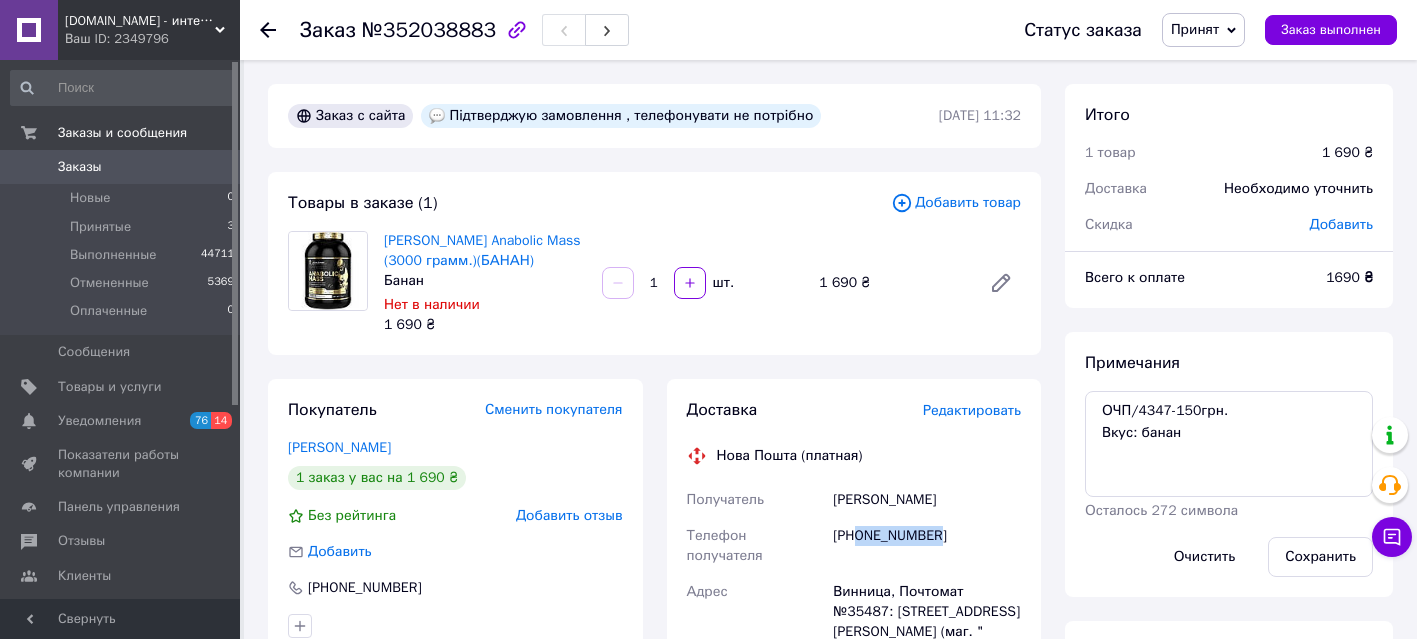 drag, startPoint x: 955, startPoint y: 531, endPoint x: 859, endPoint y: 534, distance: 96.04687 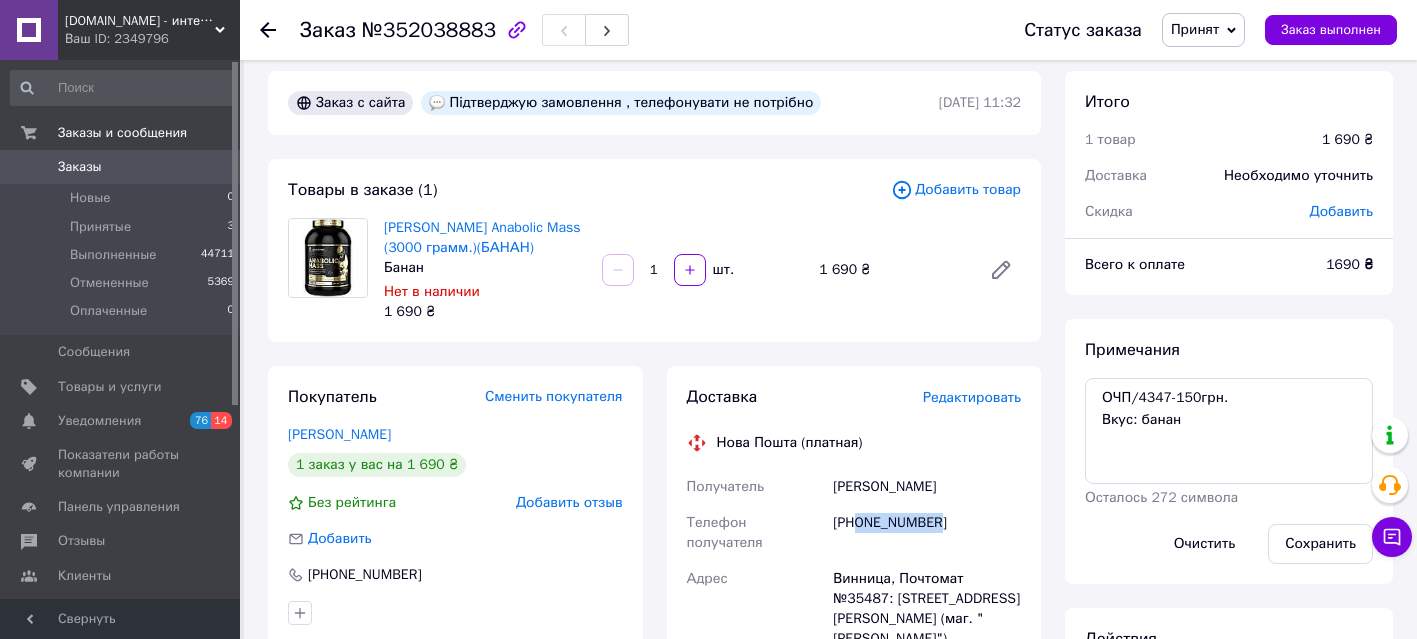 scroll, scrollTop: 29, scrollLeft: 0, axis: vertical 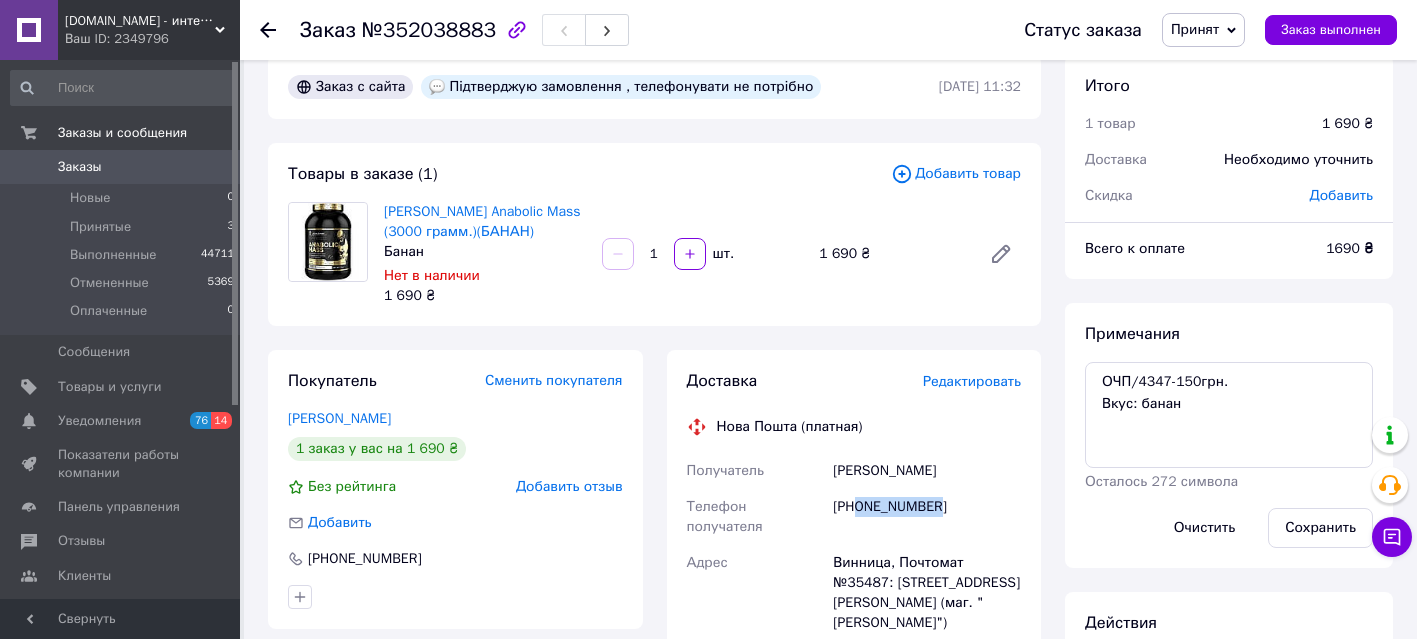 click on "Винница, Почтомат №35487: ул. Васильковая, 6 (маг. "Юлія")" at bounding box center [927, 593] 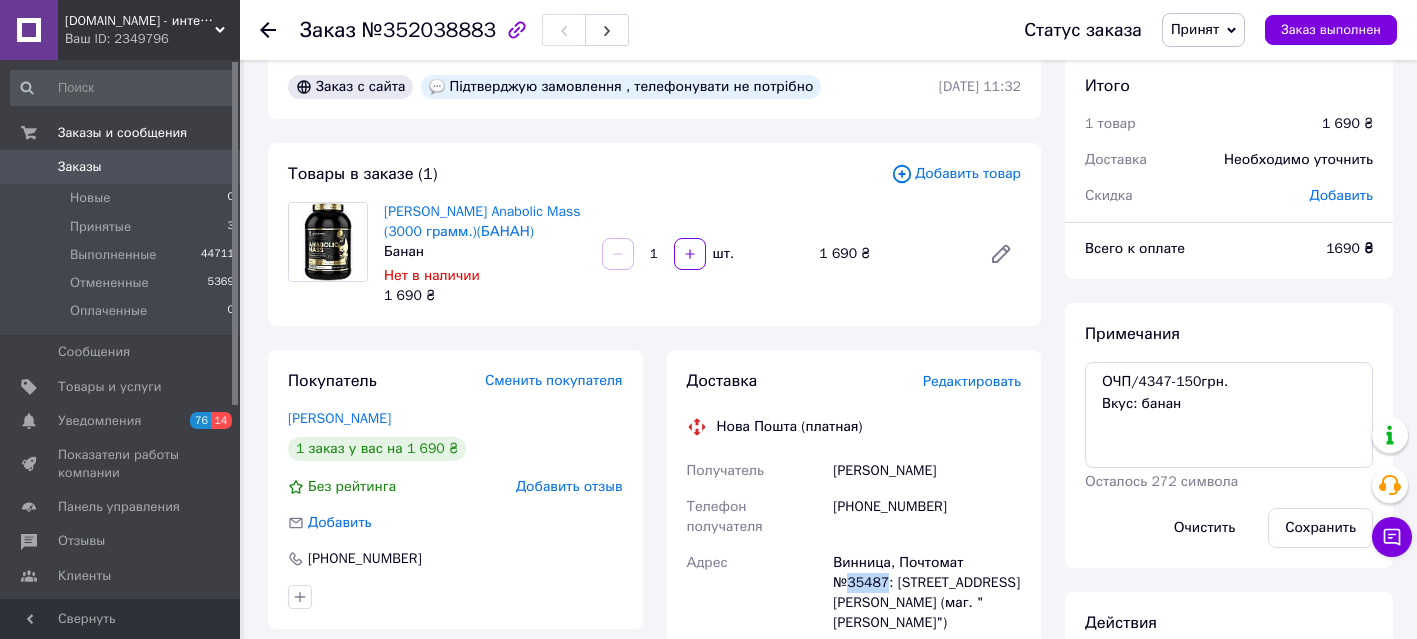 click on "Винница, Почтомат №35487: ул. Васильковая, 6 (маг. "Юлія")" at bounding box center [927, 593] 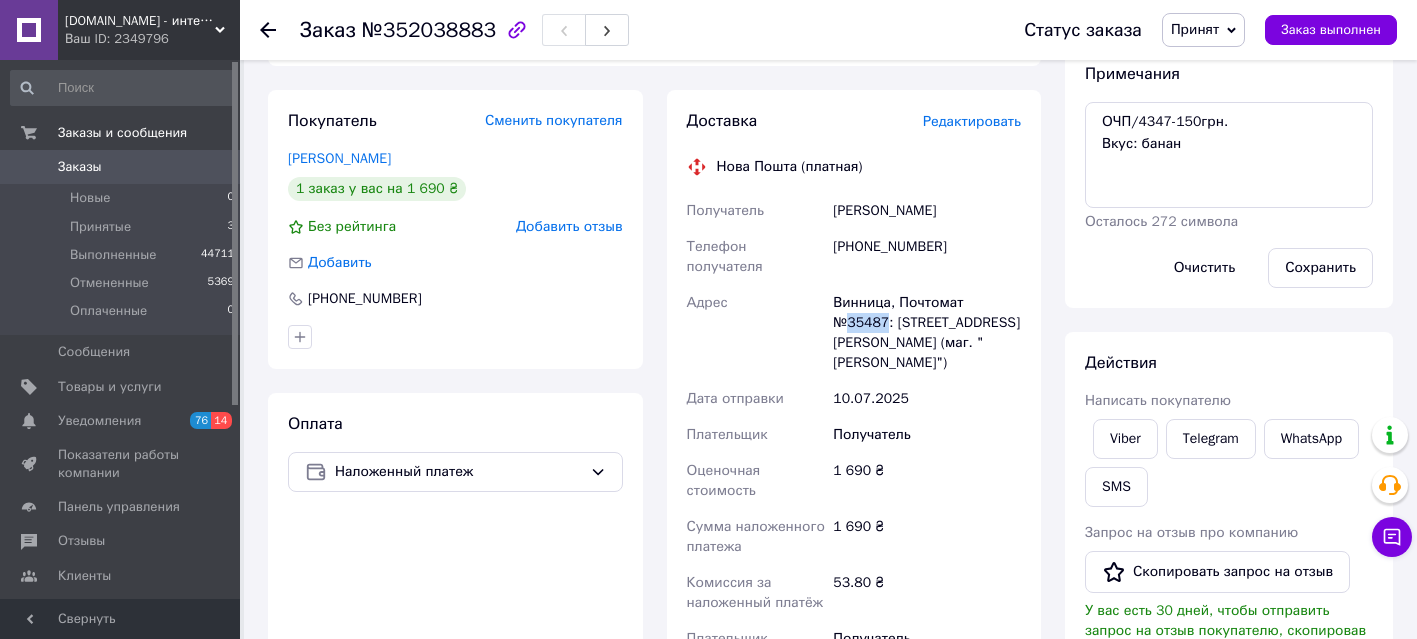scroll, scrollTop: 443, scrollLeft: 0, axis: vertical 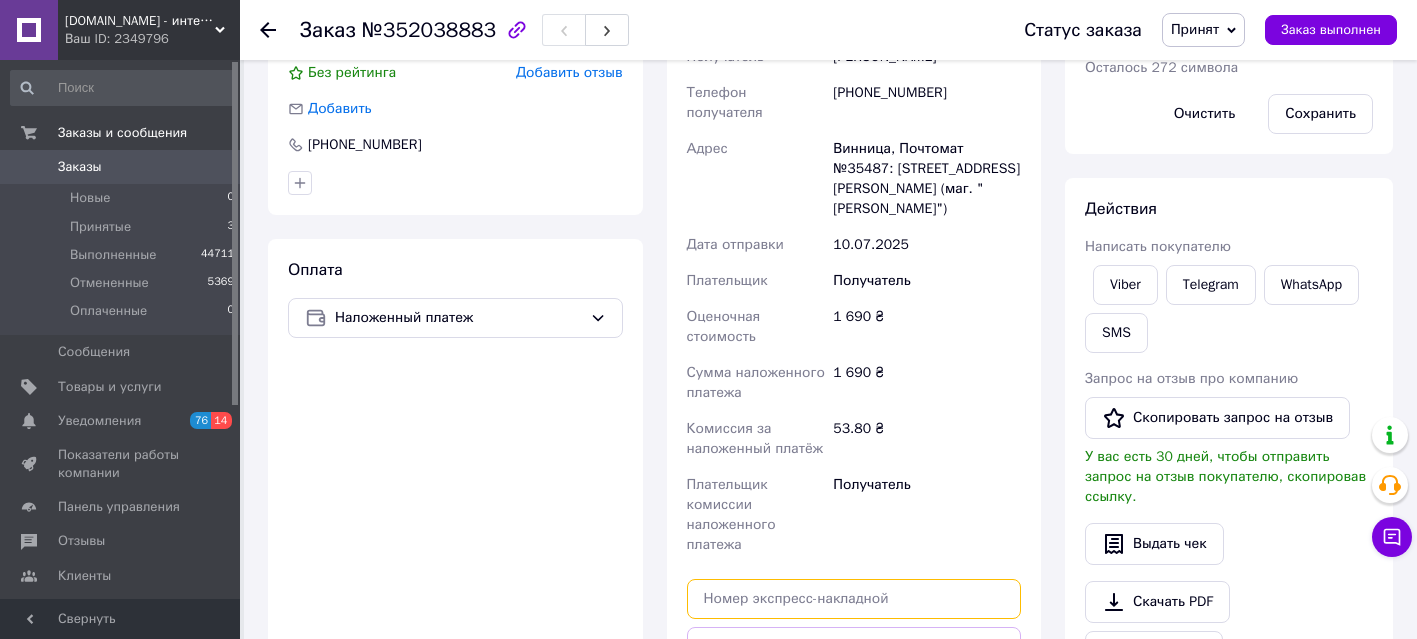 click at bounding box center (854, 599) 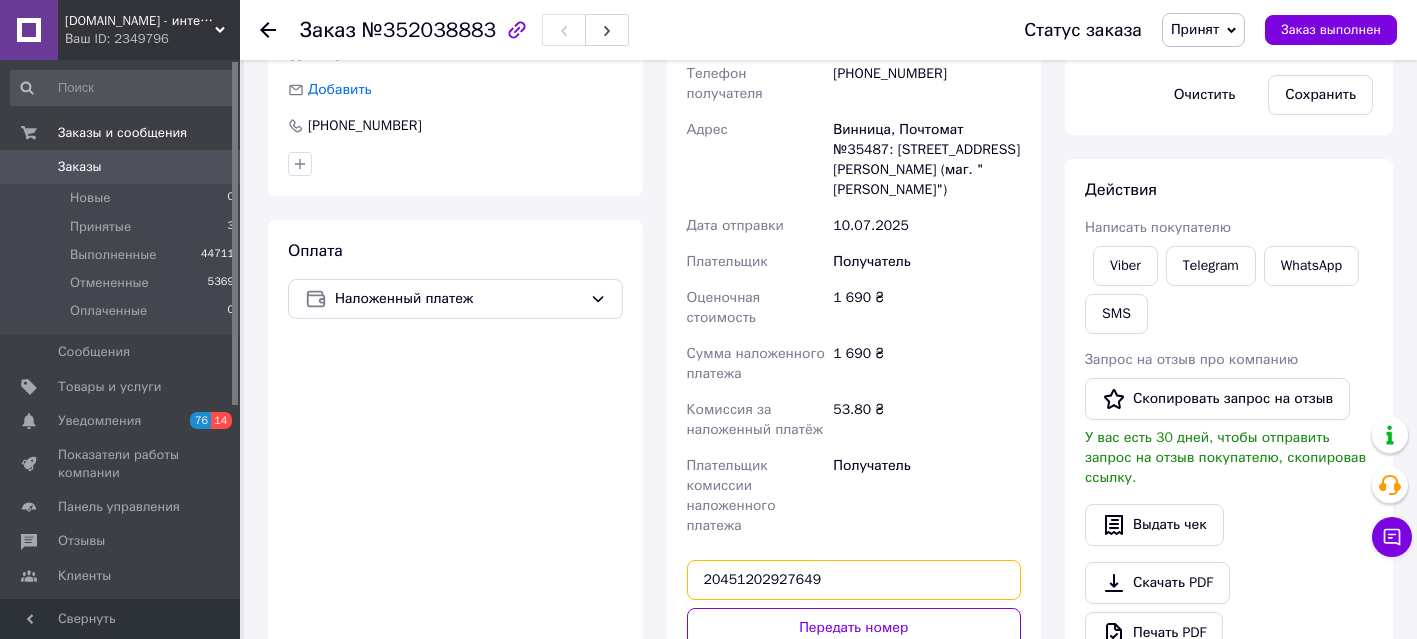 scroll, scrollTop: 482, scrollLeft: 0, axis: vertical 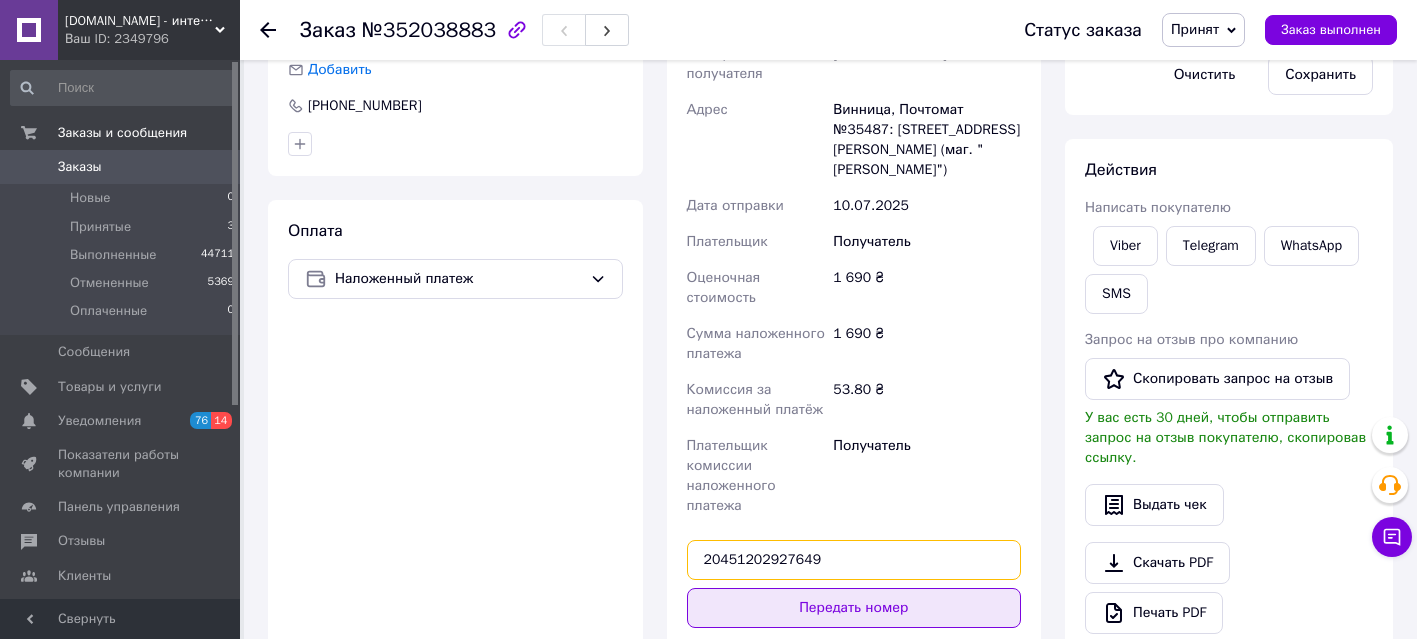 type on "20451202927649" 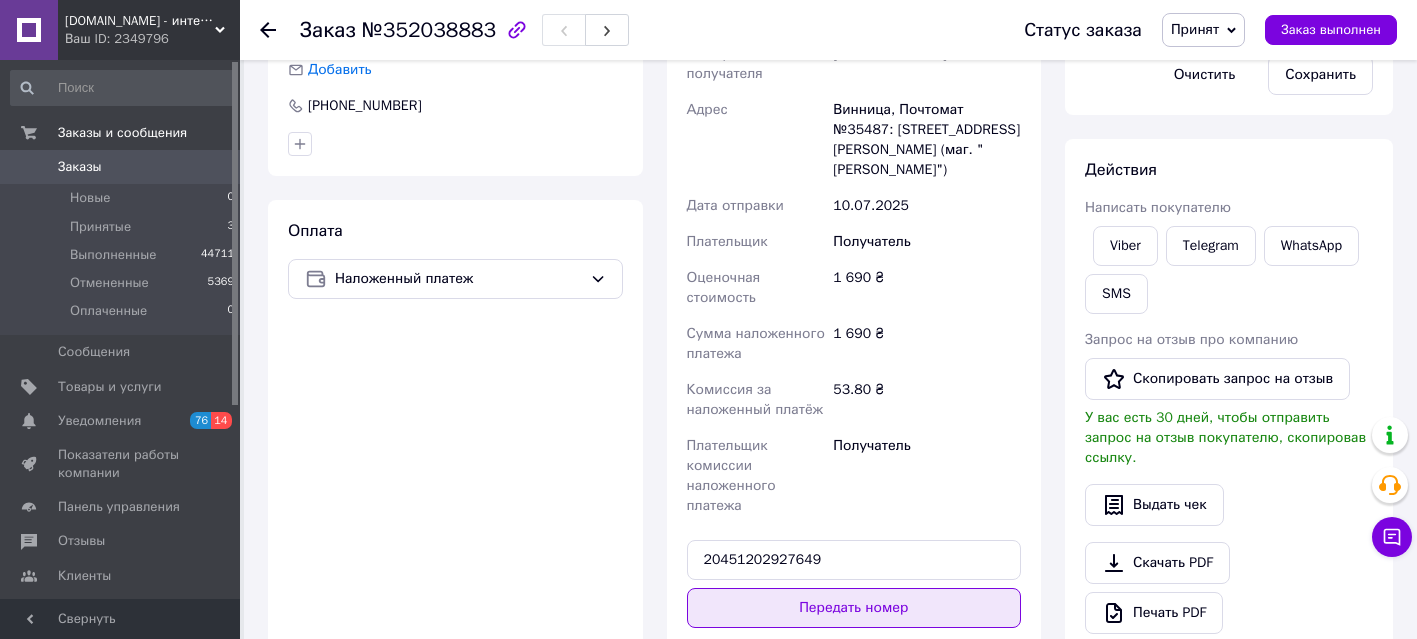 click on "Передать номер" at bounding box center [854, 608] 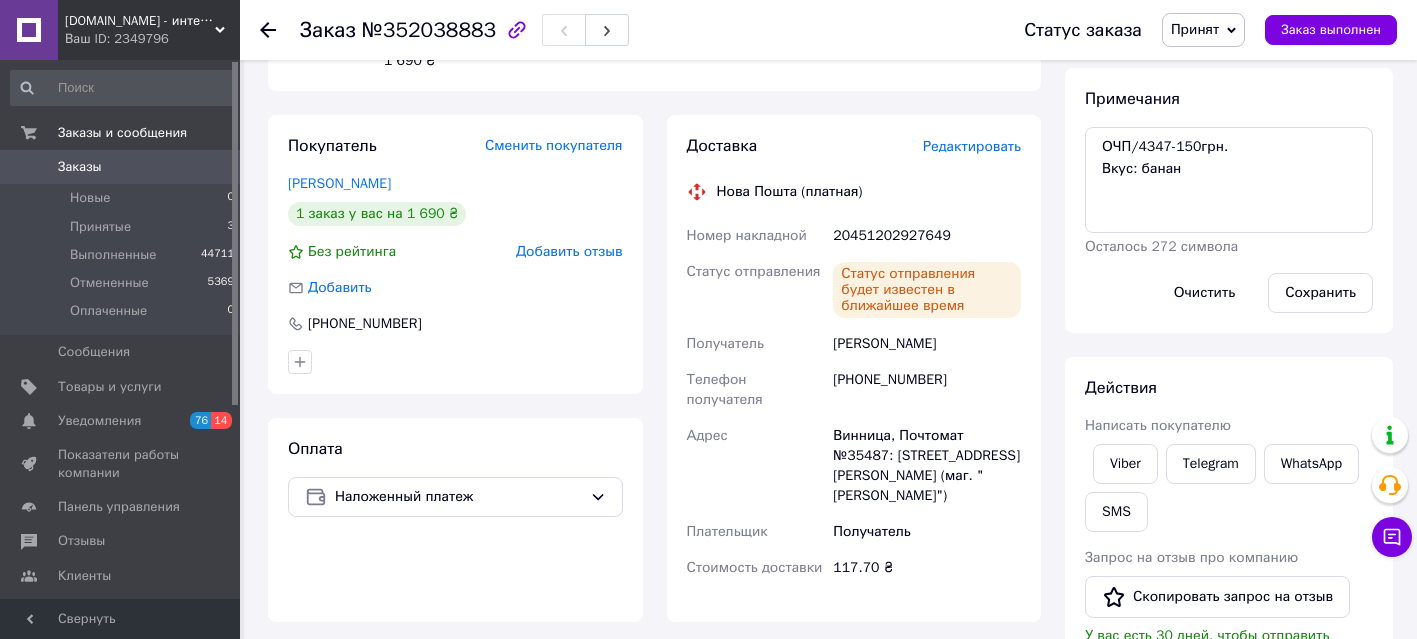 scroll, scrollTop: 20, scrollLeft: 0, axis: vertical 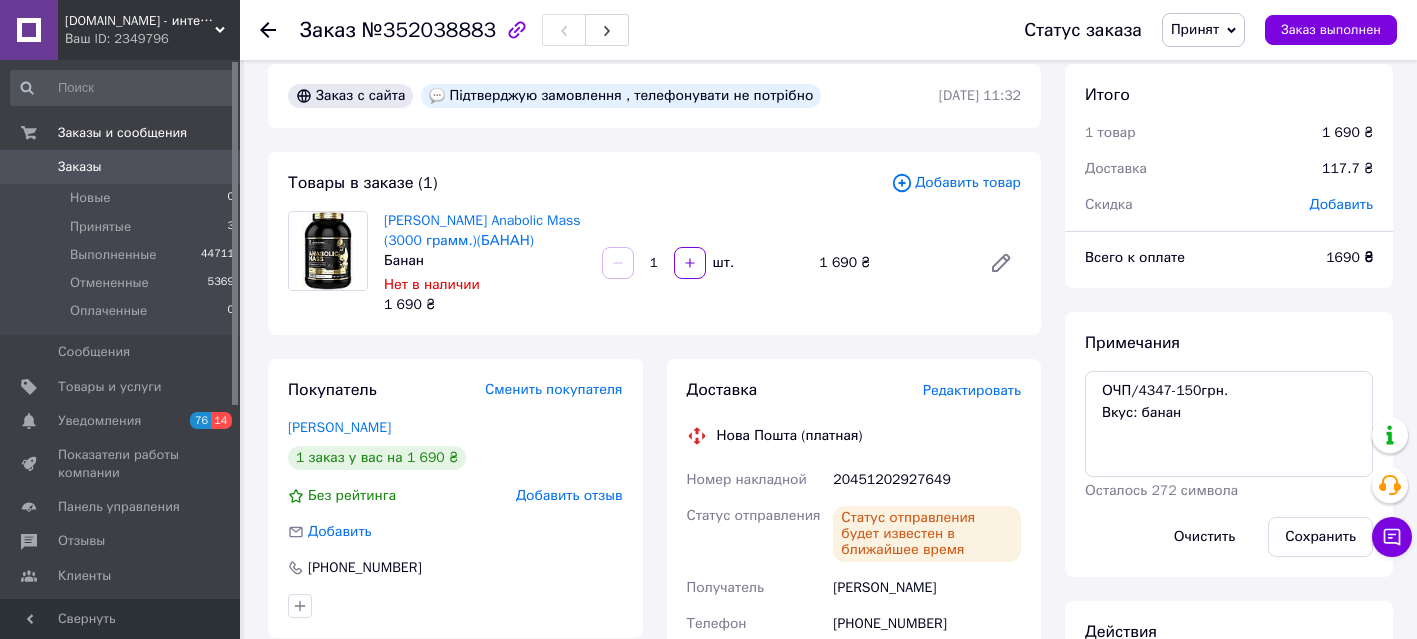 click on "20451202927649" at bounding box center [927, 480] 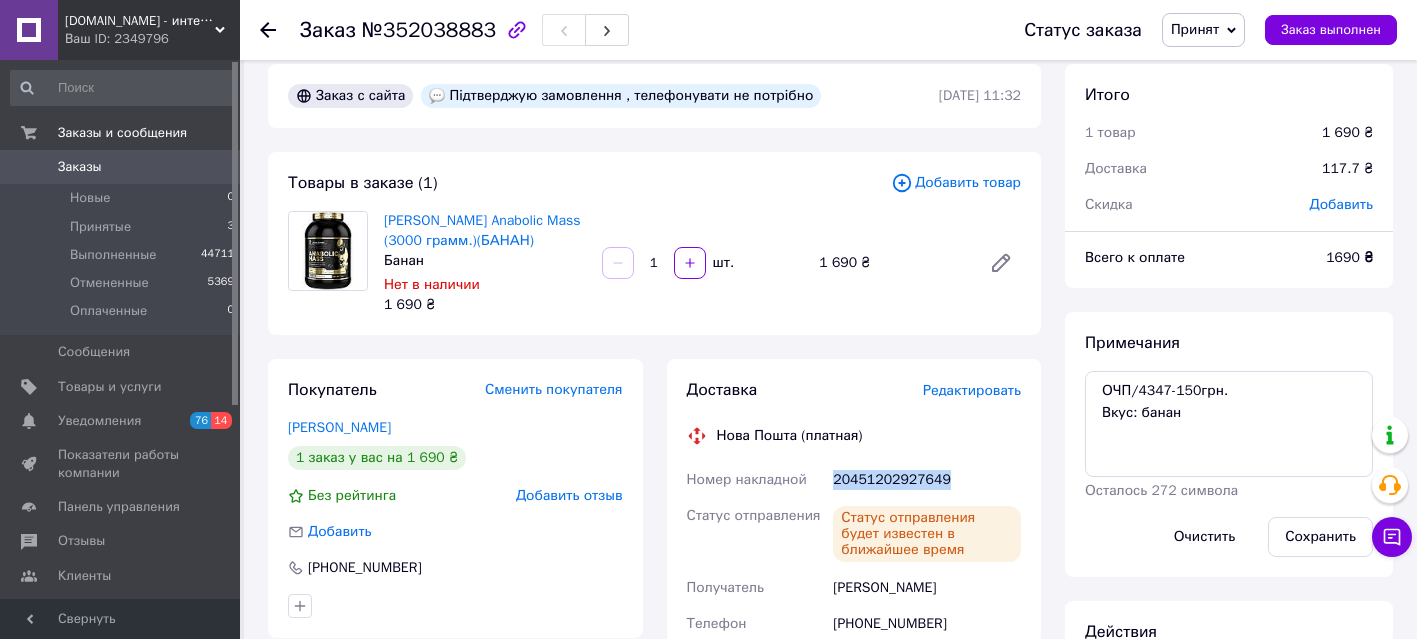 copy on "20451202927649" 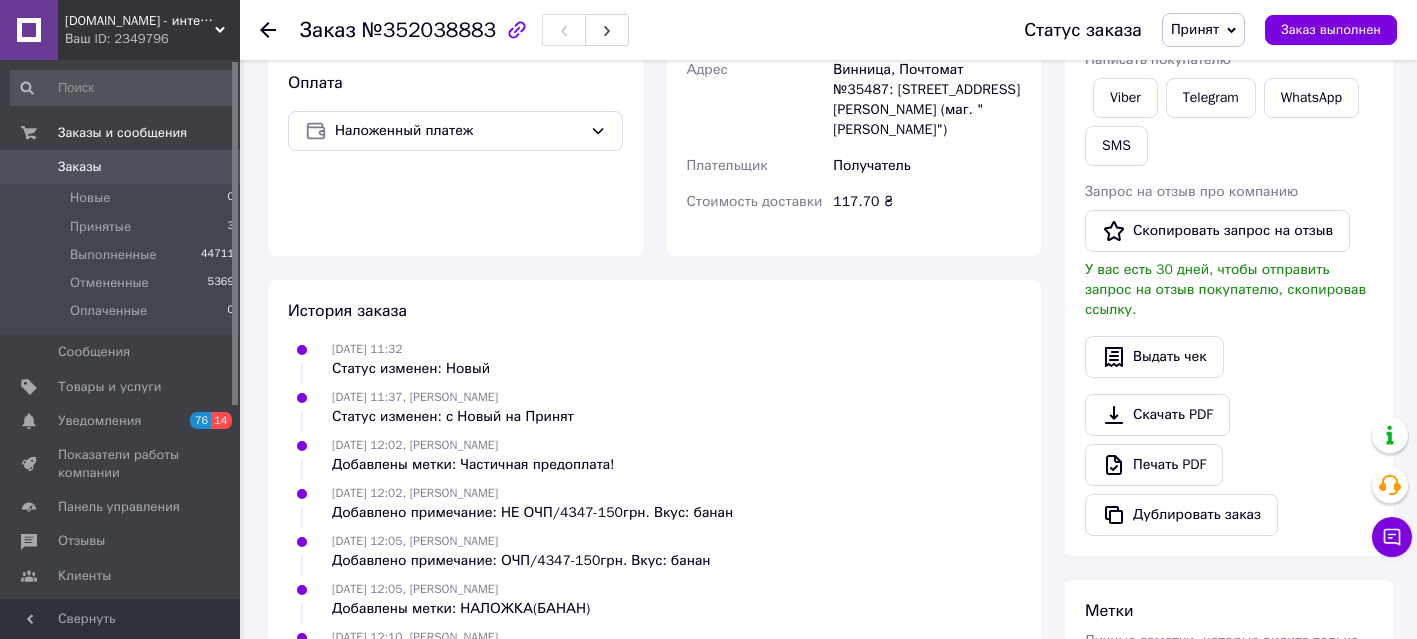 scroll, scrollTop: 809, scrollLeft: 0, axis: vertical 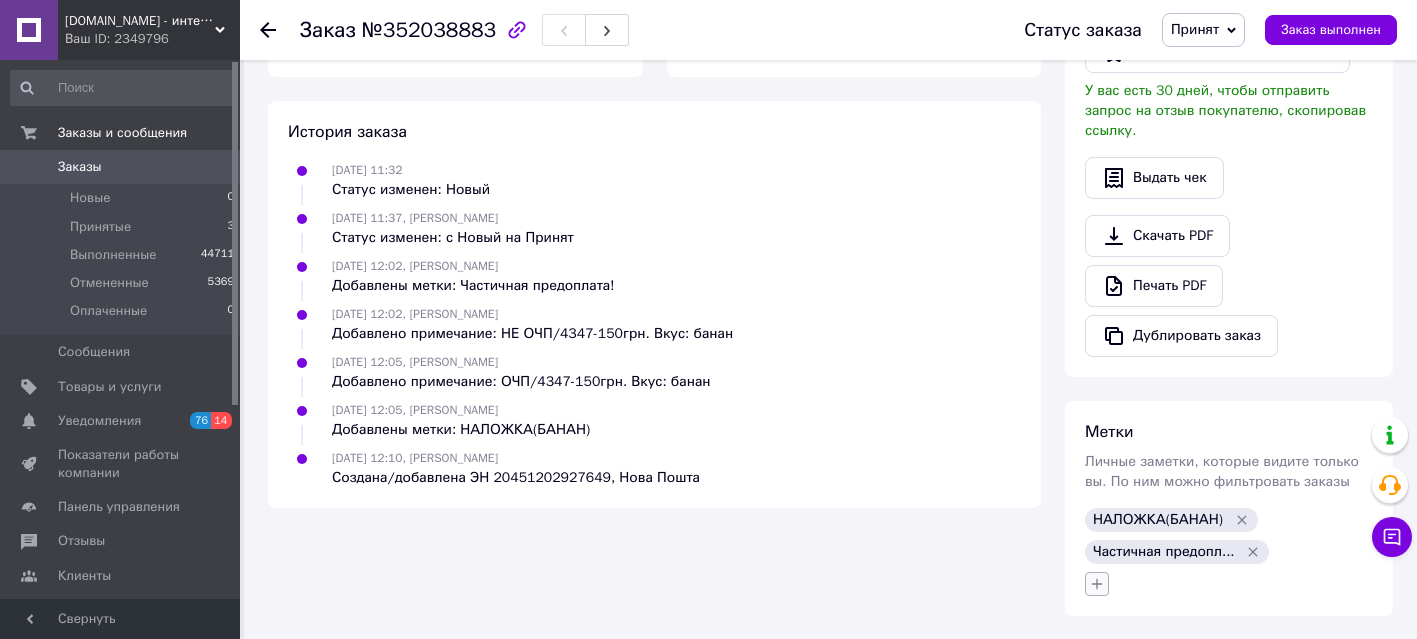 click 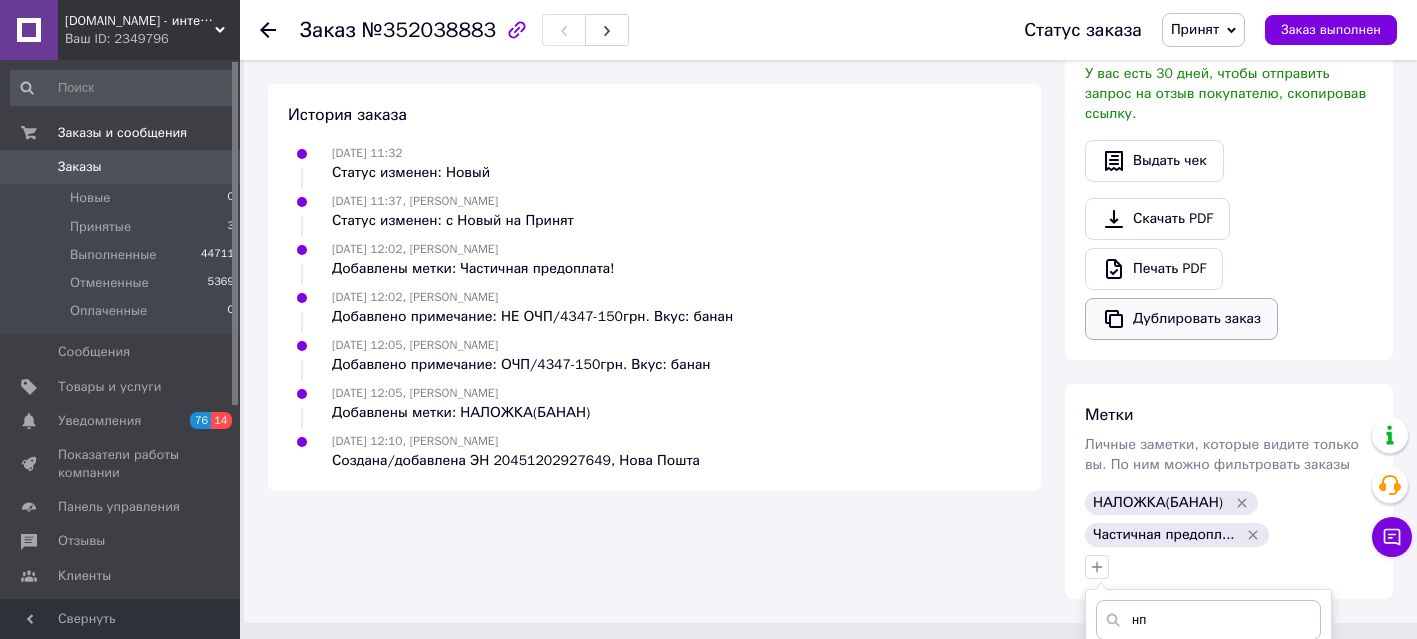 scroll, scrollTop: 1148, scrollLeft: 0, axis: vertical 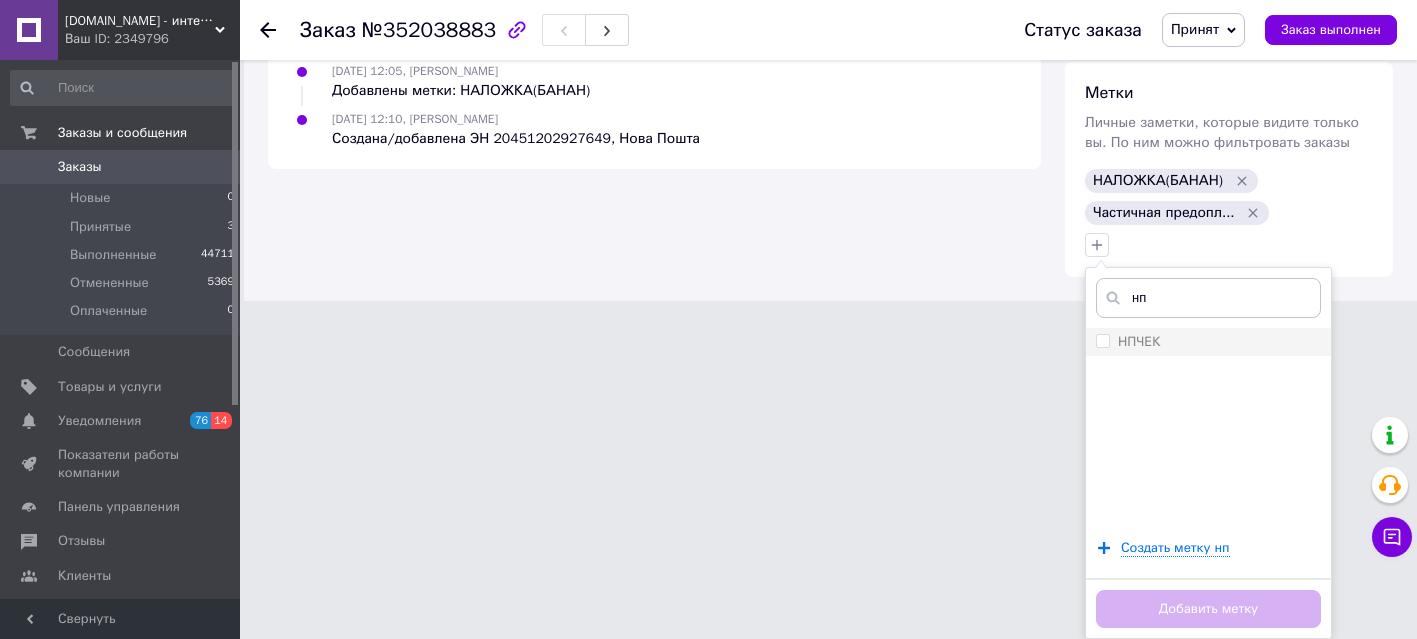type on "нп" 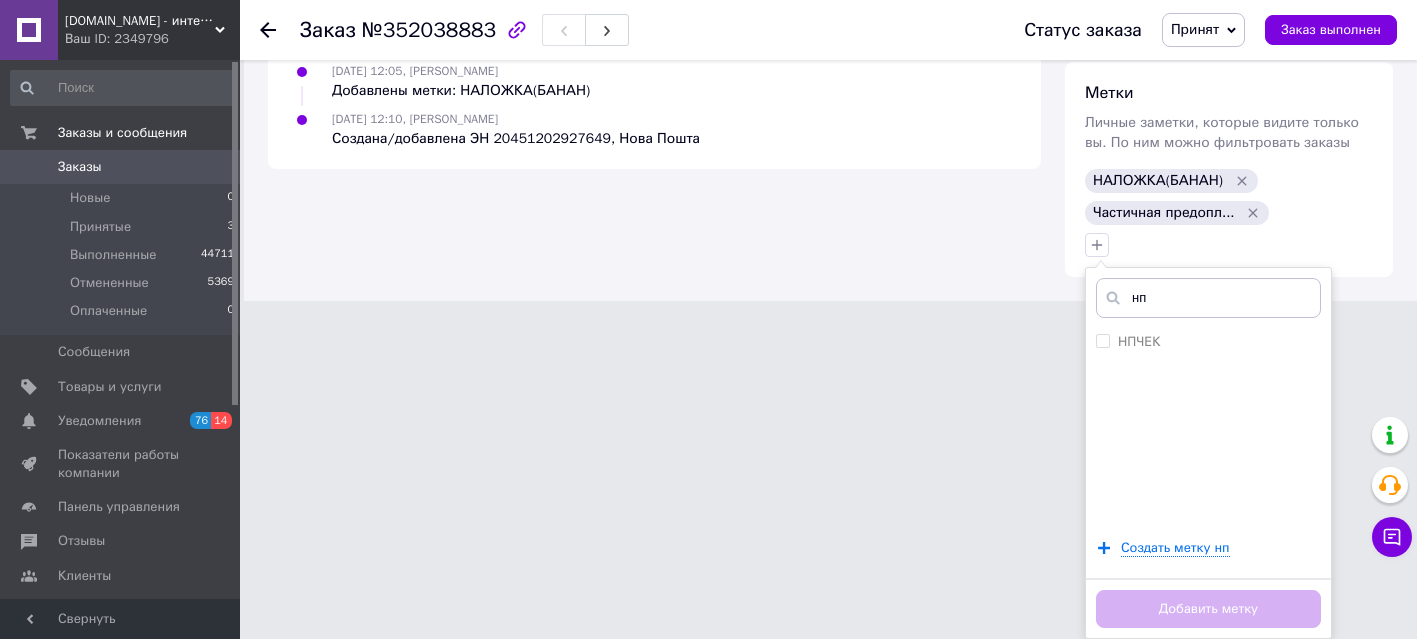 drag, startPoint x: 1096, startPoint y: 339, endPoint x: 1139, endPoint y: 404, distance: 77.93587 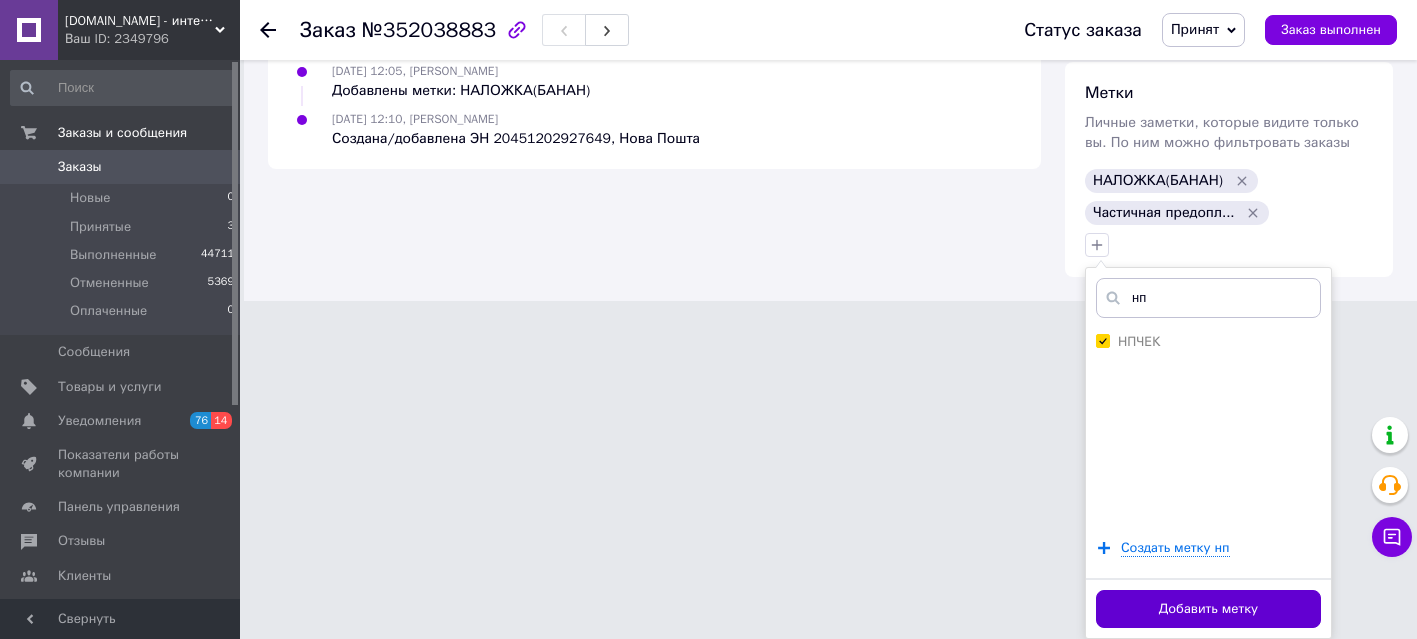 click on "Добавить метку" at bounding box center [1208, 609] 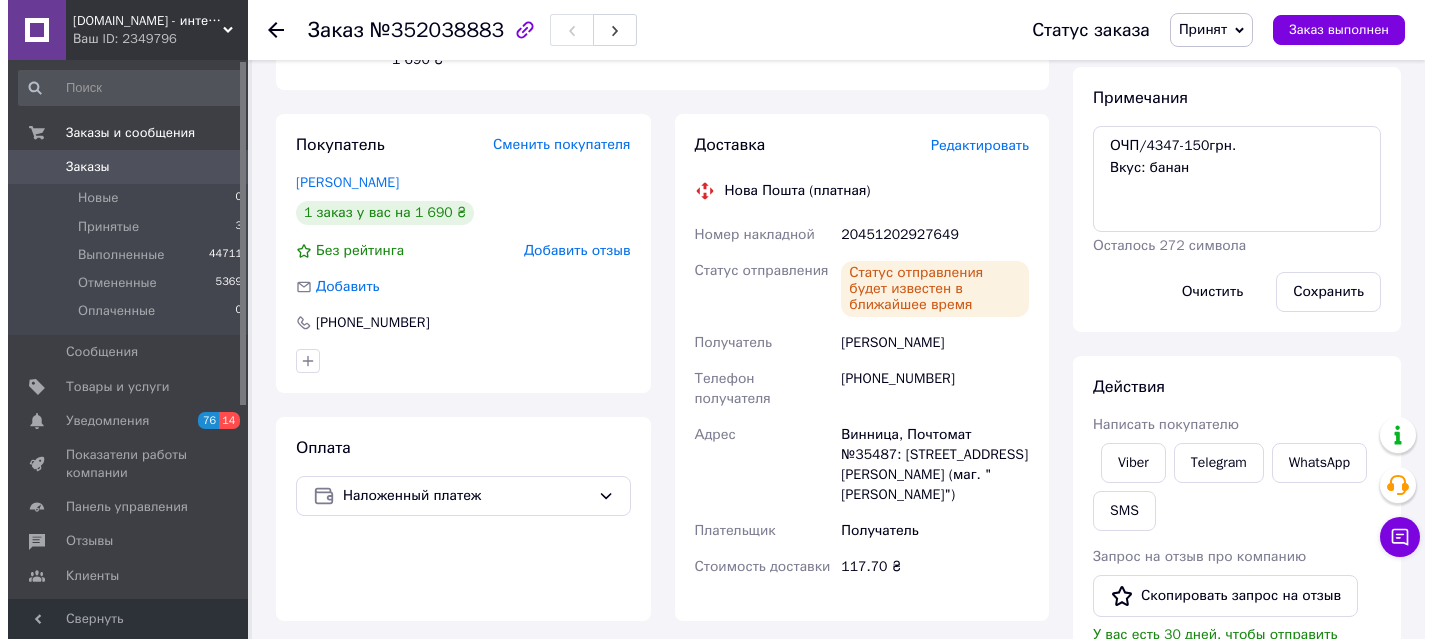 scroll, scrollTop: 113, scrollLeft: 0, axis: vertical 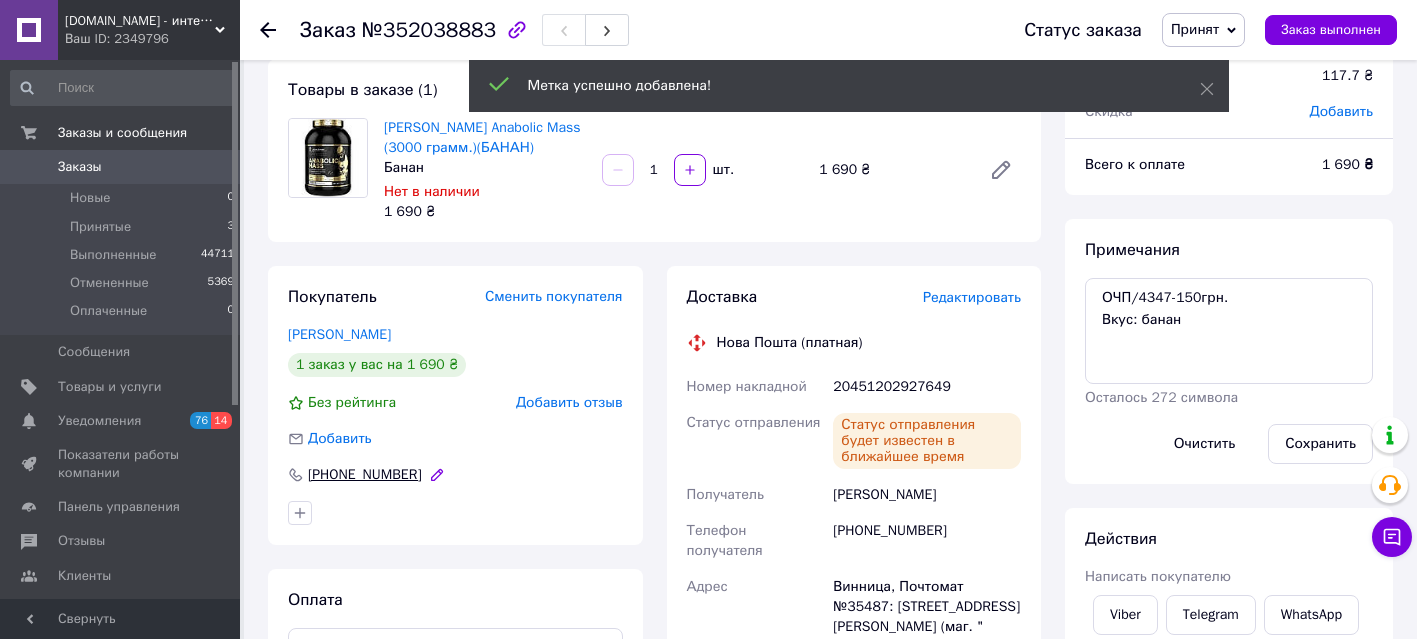 click on "+380991942104" at bounding box center (365, 475) 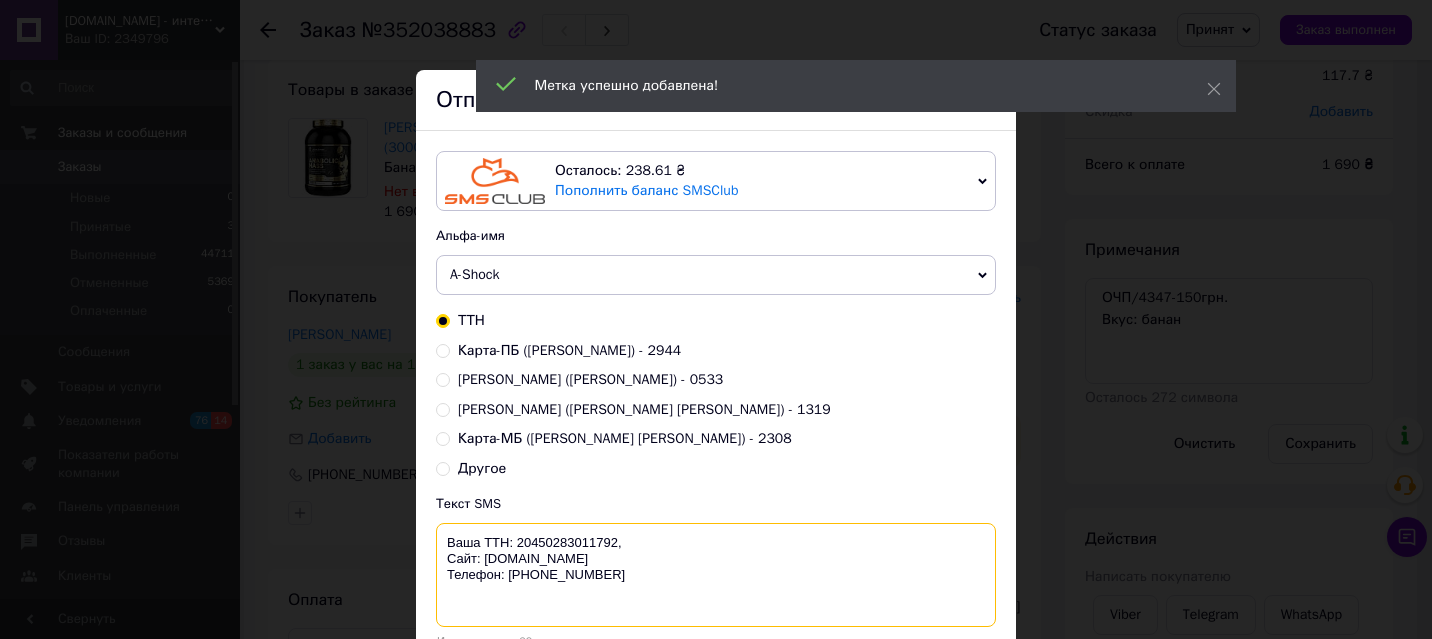 click on "Ваша ТТН: 20450283011792,
Сайт: A-Shock.com.ua
Телефон: +380957902524" at bounding box center [716, 575] 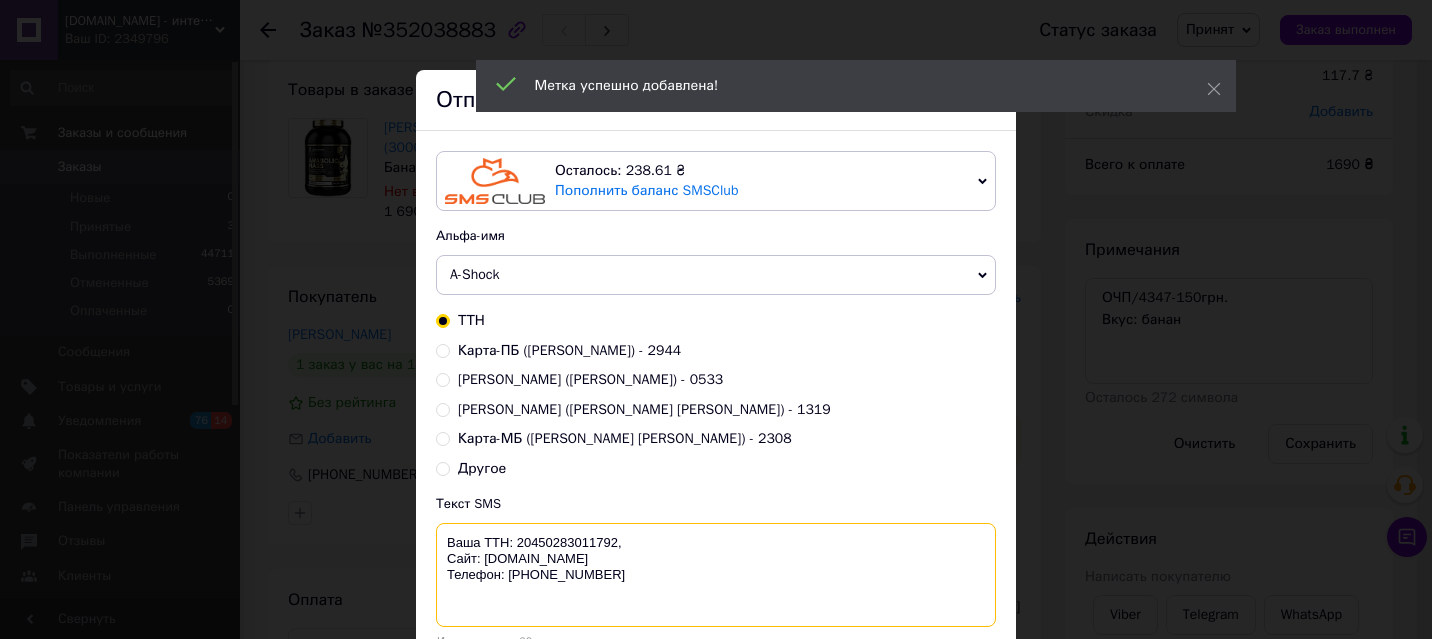 click on "Ваша ТТН: 20450283011792,
Сайт: A-Shock.com.ua
Телефон: +380957902524" at bounding box center [716, 575] 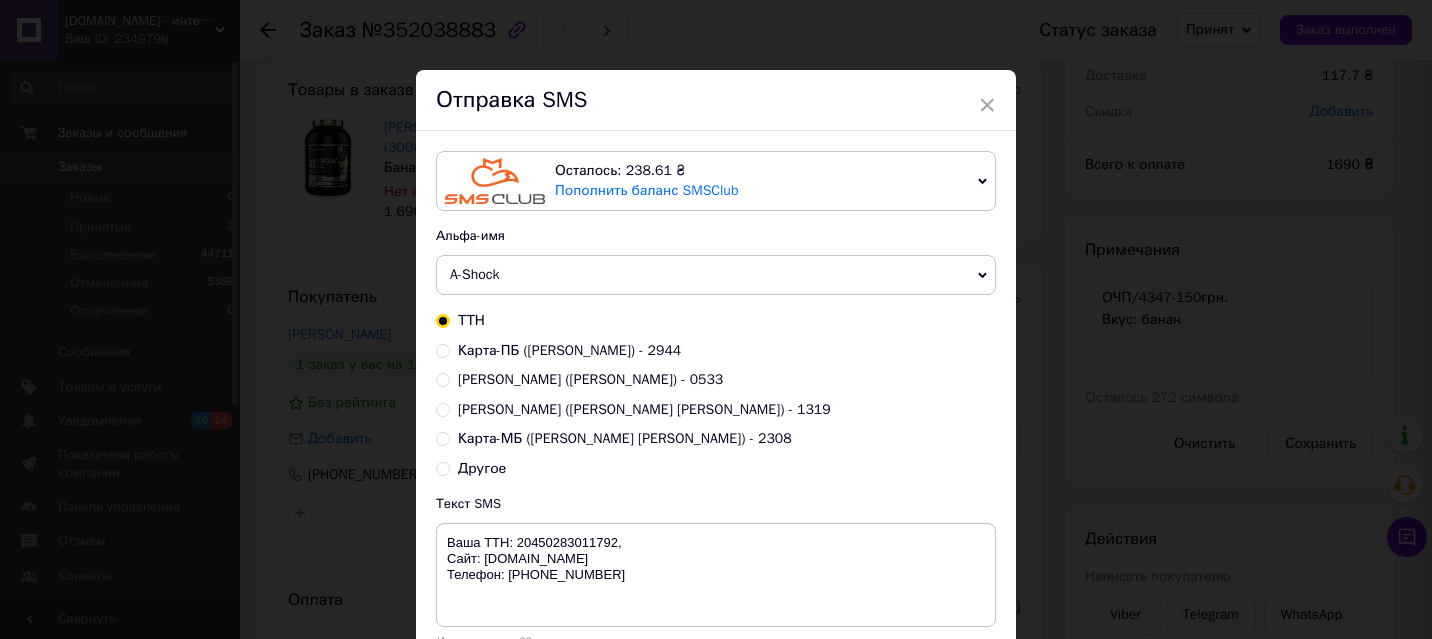 click on "Текст SMS Ваша ТТН: 20450283011792,
Сайт: A-Shock.com.ua
Телефон: +380957902524 Использовано: 69 символов" at bounding box center [716, 571] 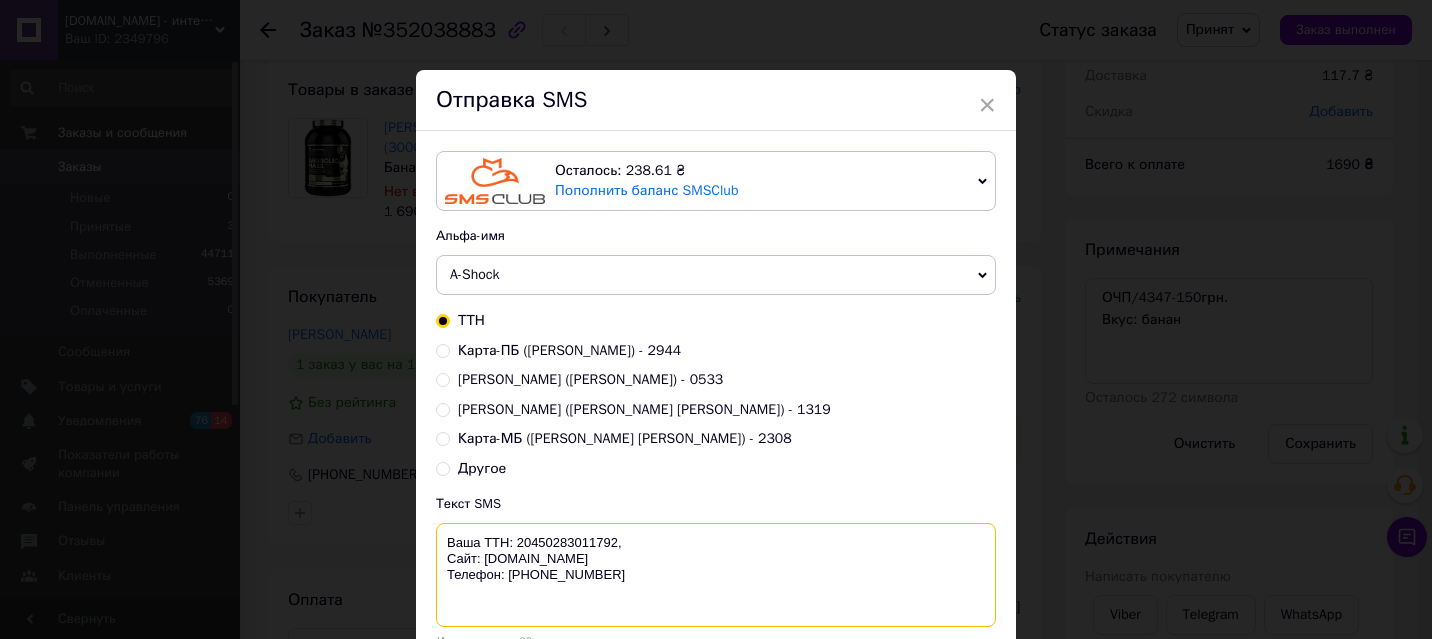 click on "Ваша ТТН: 20450283011792,
Сайт: [DOMAIN_NAME]
Телефон: [PHONE_NUMBER]" at bounding box center [716, 575] 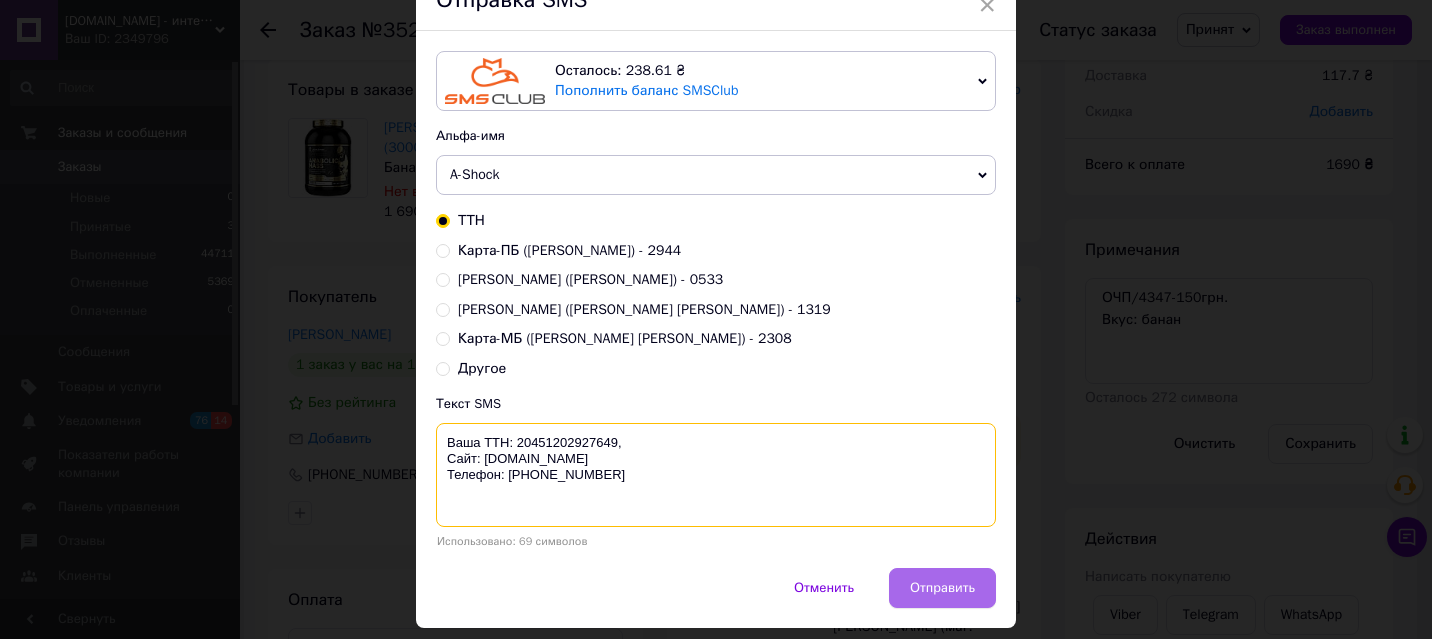 scroll, scrollTop: 152, scrollLeft: 0, axis: vertical 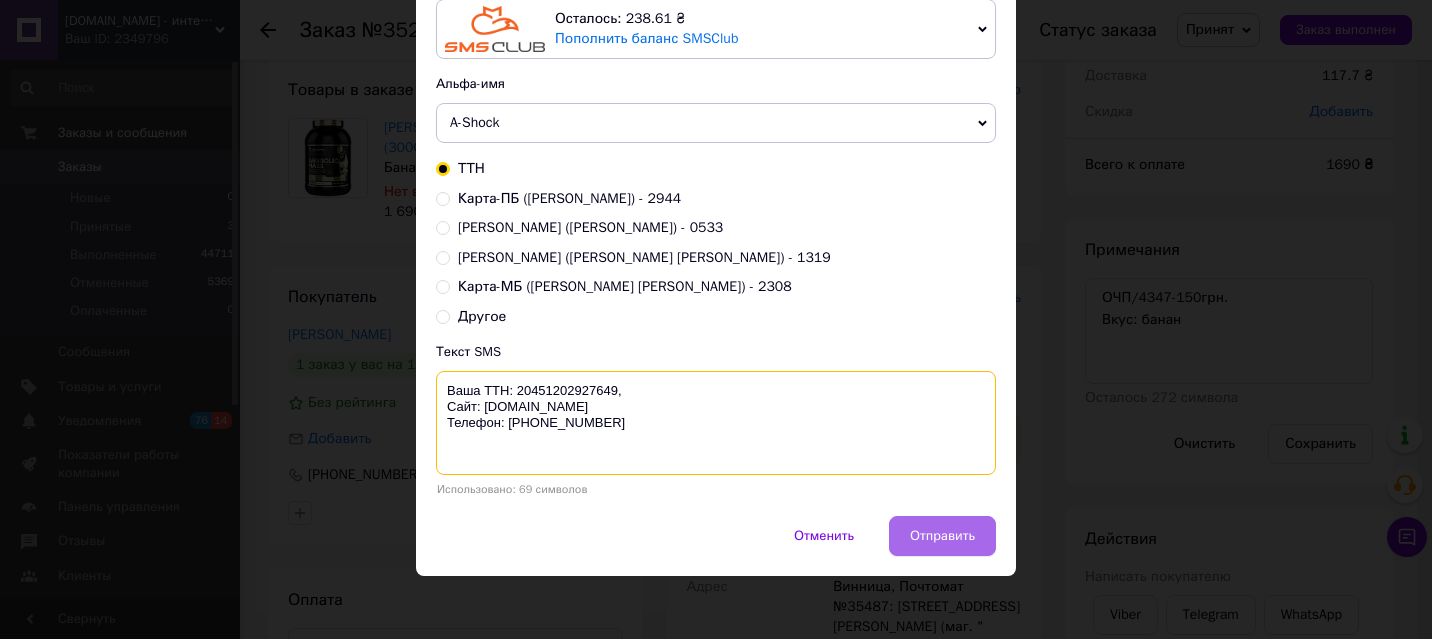 type on "Ваша ТТН: 20451202927649,
Сайт: A-Shock.com.ua
Телефон: +380957902524" 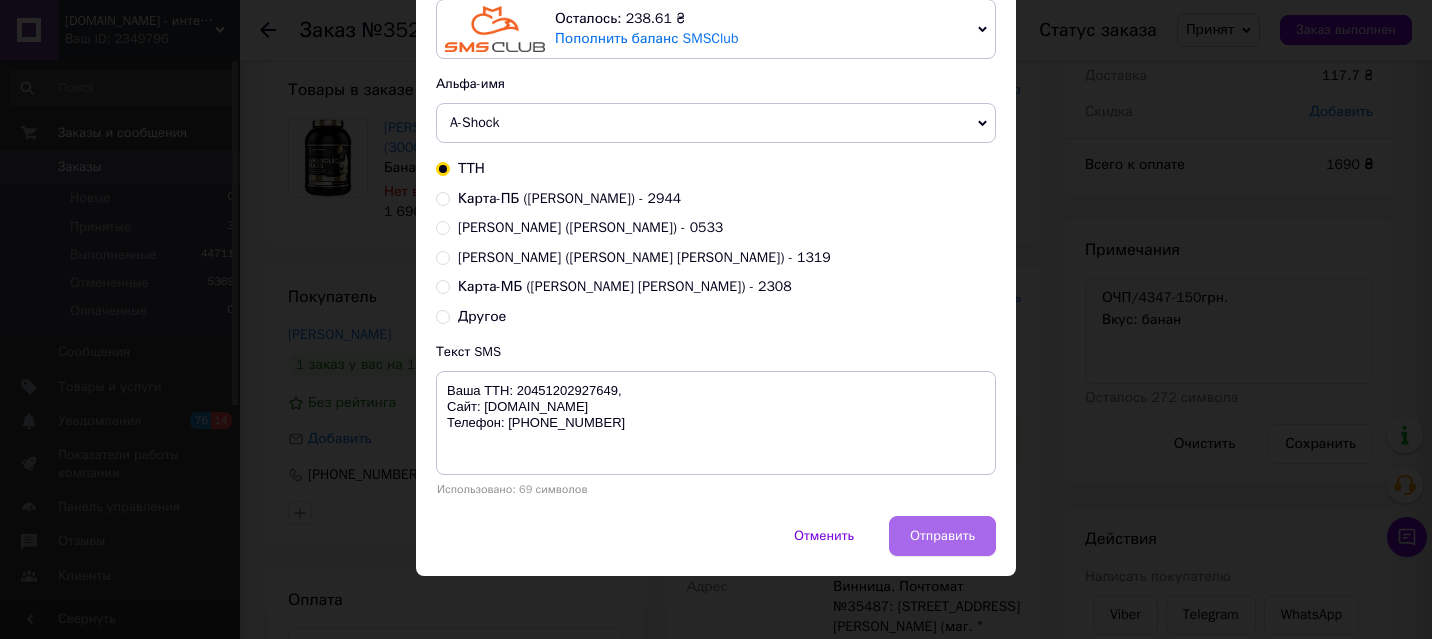 click on "Отправить" at bounding box center [942, 536] 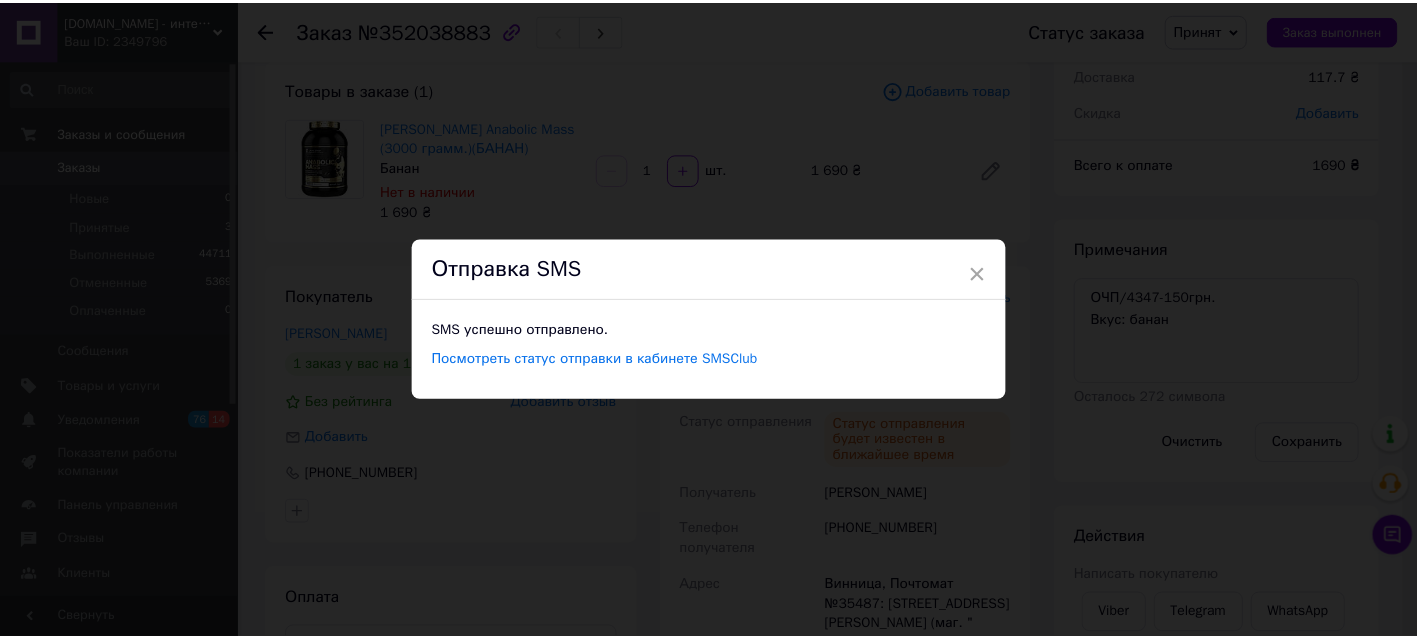 scroll, scrollTop: 0, scrollLeft: 0, axis: both 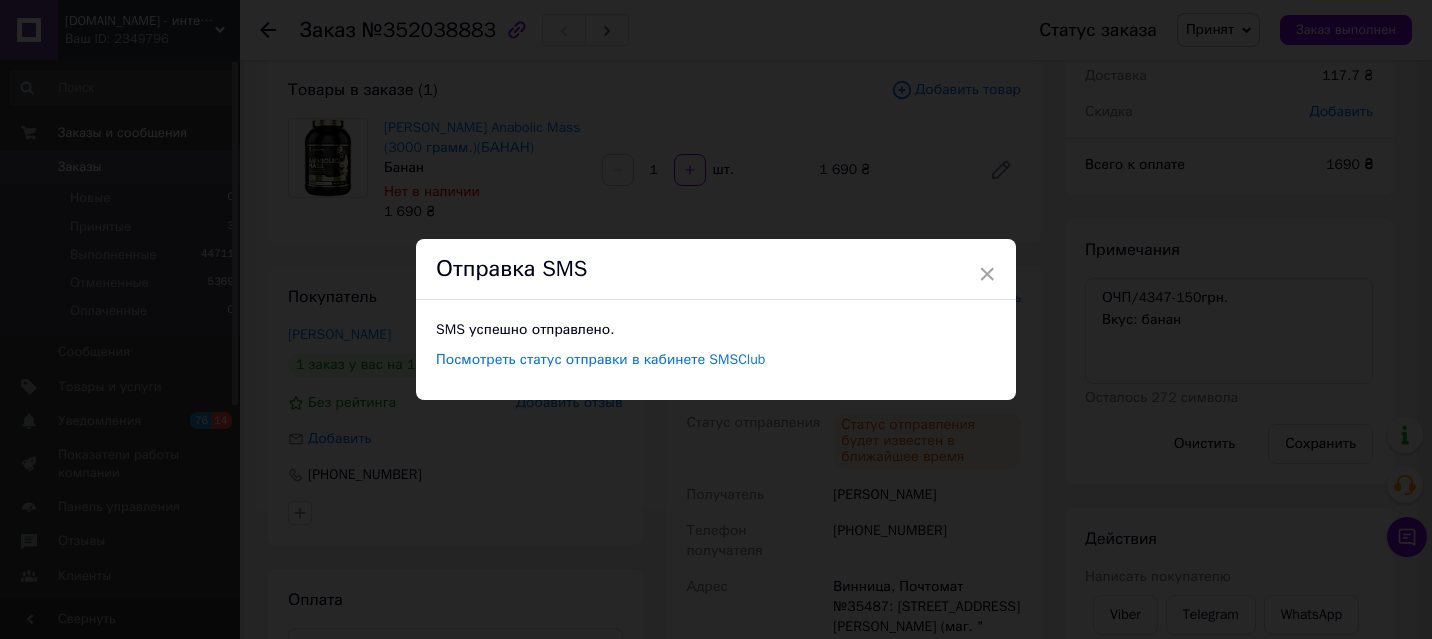 click on "× Отправка SMS SMS успешно отправлено. Посмотреть статус отправки в кабинете SMSClub" at bounding box center [716, 319] 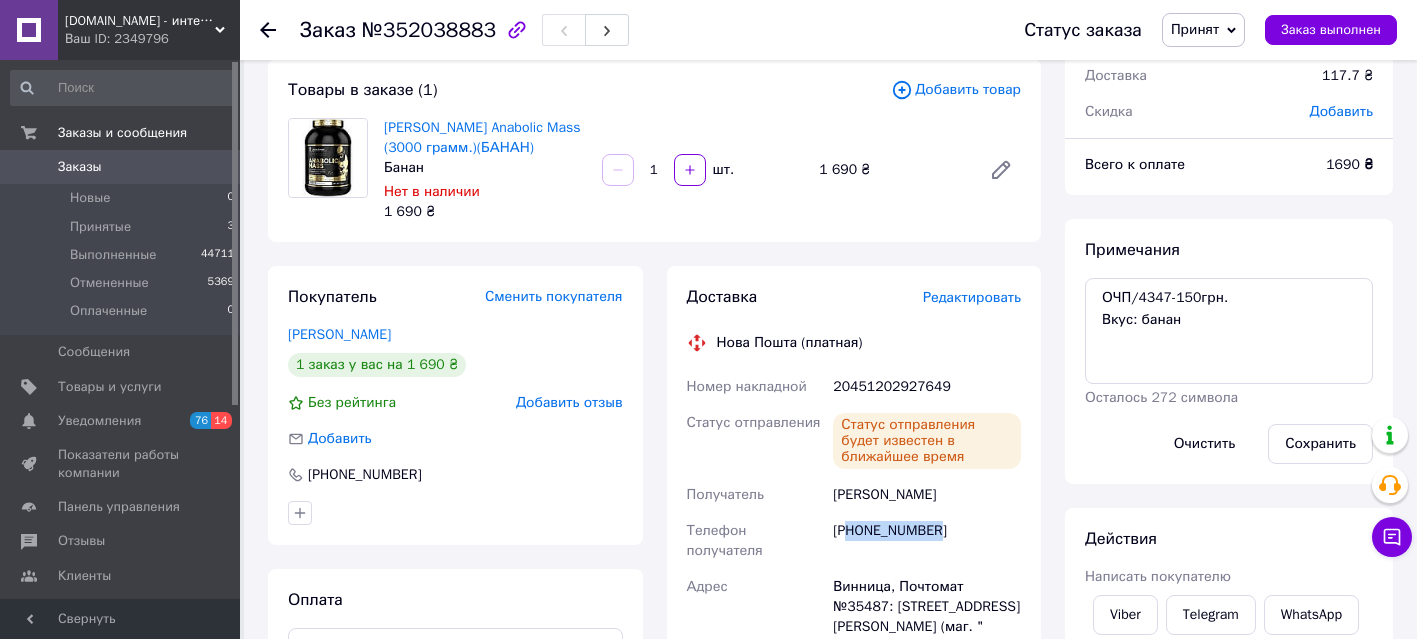 drag, startPoint x: 963, startPoint y: 523, endPoint x: 853, endPoint y: 534, distance: 110.54863 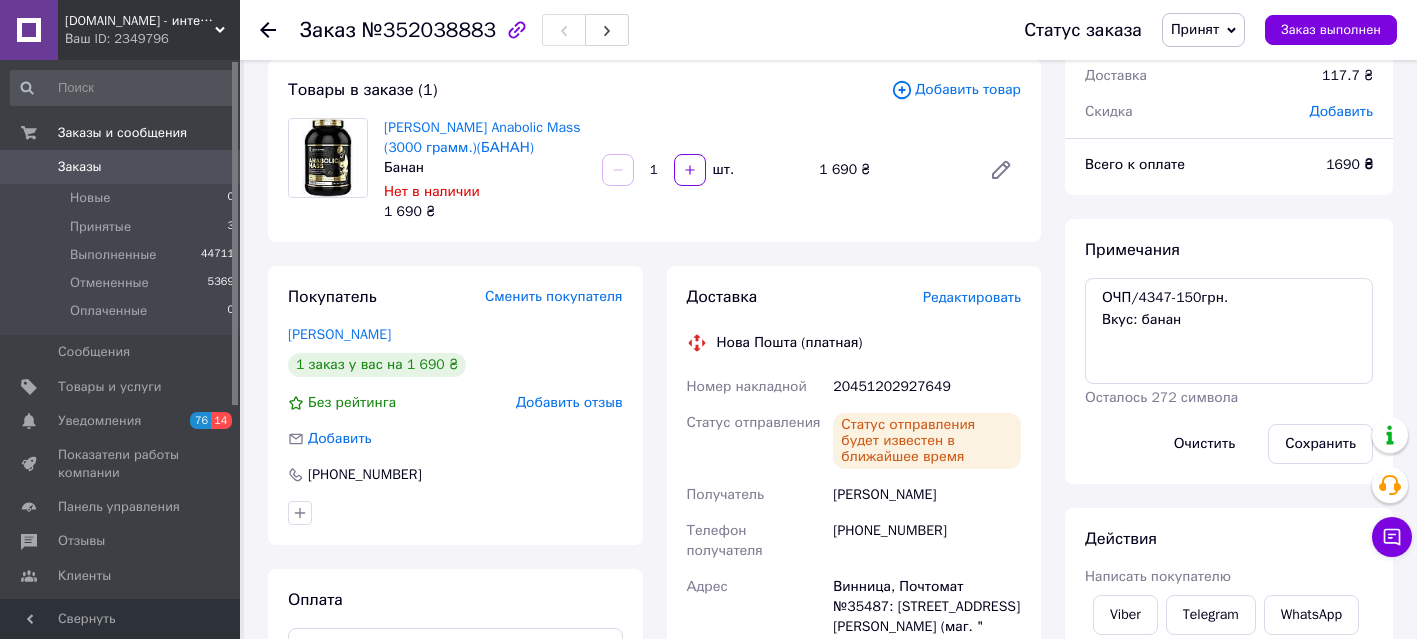 click on "+380991942104" at bounding box center (927, 541) 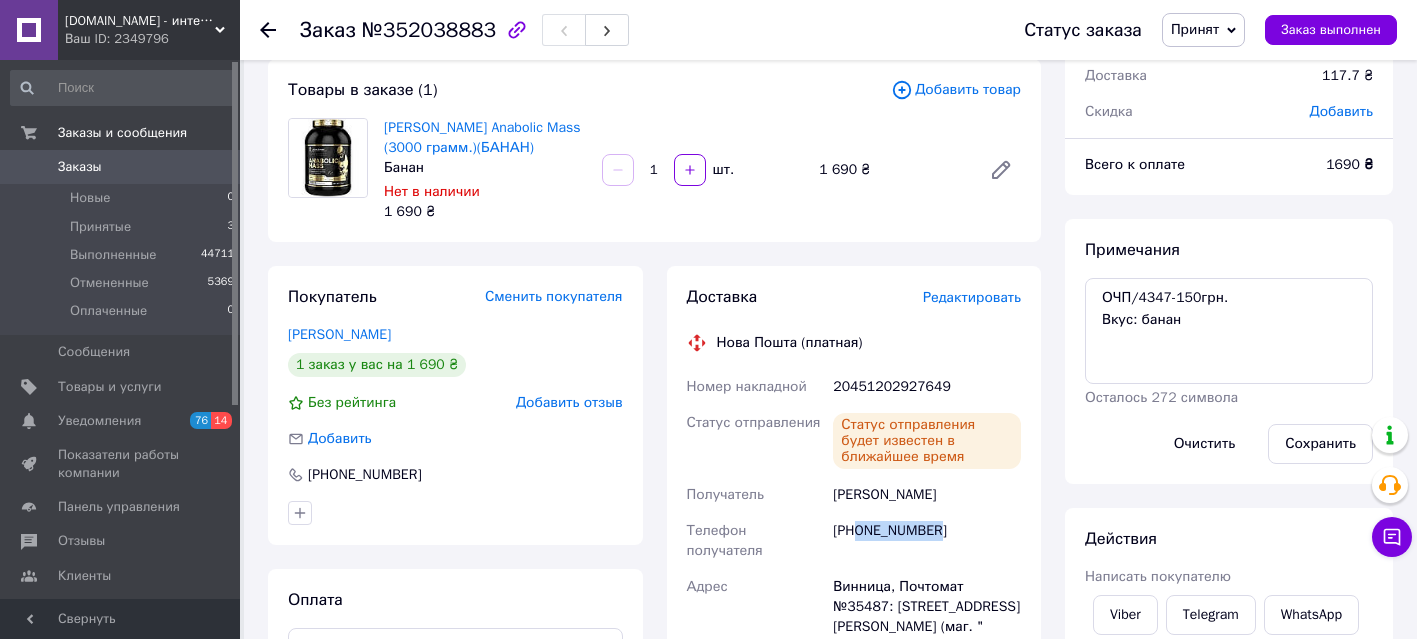 drag, startPoint x: 950, startPoint y: 525, endPoint x: 858, endPoint y: 530, distance: 92.13577 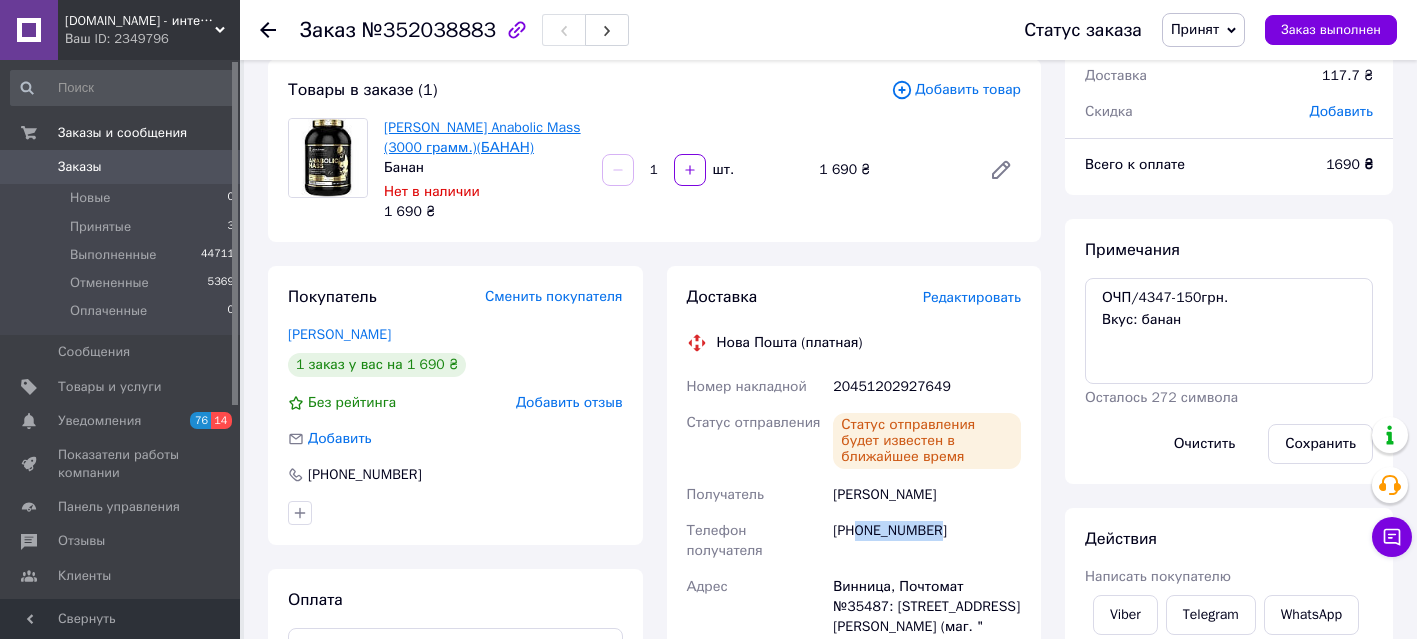 drag, startPoint x: 581, startPoint y: 149, endPoint x: 437, endPoint y: 127, distance: 145.67087 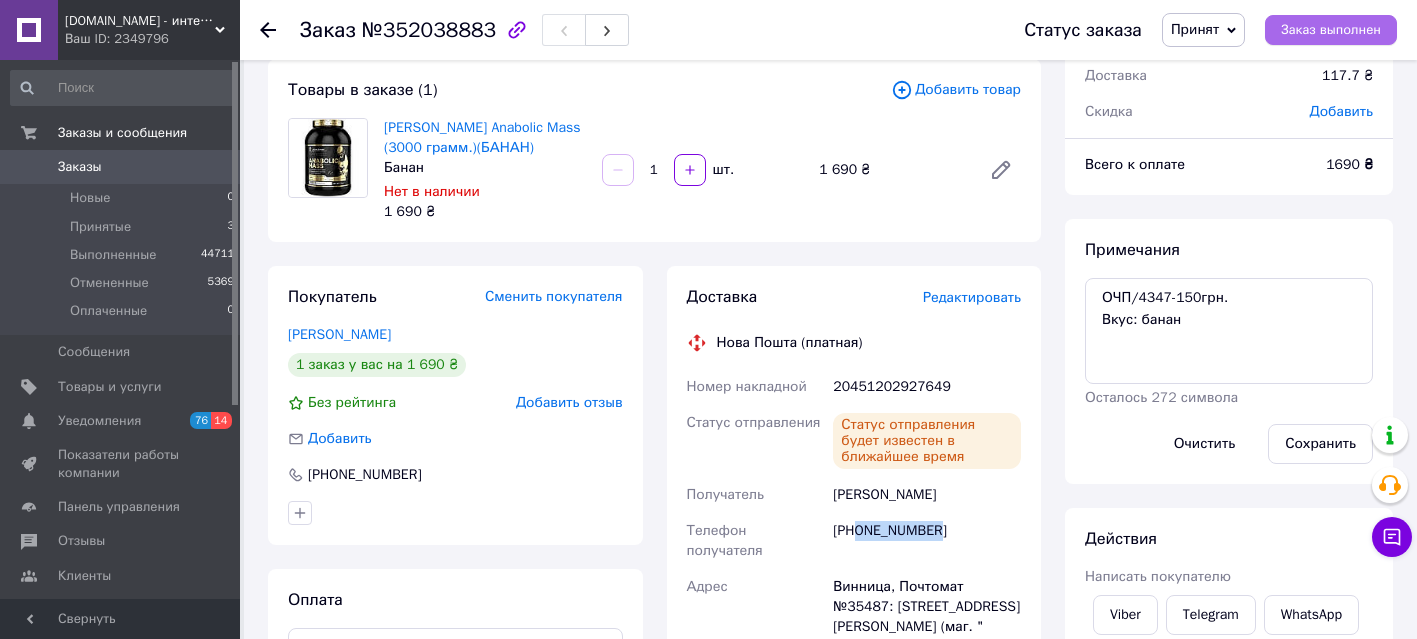 click on "Заказ выполнен" at bounding box center (1331, 30) 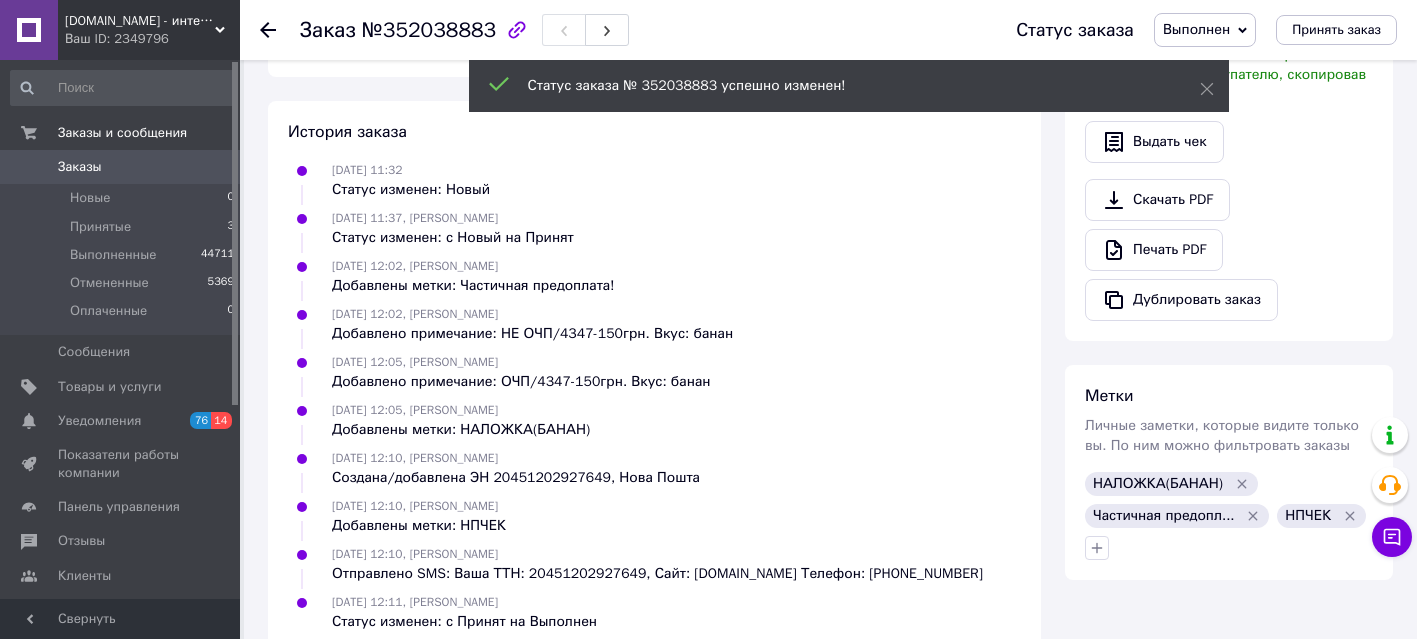 scroll, scrollTop: 773, scrollLeft: 0, axis: vertical 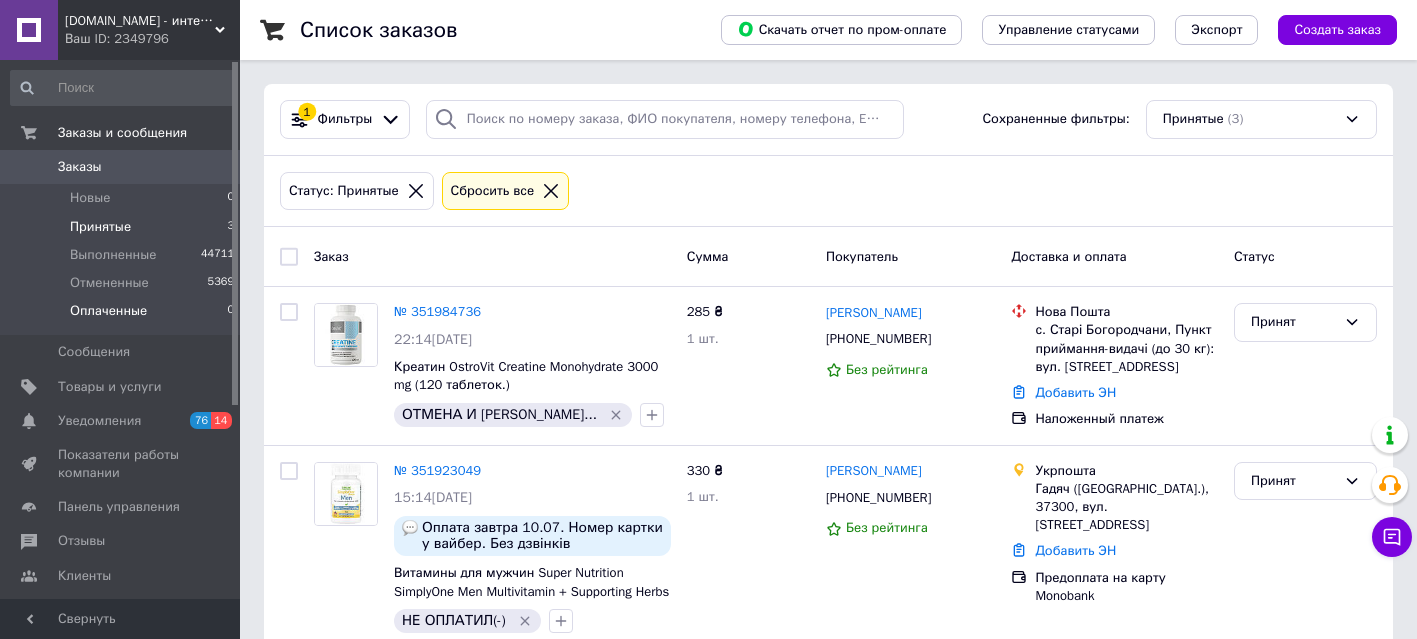 click on "Оплаченные 0" at bounding box center (123, 316) 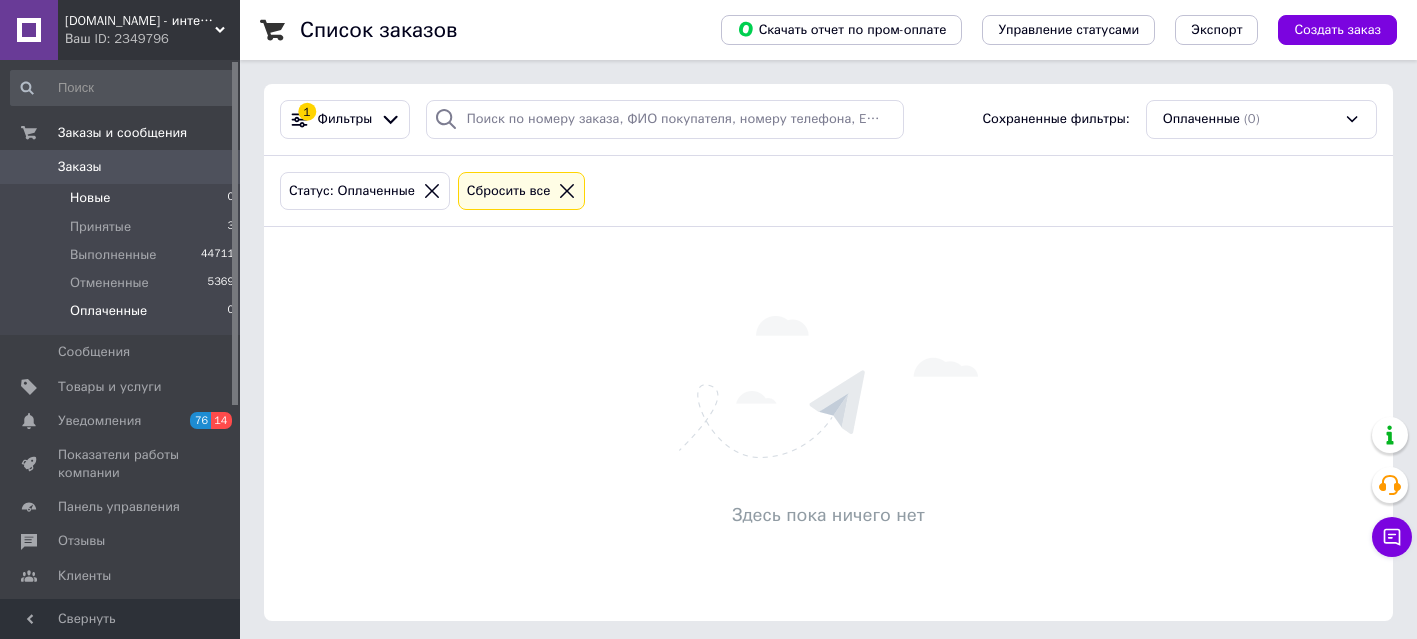 click on "Новые 0" at bounding box center (123, 198) 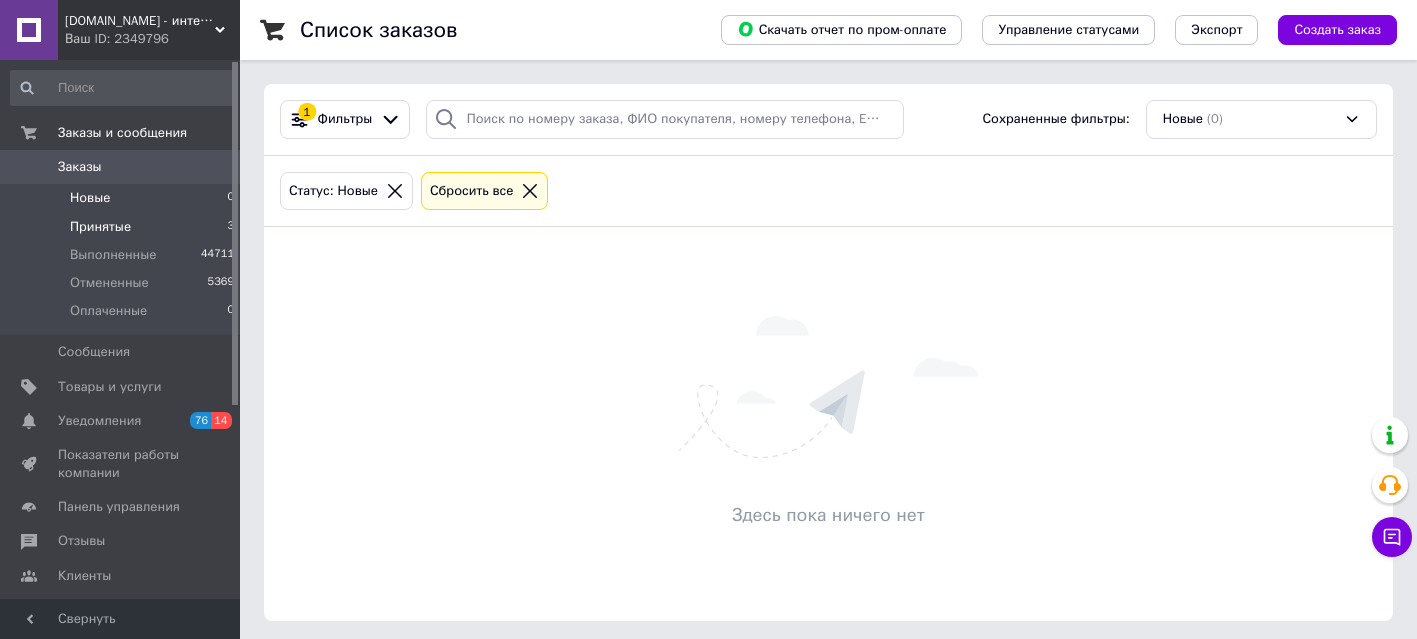 click on "Принятые 3" at bounding box center (123, 227) 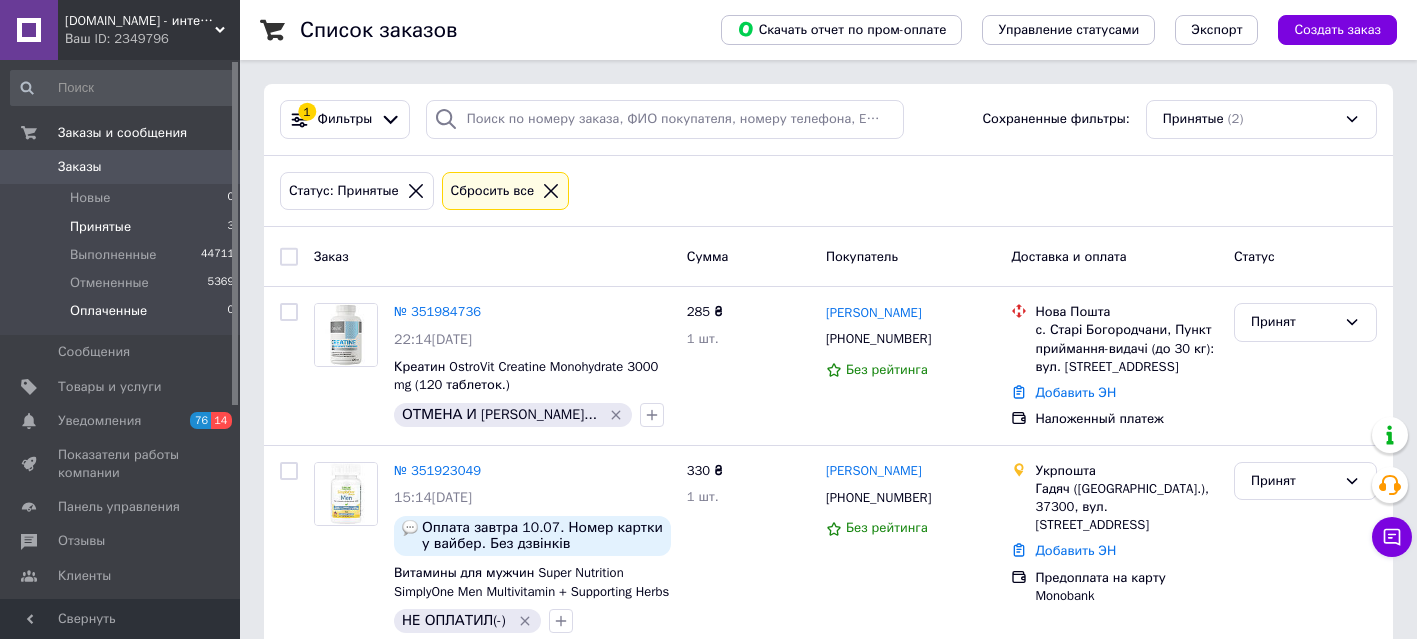 click on "Оплаченные 0" at bounding box center (123, 316) 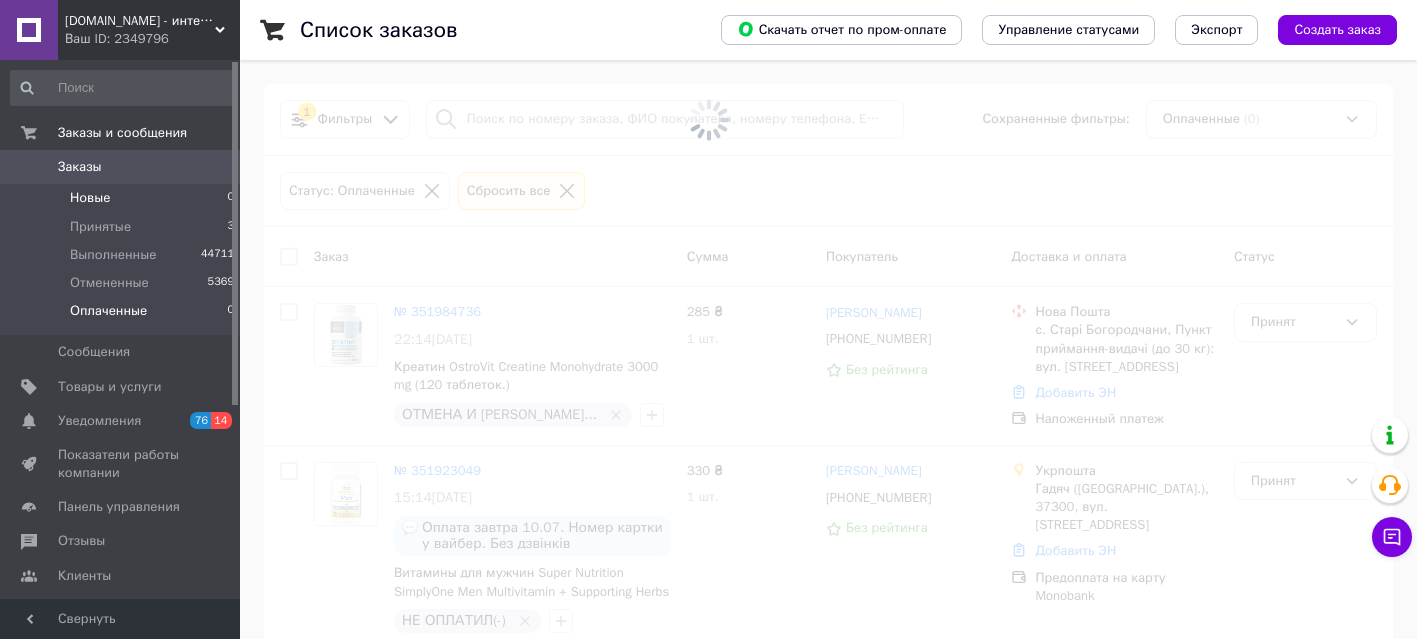 click on "Новые 0" at bounding box center (123, 198) 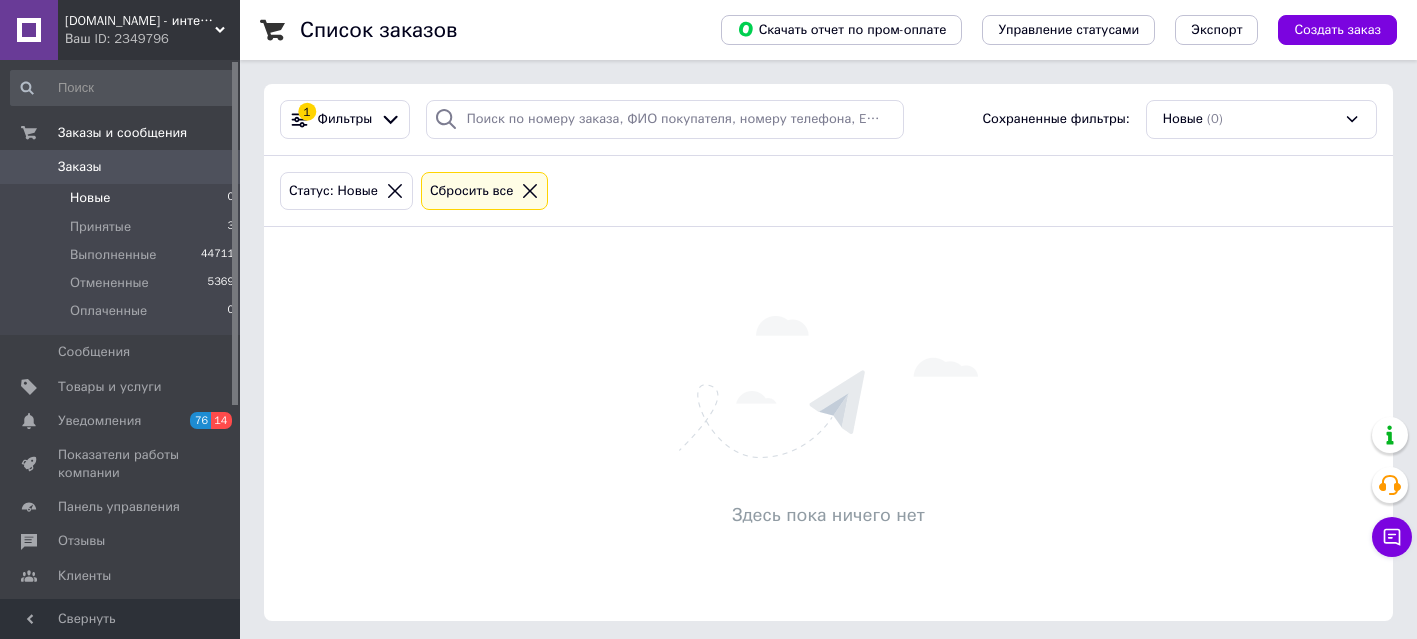 click on "Новые 0" at bounding box center [123, 198] 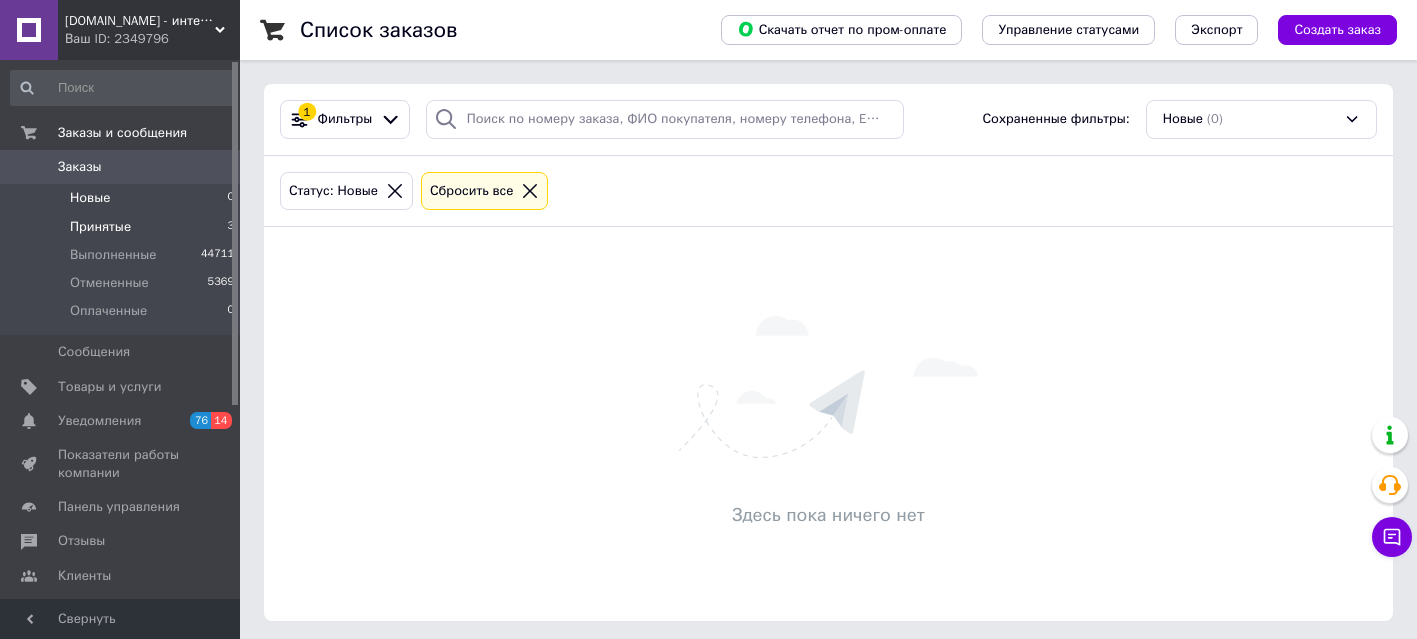 click on "Принятые 3" at bounding box center [123, 227] 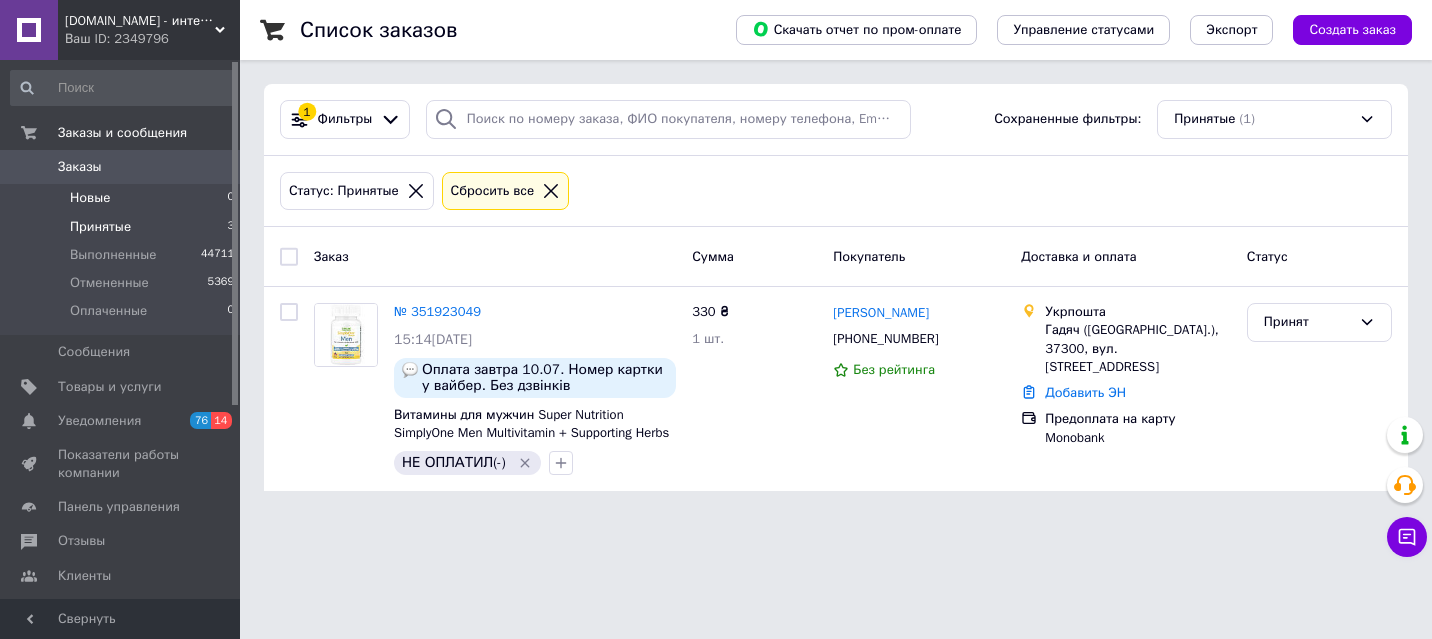 click on "Новые 0" at bounding box center [123, 198] 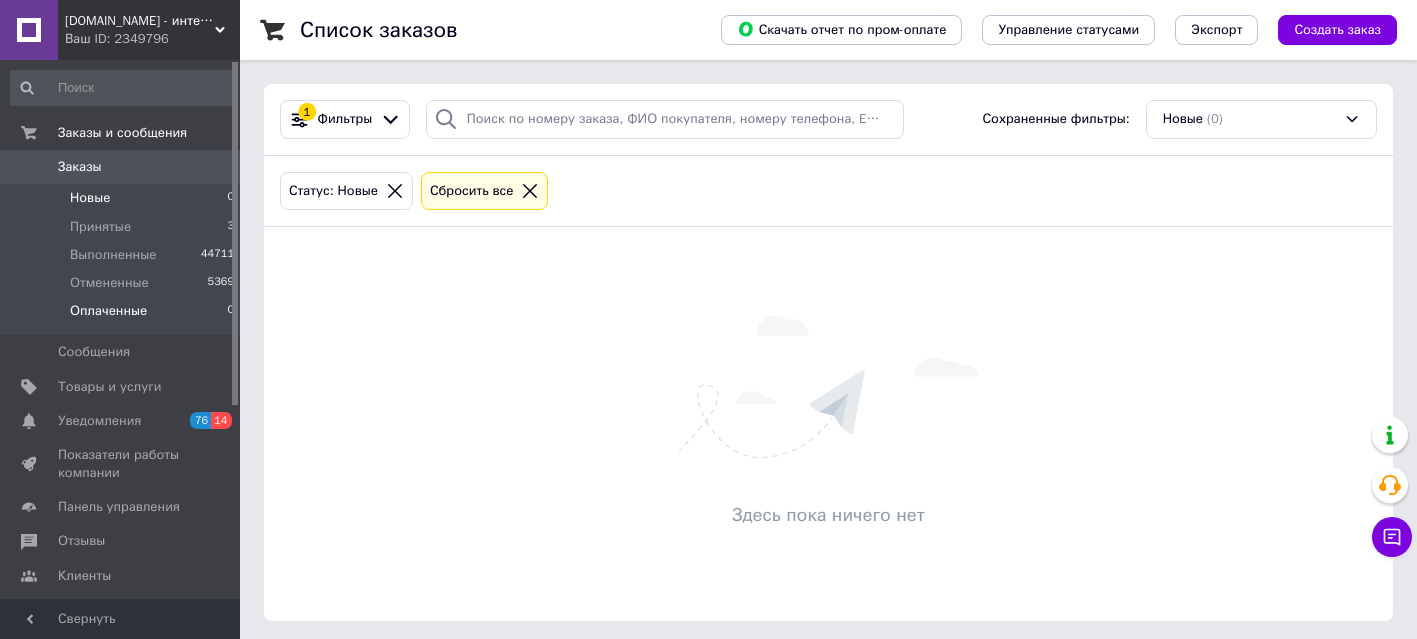 click on "Оплаченные 0" at bounding box center (123, 316) 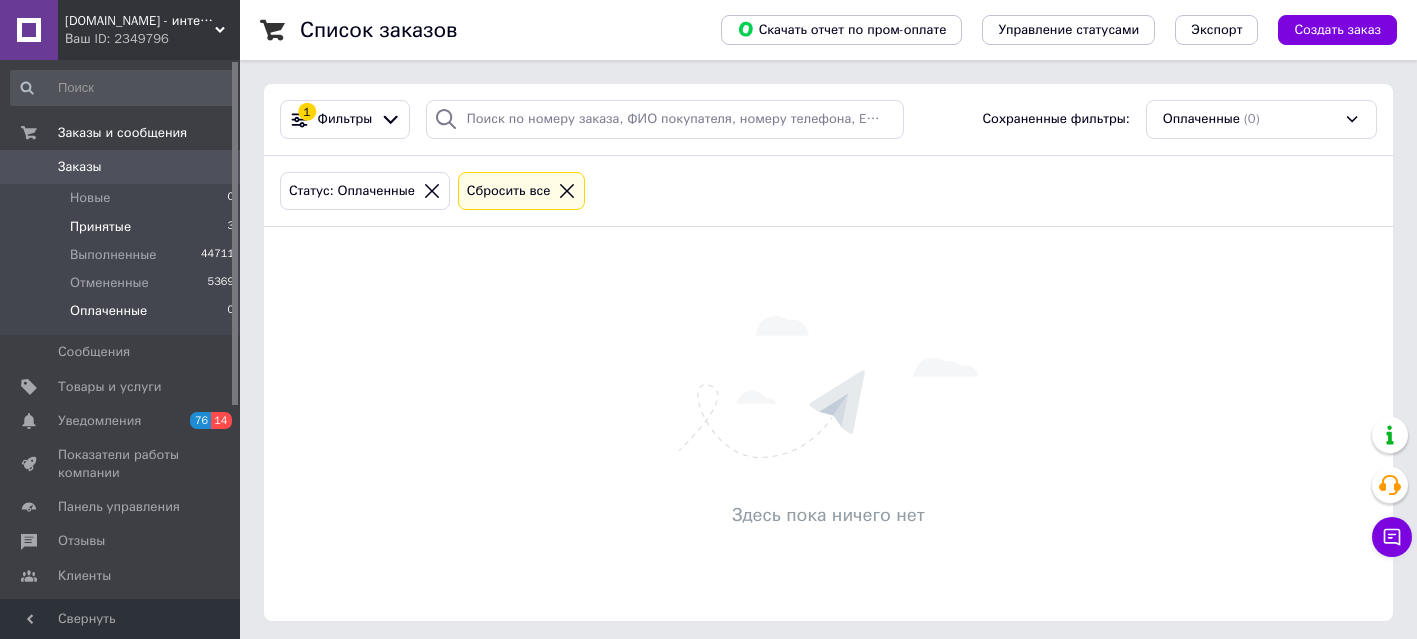 click on "Принятые 3" at bounding box center [123, 227] 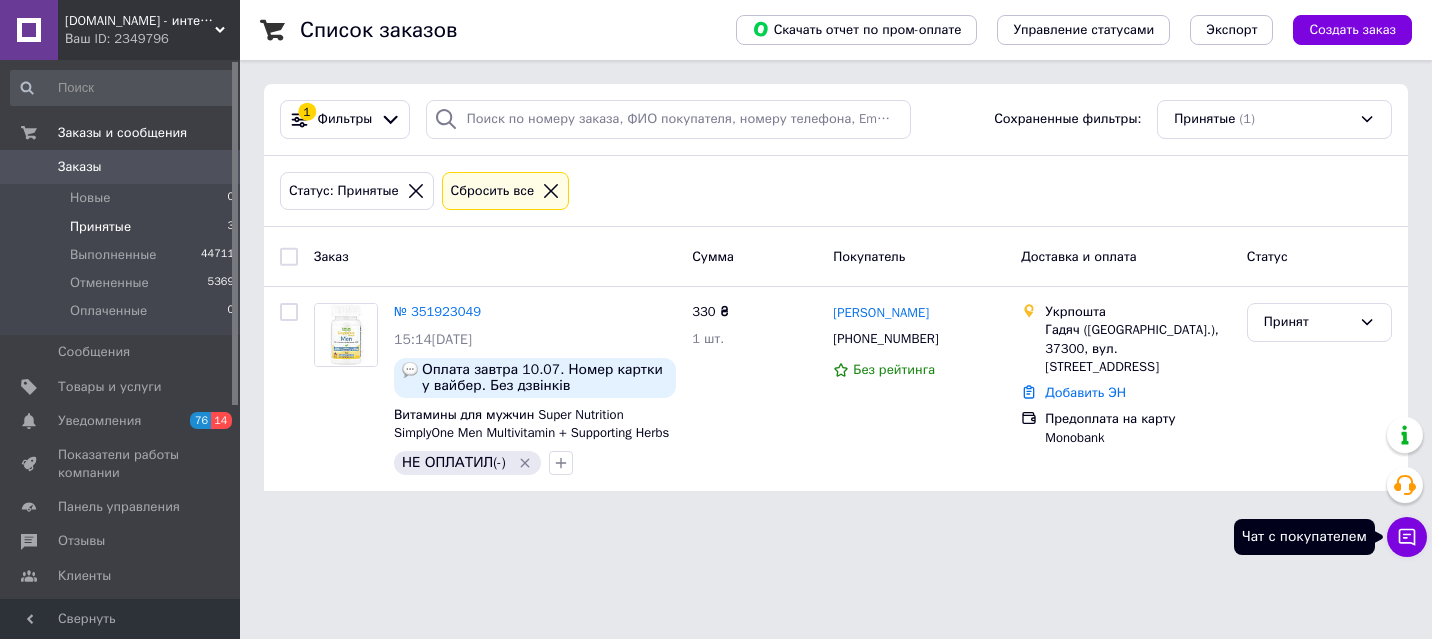 click 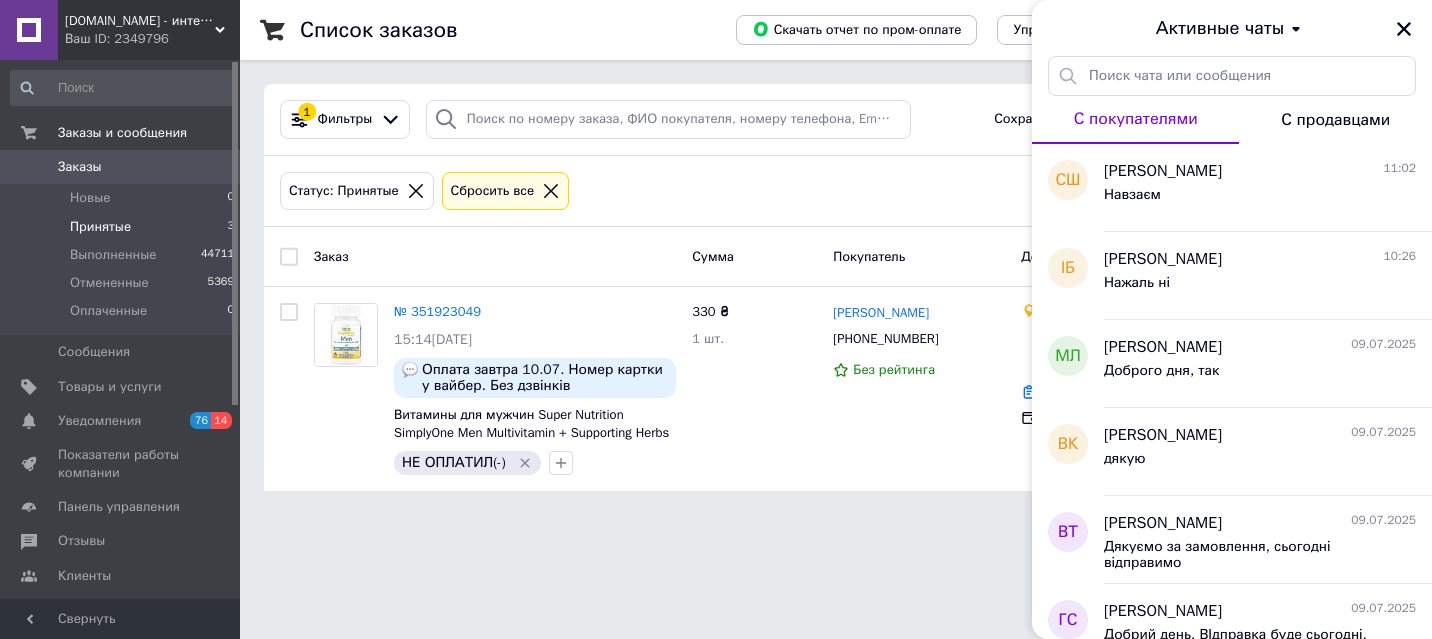 click on "A-Shock.com.ua - интернет магазин спортивного питания Ваш ID: 2349796 Сайт A-Shock.com.ua - интернет магазин с... Кабинет покупателя Проверить состояние системы Страница на портале Справка Выйти Заказы и сообщения Заказы 0 Новые 0 Принятые 3 Выполненные 44711 Отмененные 5369 Оплаченные 0 Сообщения 0 Товары и услуги Уведомления 76 14 Показатели работы компании Панель управления Отзывы Клиенты Каталог ProSale Аналитика Инструменты вебмастера и SEO Управление сайтом Кошелек компании Маркет Настройки Тарифы и счета Prom топ Свернуть   1 (1)" at bounding box center (716, 257) 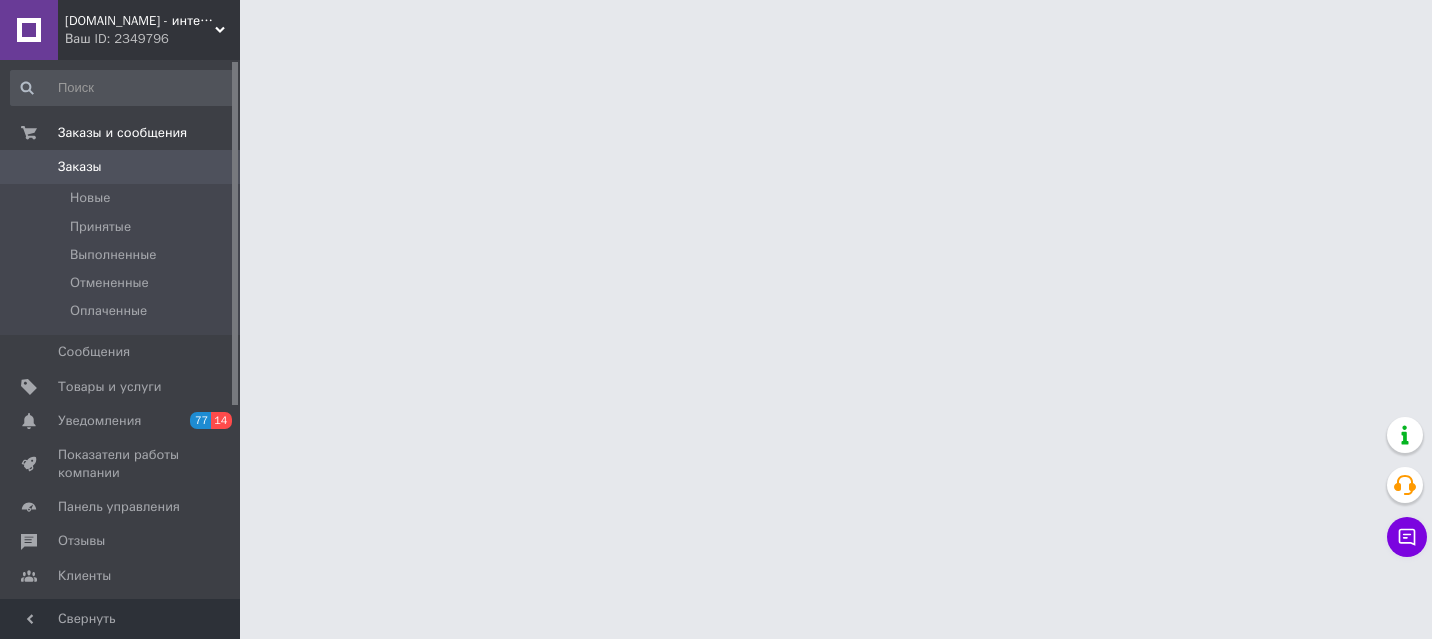 scroll, scrollTop: 0, scrollLeft: 0, axis: both 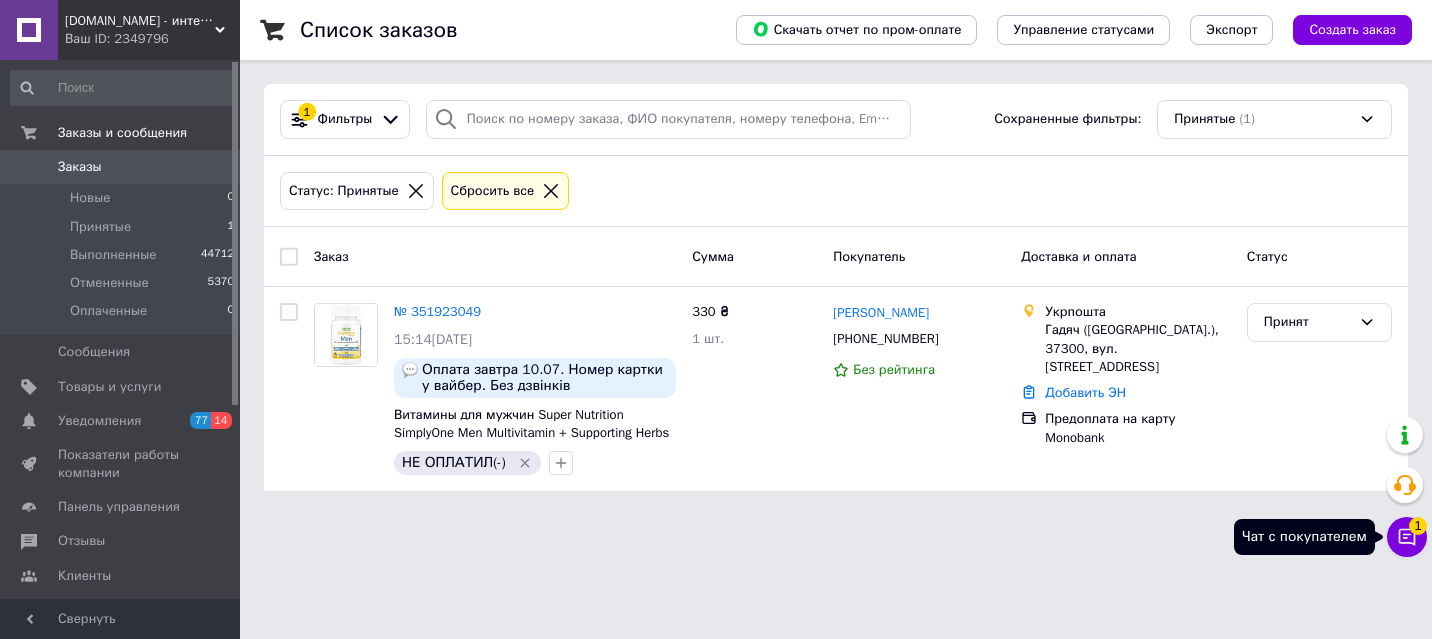 click 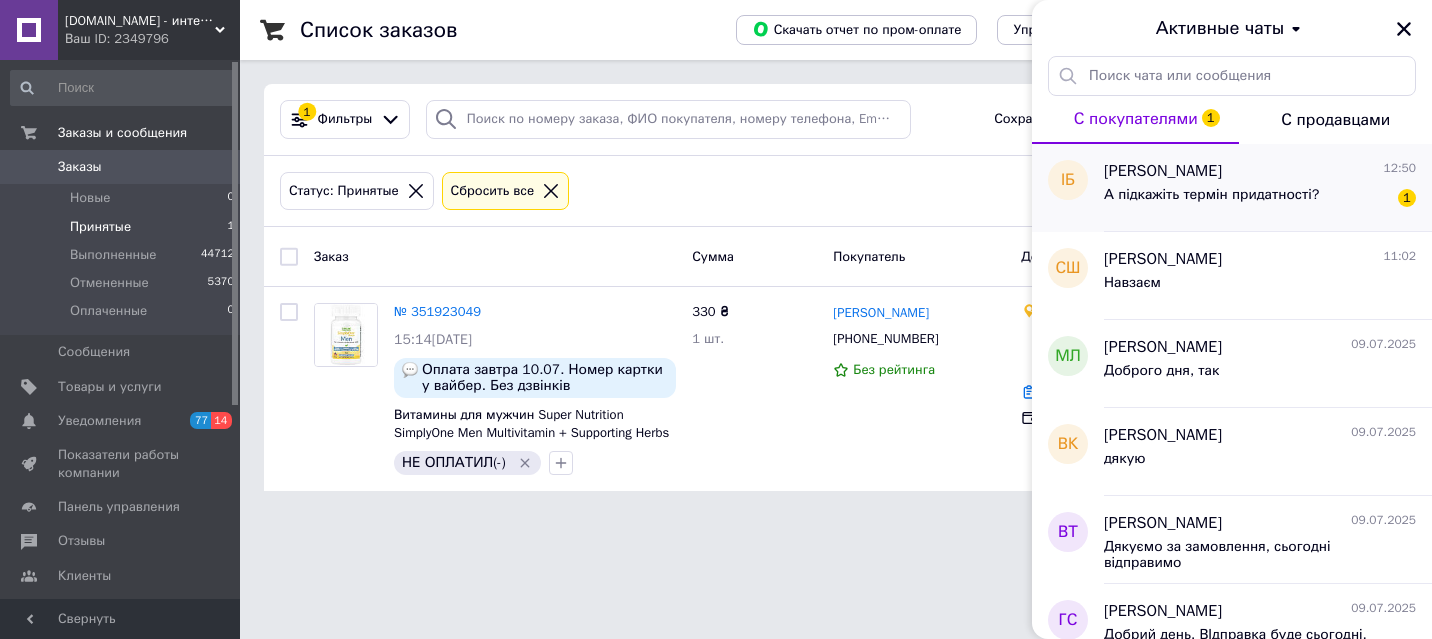 click on "А підкажіть термін придатності? 1" at bounding box center [1260, 199] 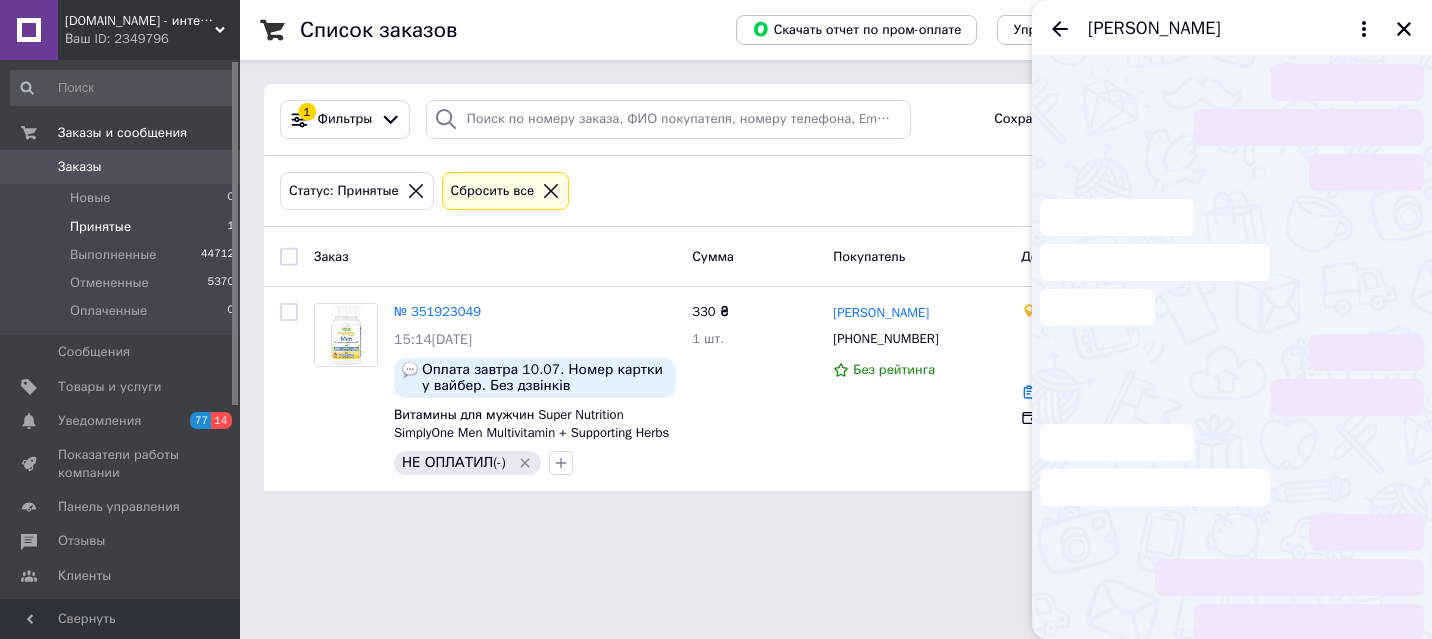 scroll, scrollTop: 121, scrollLeft: 0, axis: vertical 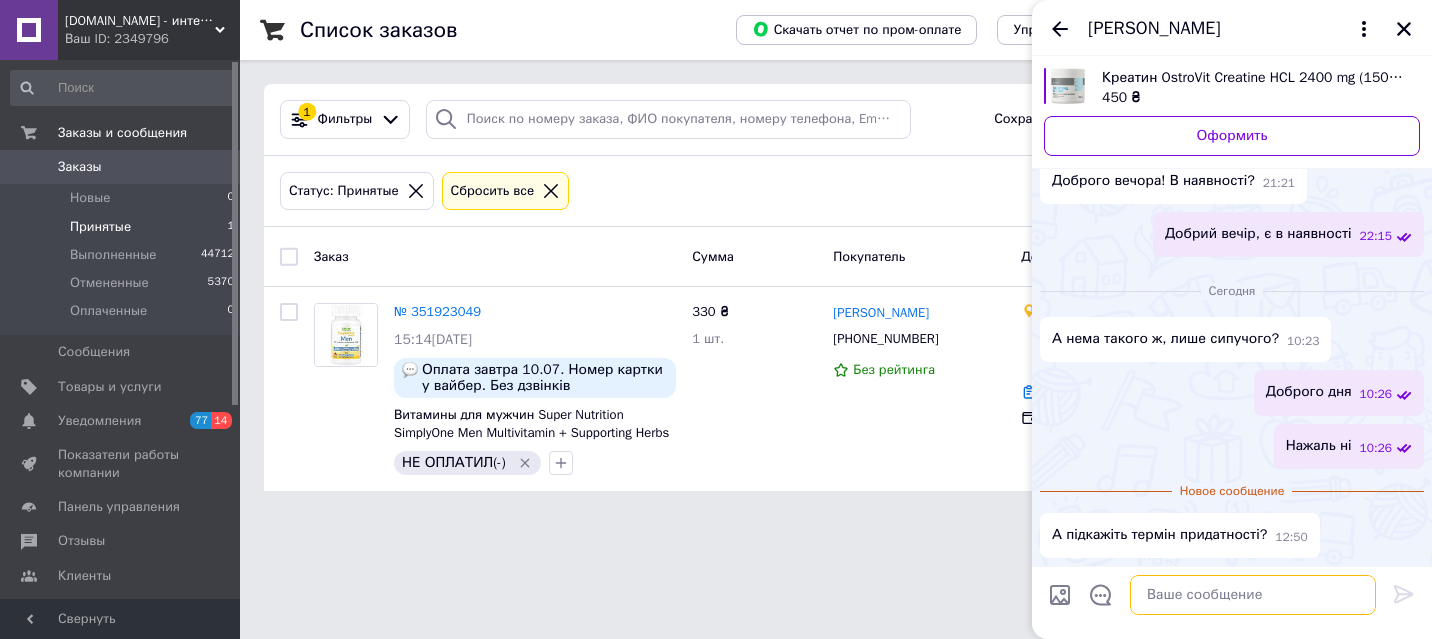 click at bounding box center (1253, 595) 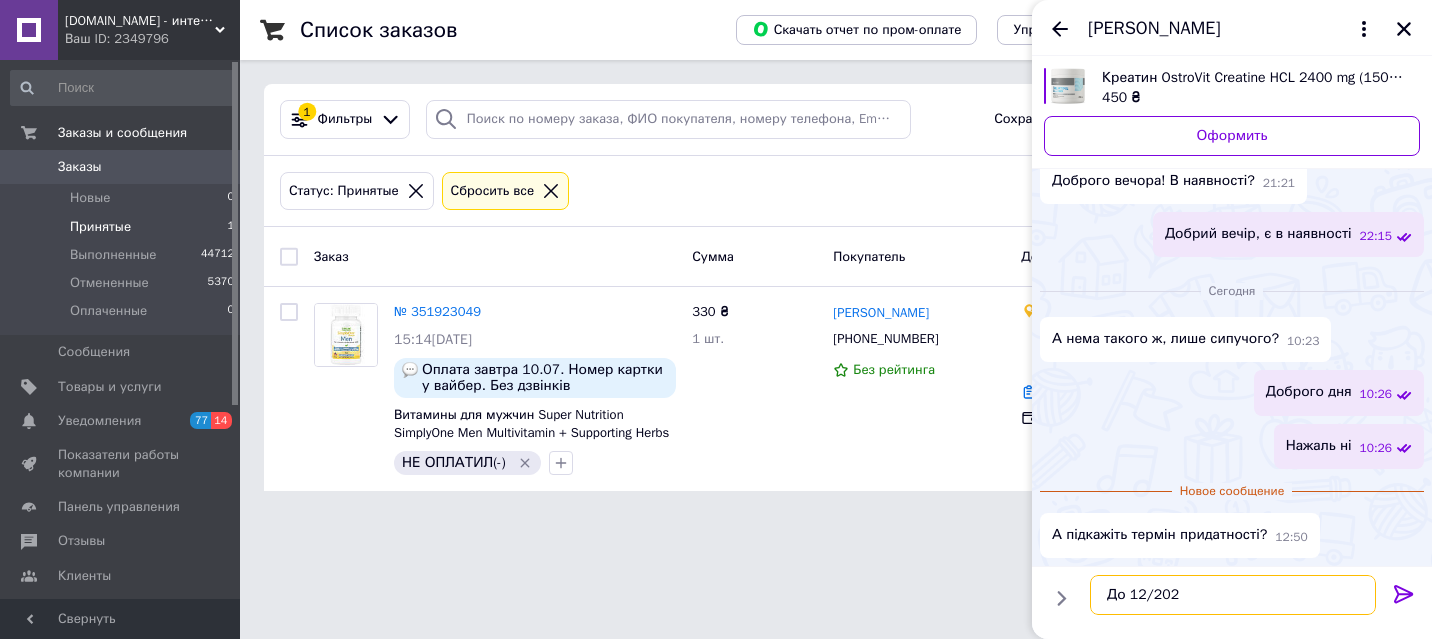 type on "До 12/2026" 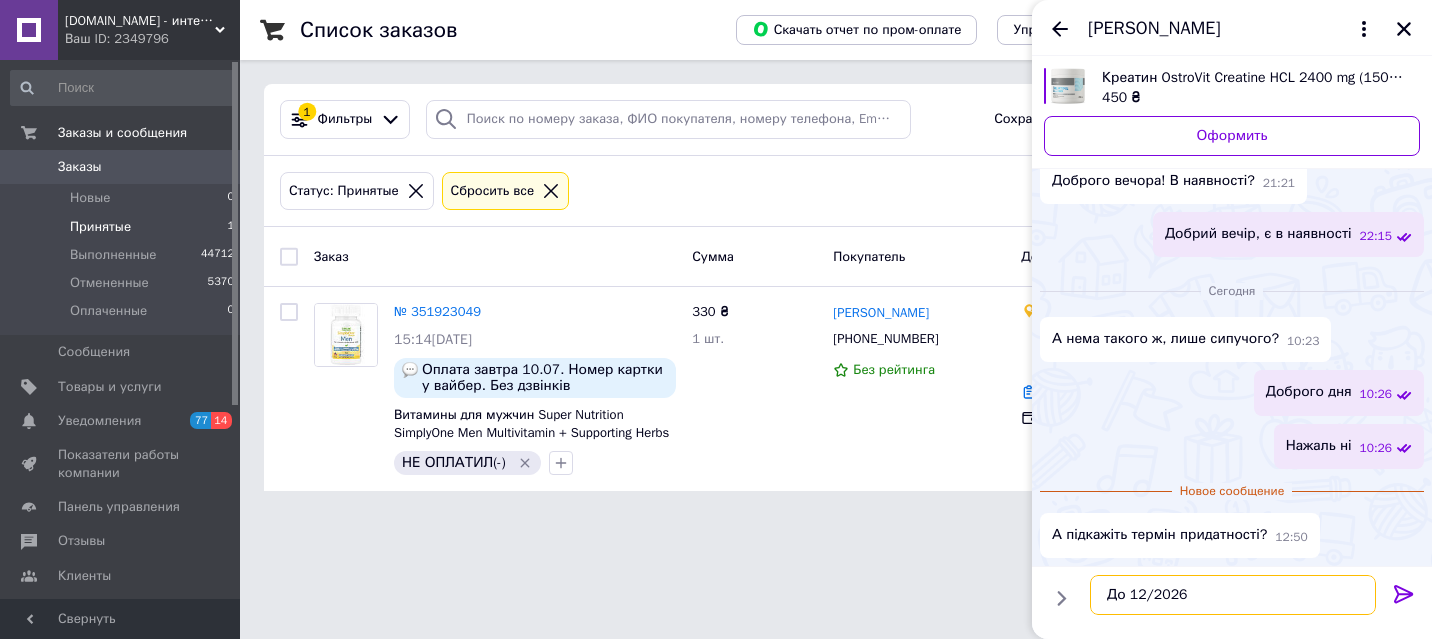 type 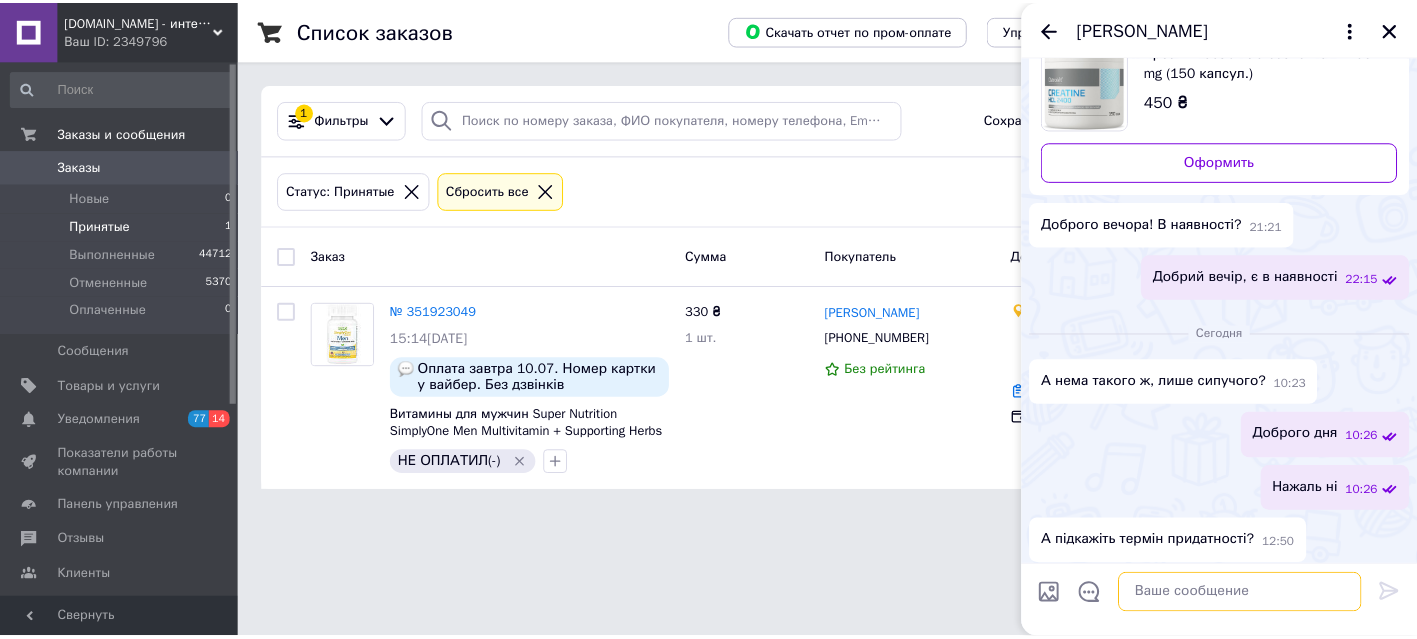 scroll, scrollTop: 87, scrollLeft: 0, axis: vertical 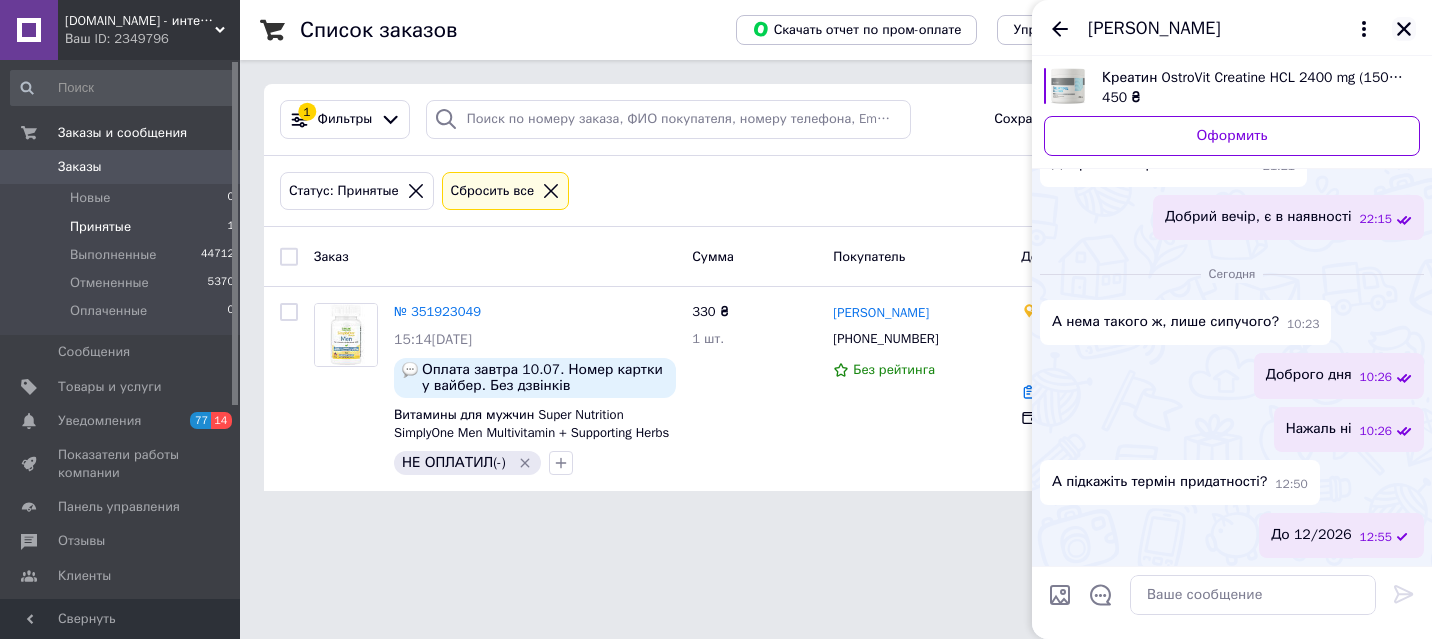 click 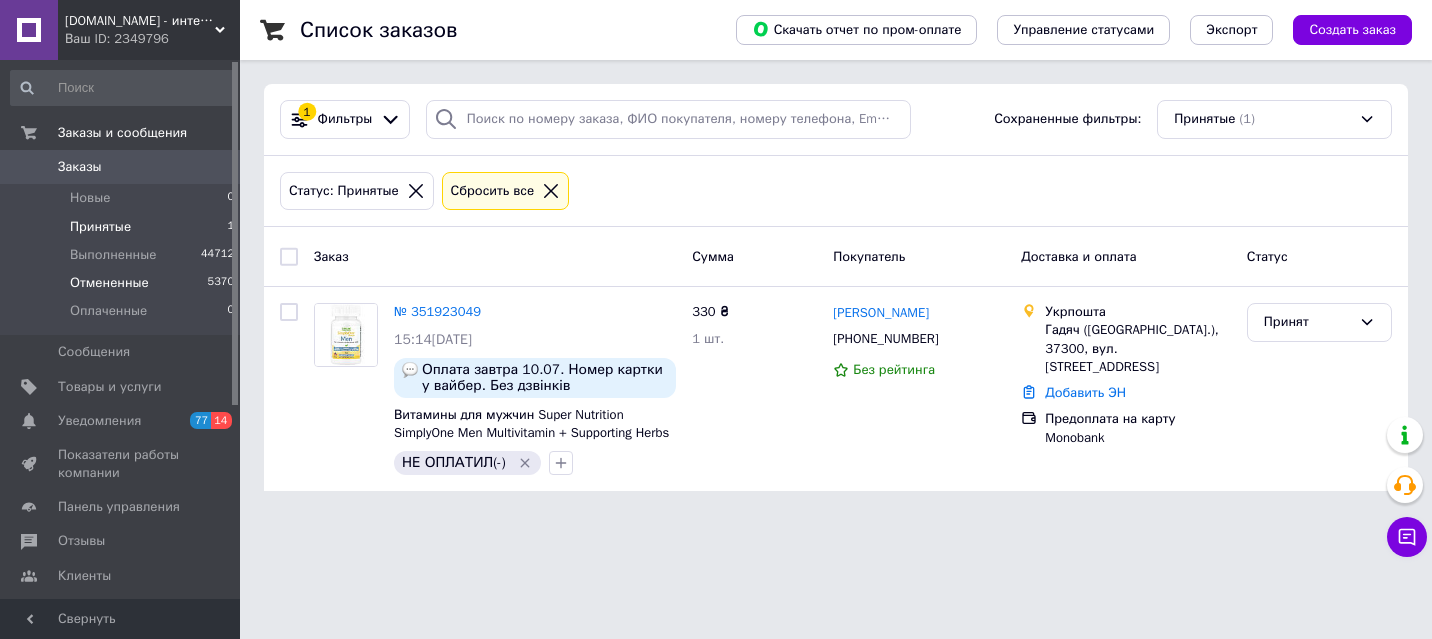 click on "Оплаченные" at bounding box center [108, 311] 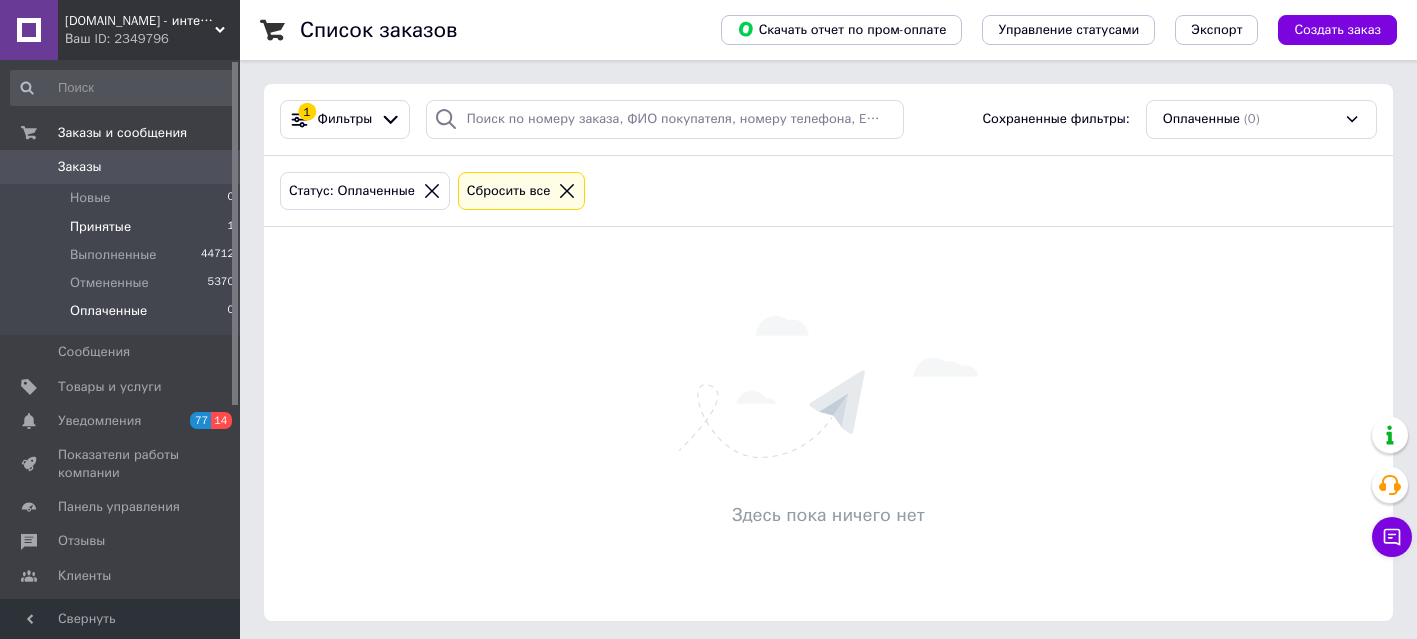 click on "Принятые" at bounding box center [100, 227] 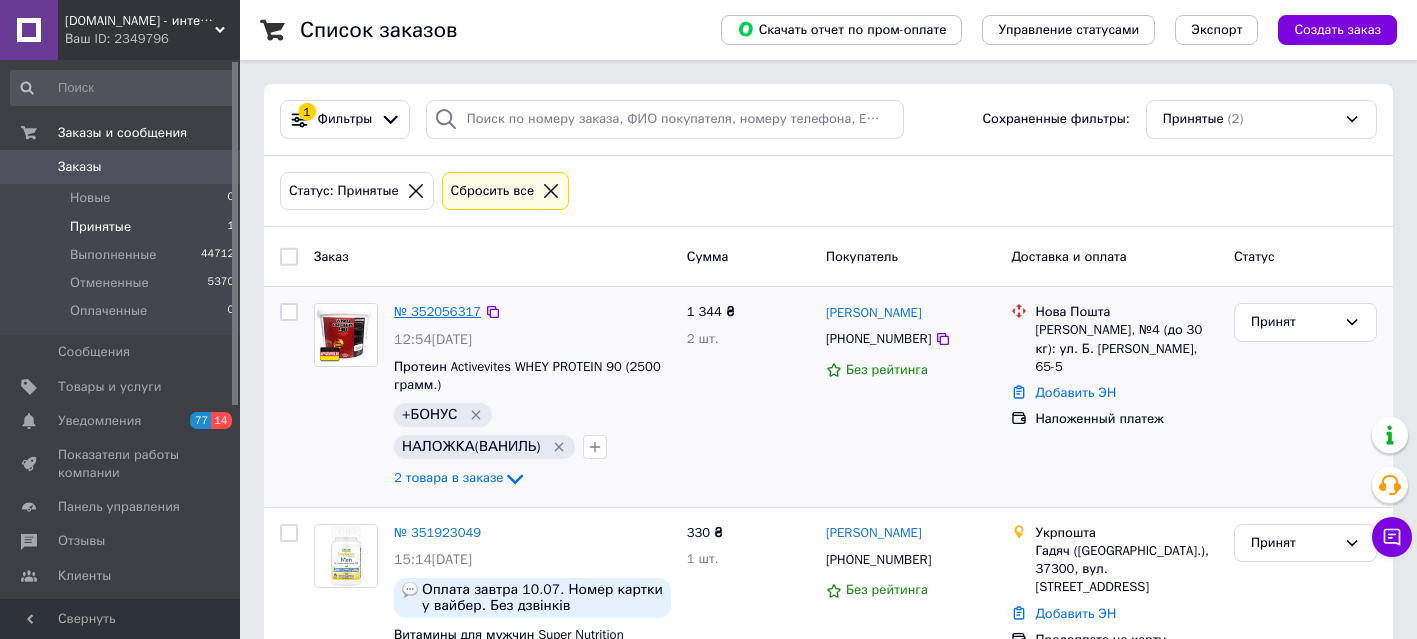 click on "№ 352056317" at bounding box center [437, 311] 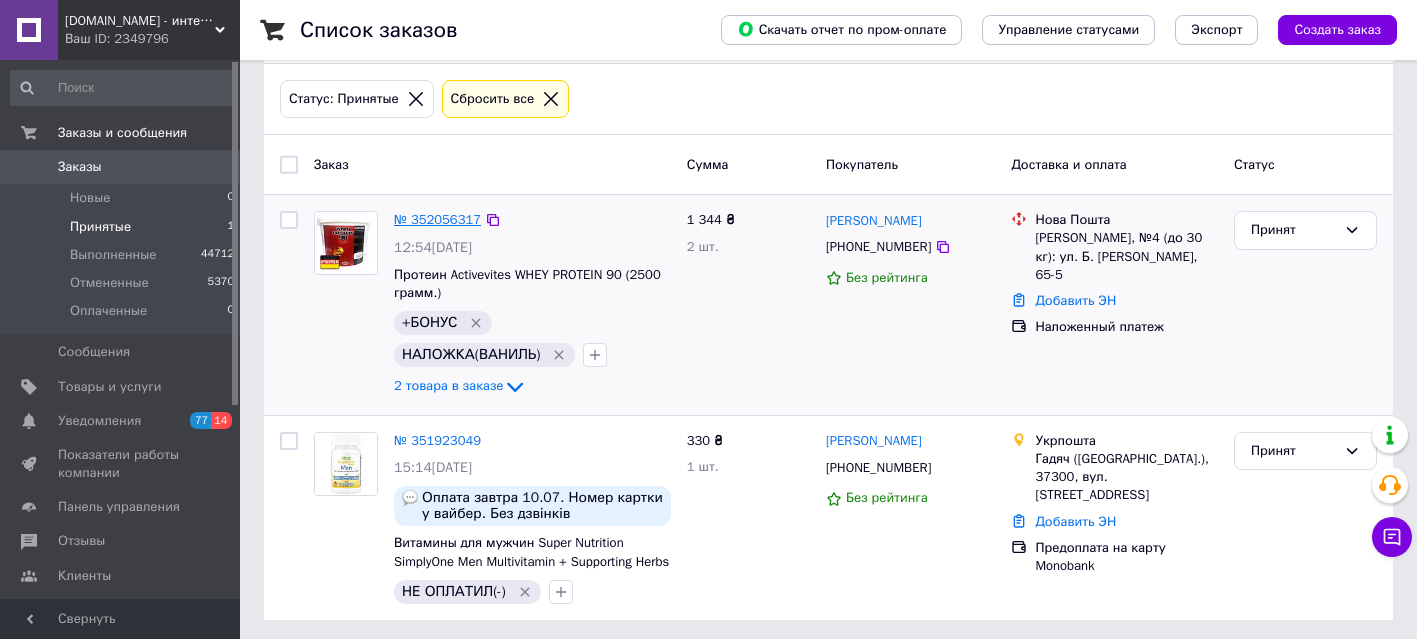 scroll, scrollTop: 96, scrollLeft: 0, axis: vertical 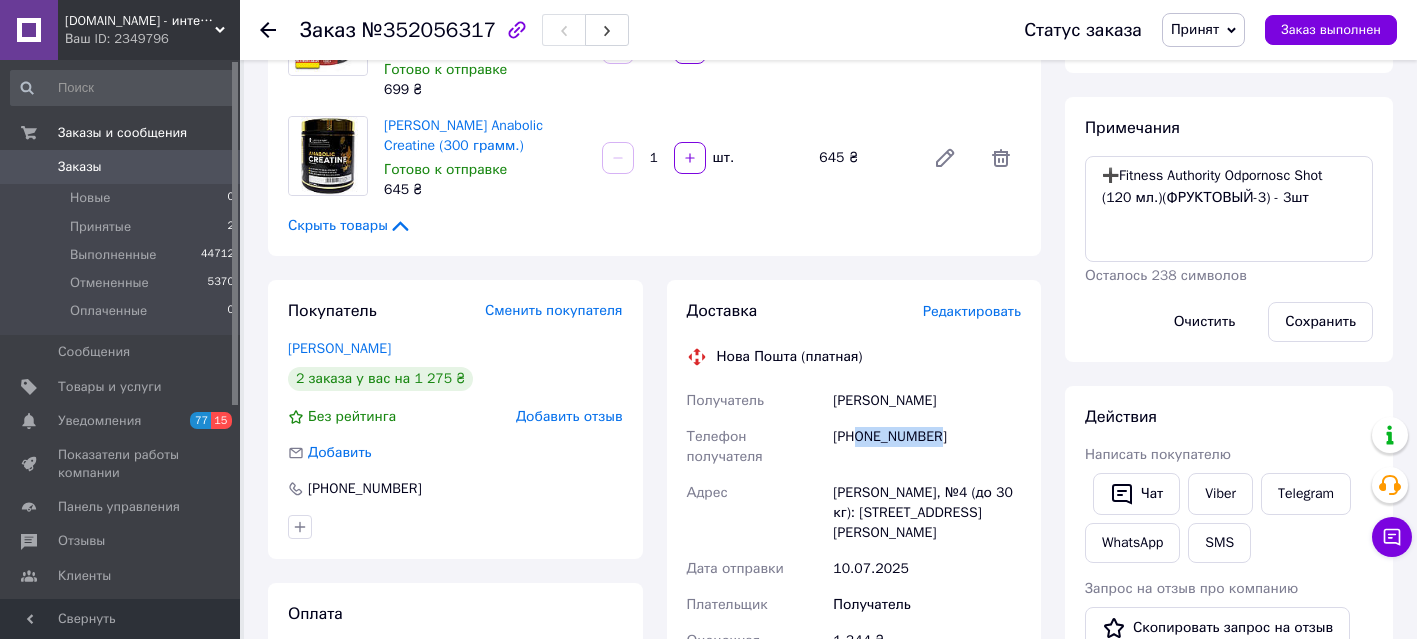 drag, startPoint x: 973, startPoint y: 449, endPoint x: 883, endPoint y: 404, distance: 100.62306 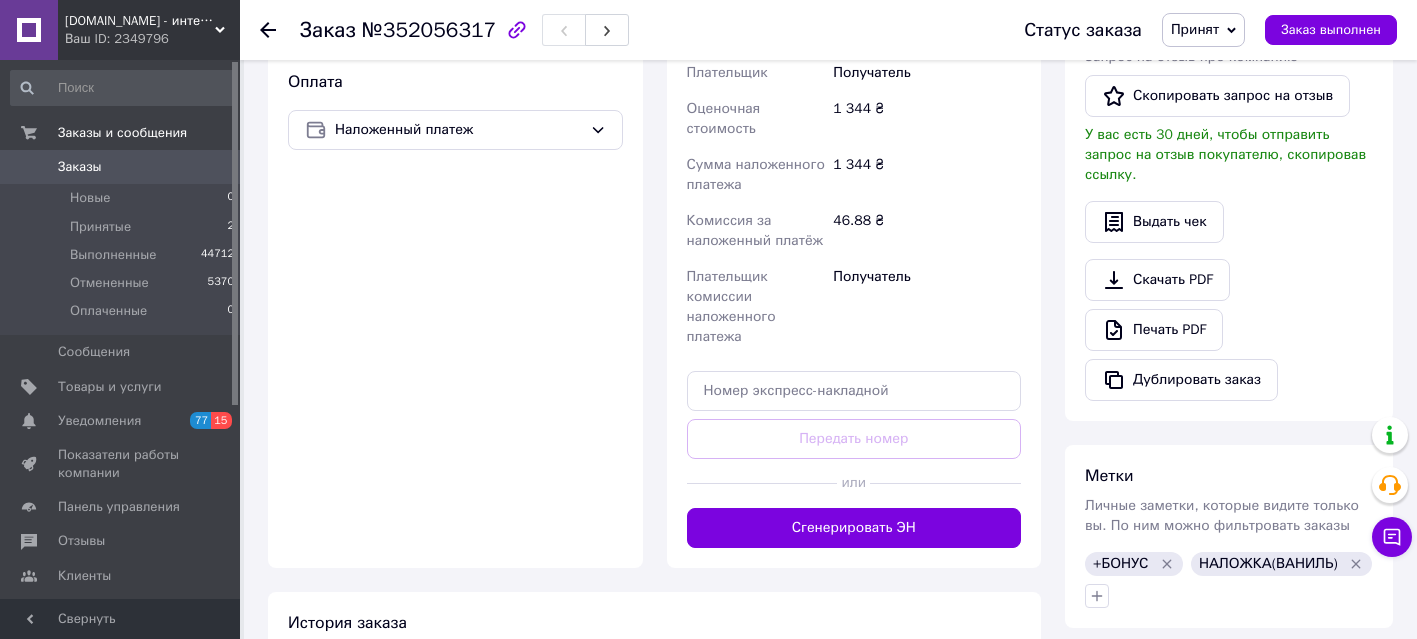 scroll, scrollTop: 930, scrollLeft: 0, axis: vertical 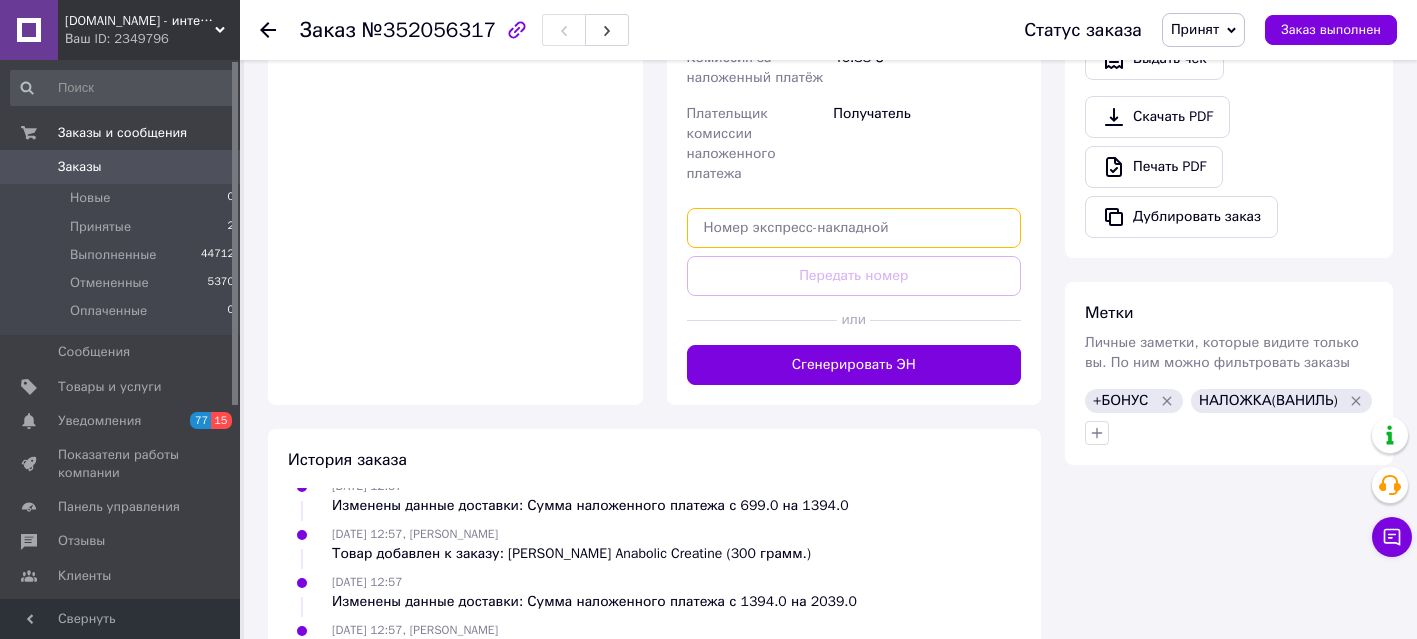 click at bounding box center [854, 228] 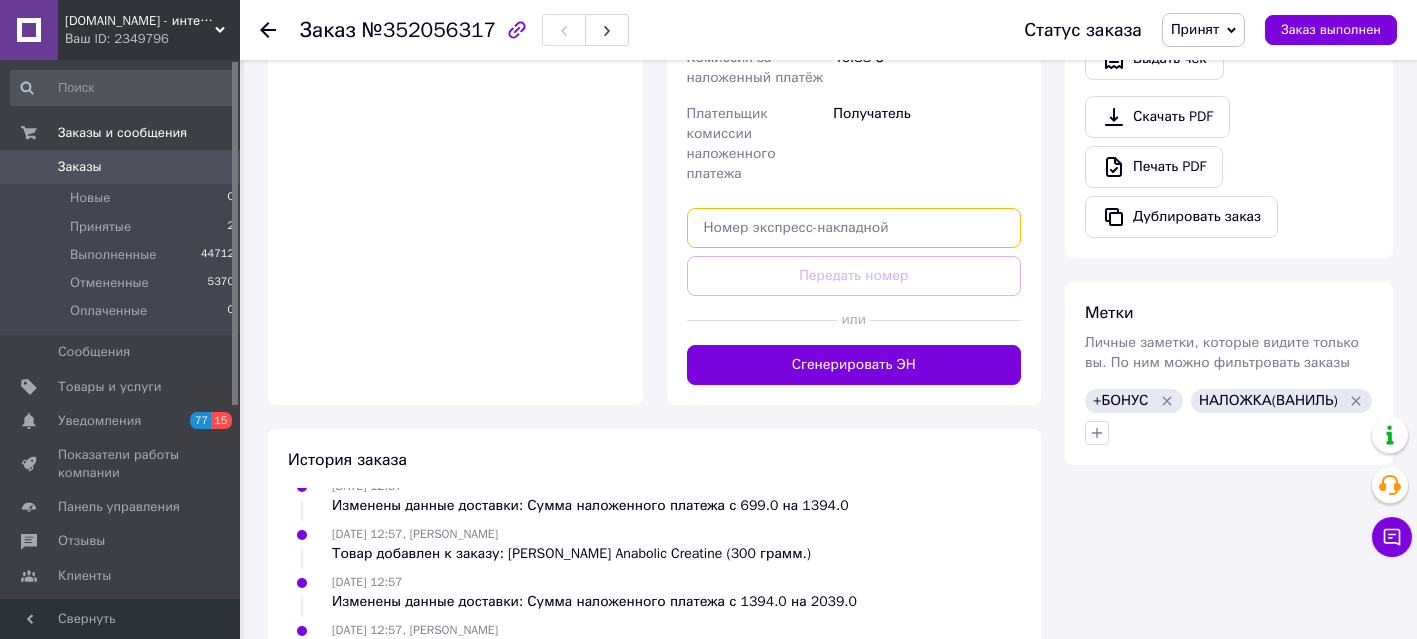 paste on "20451202991032" 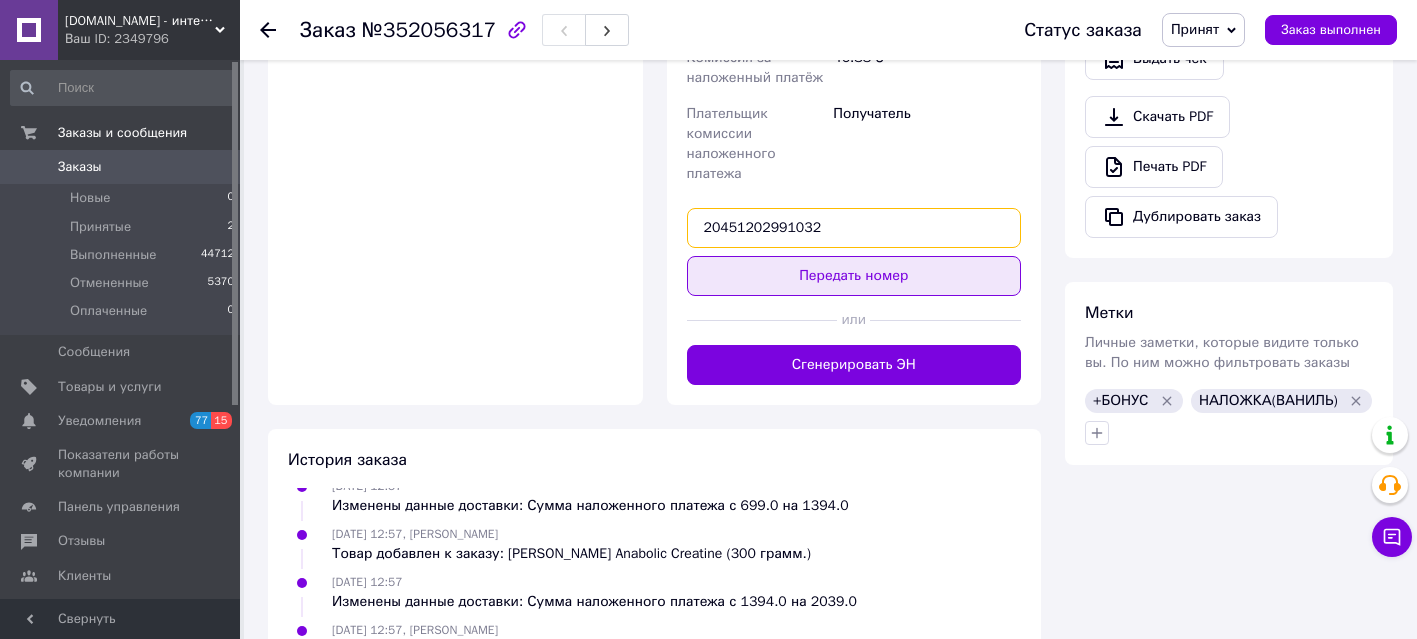 type on "20451202991032" 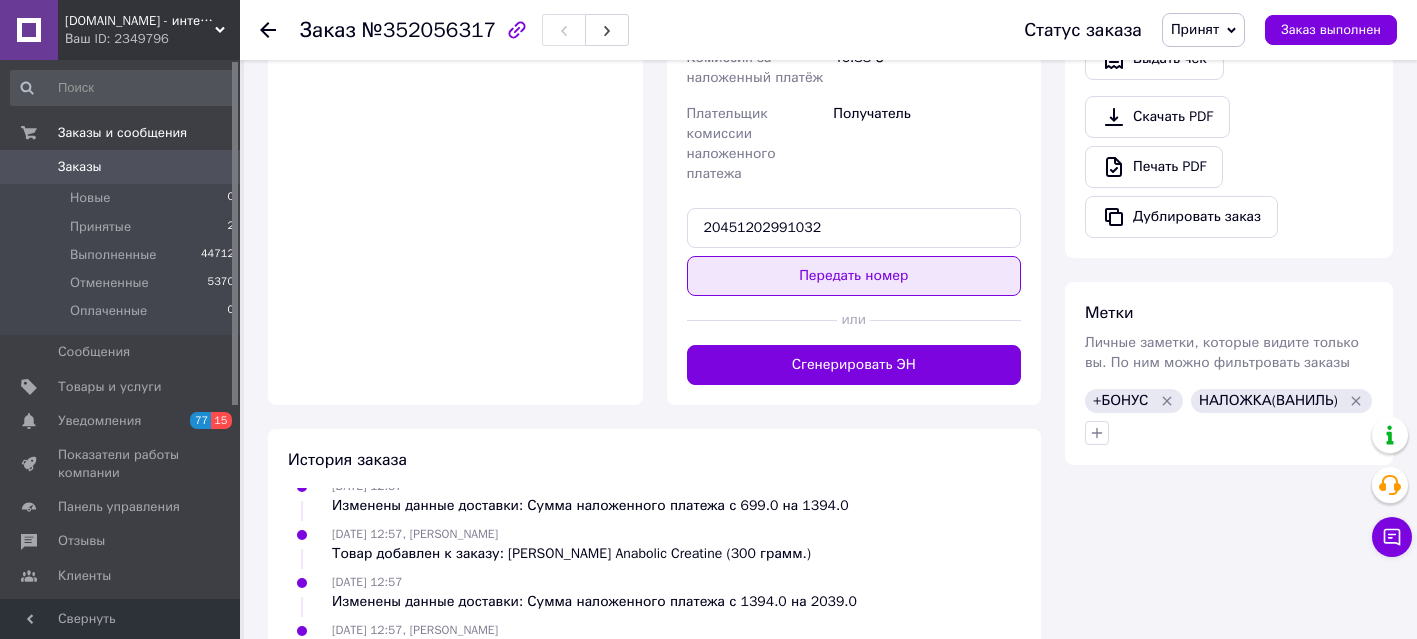 click on "Передать номер" at bounding box center [854, 276] 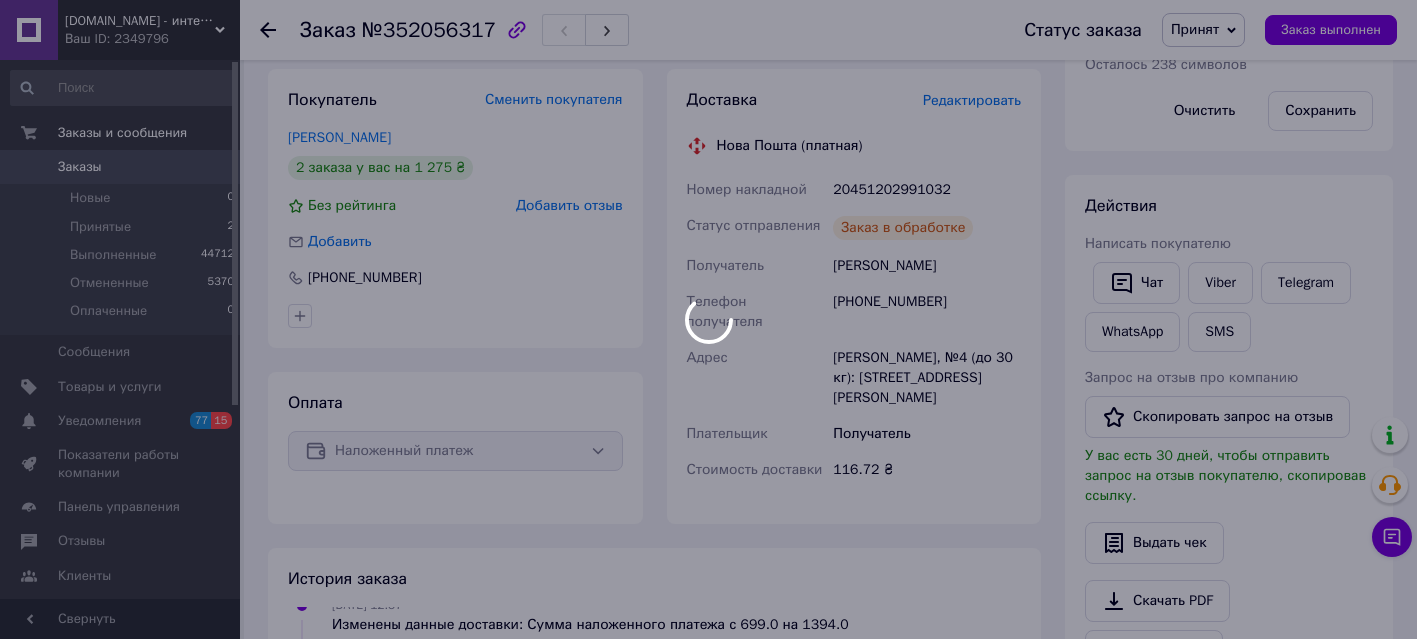 scroll, scrollTop: 0, scrollLeft: 0, axis: both 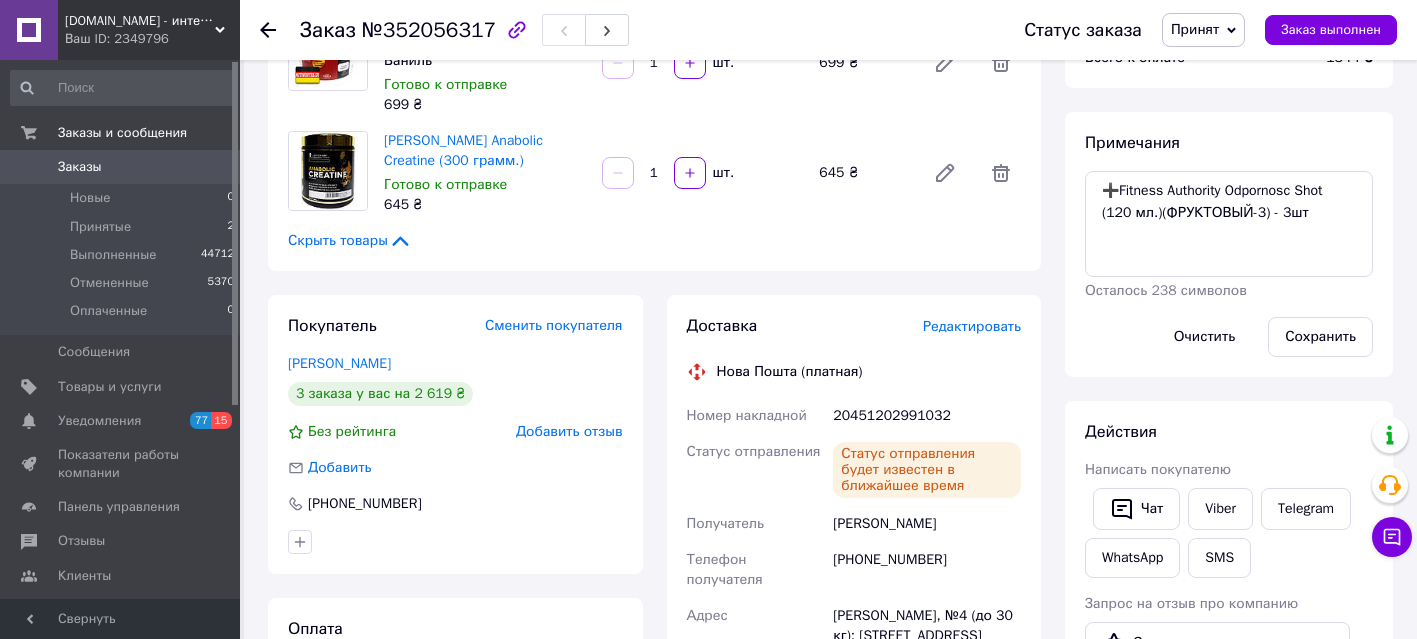 click on "20451202991032" at bounding box center (927, 416) 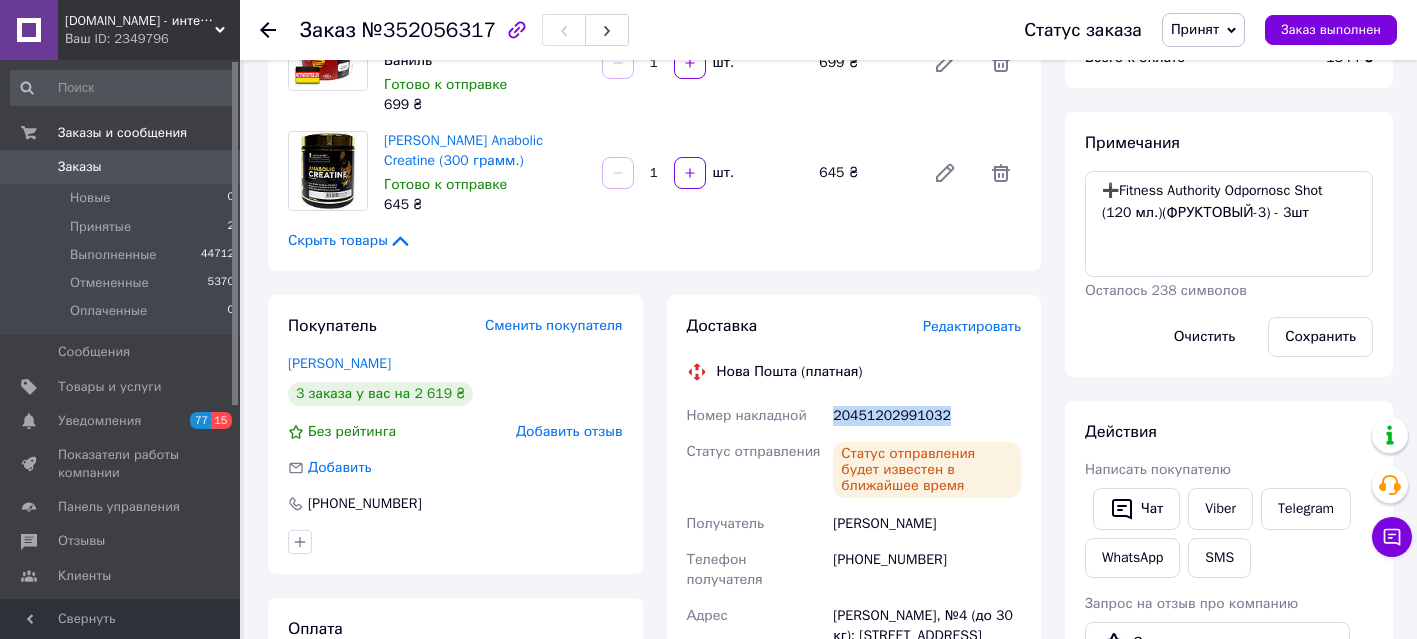 click on "20451202991032" at bounding box center [927, 416] 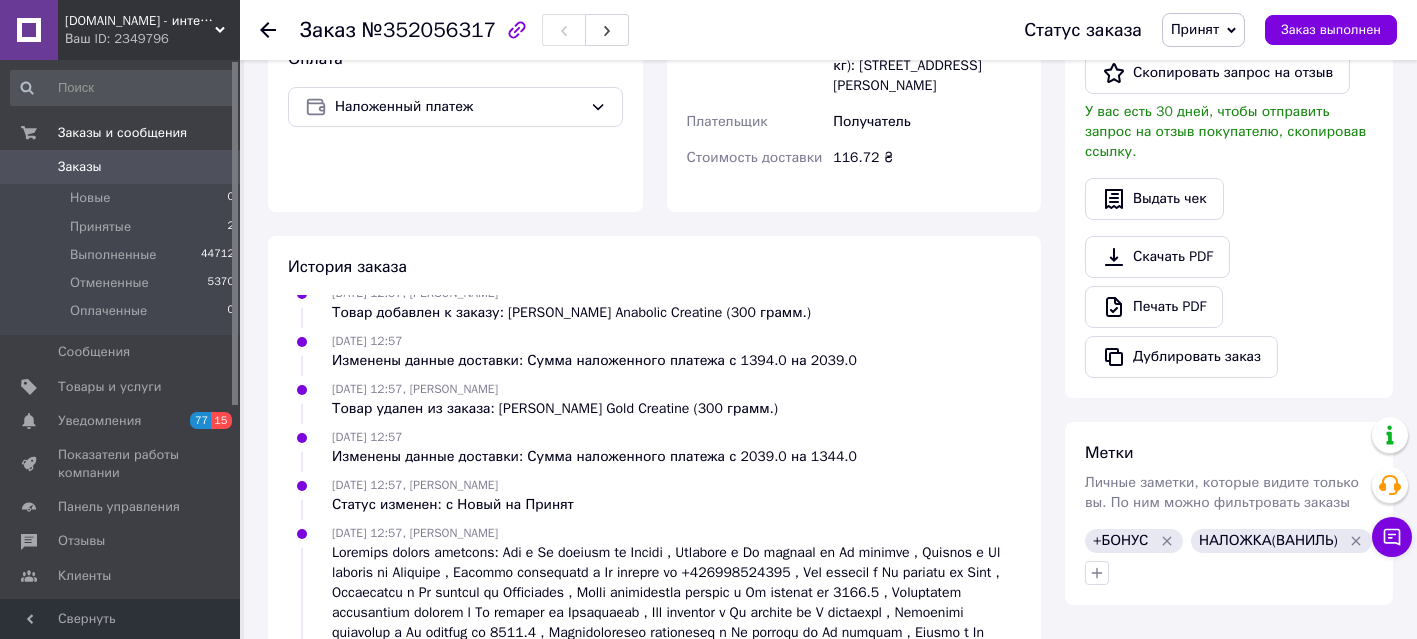 scroll, scrollTop: 899, scrollLeft: 0, axis: vertical 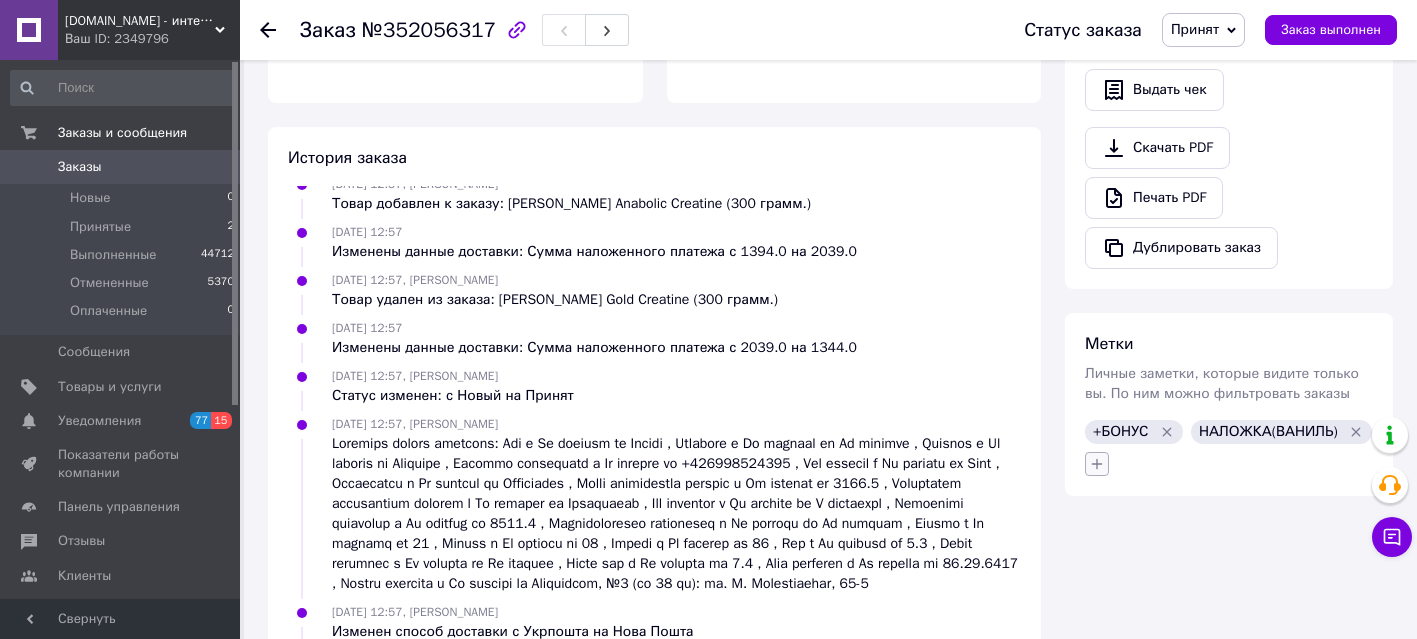 click 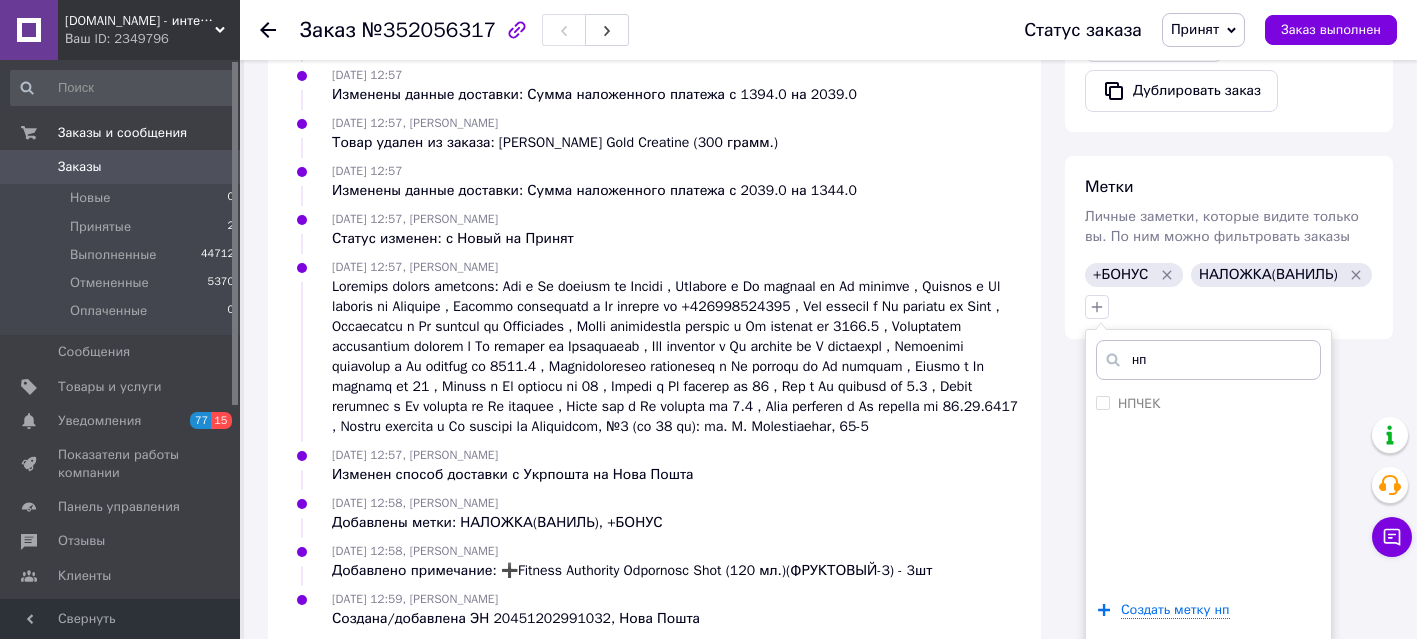 scroll, scrollTop: 1150, scrollLeft: 0, axis: vertical 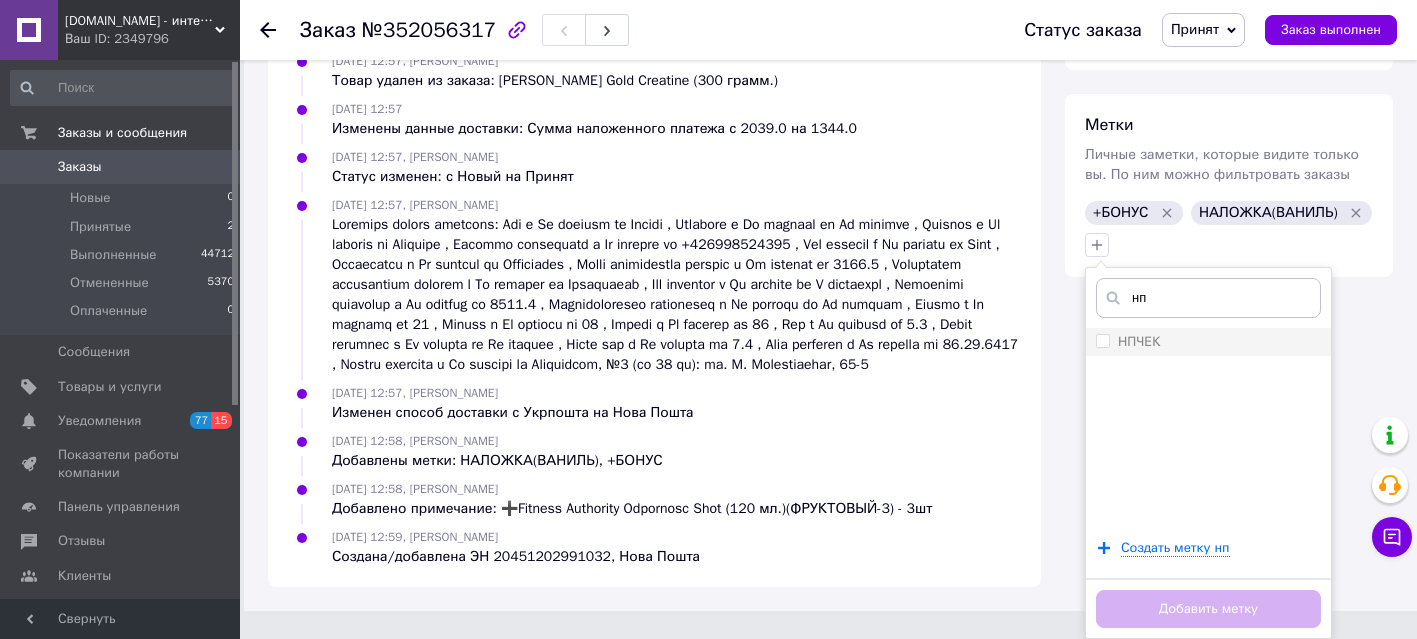 type on "нп" 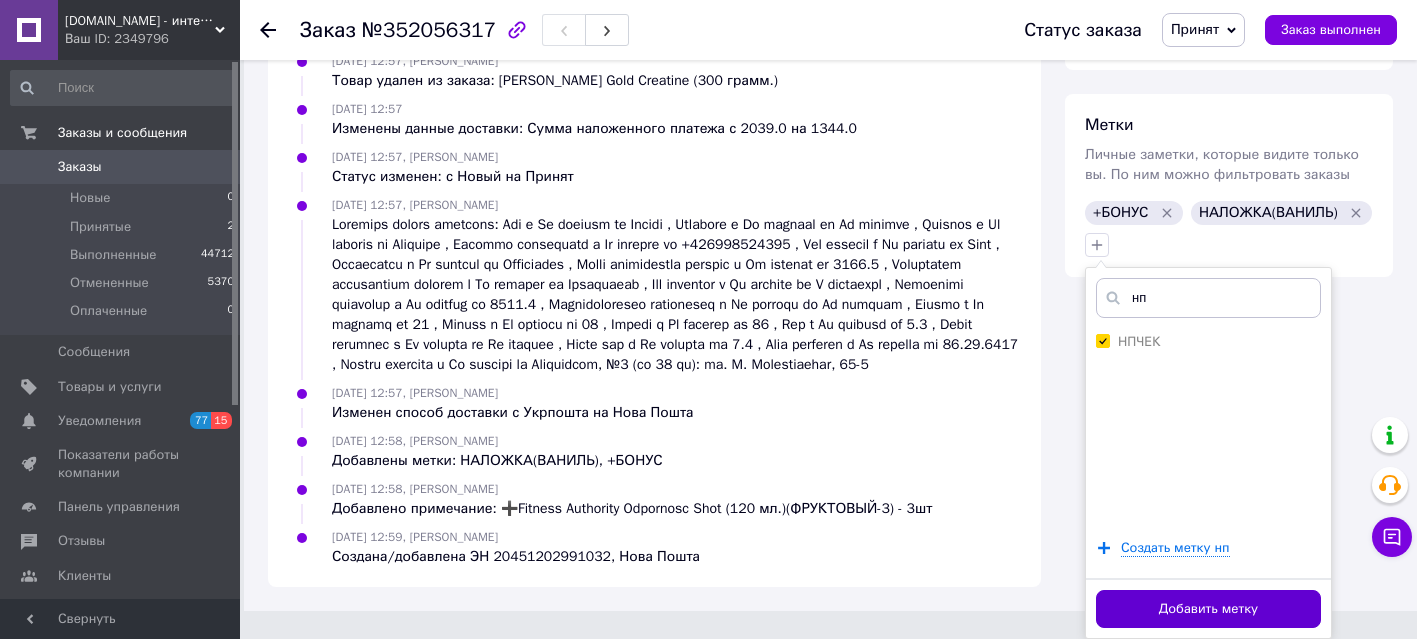 click on "Добавить метку" at bounding box center [1208, 609] 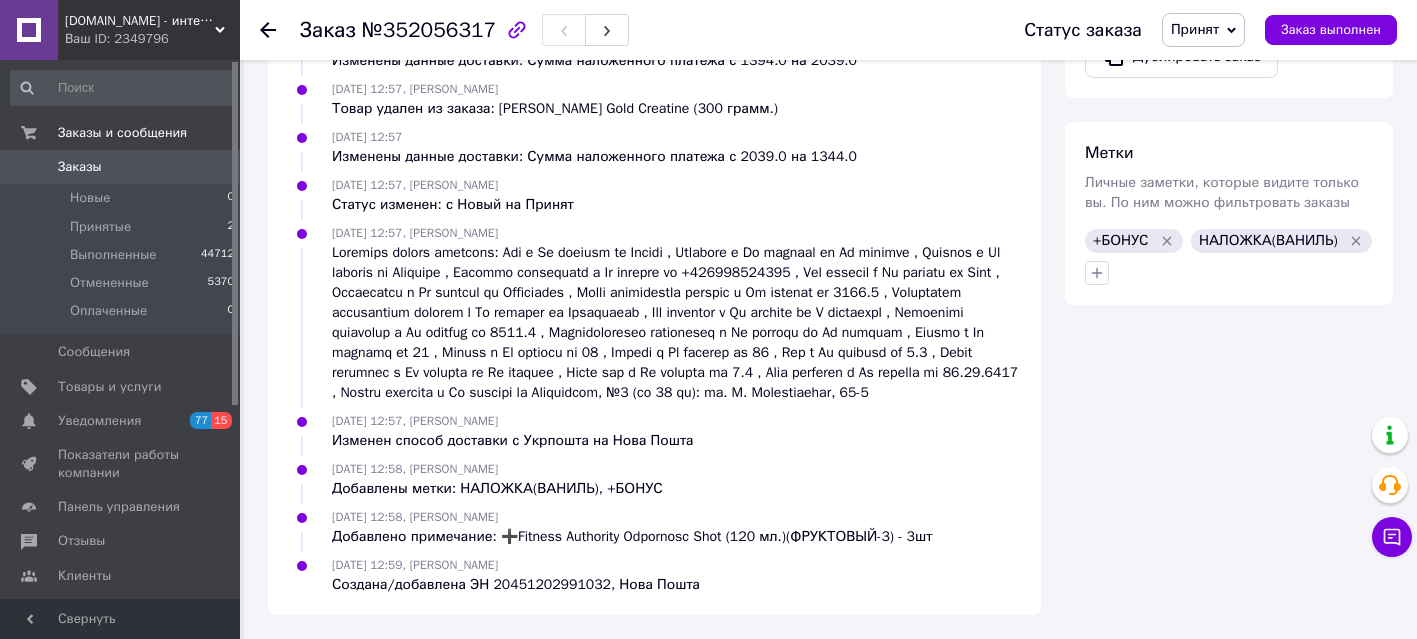 scroll, scrollTop: 1130, scrollLeft: 0, axis: vertical 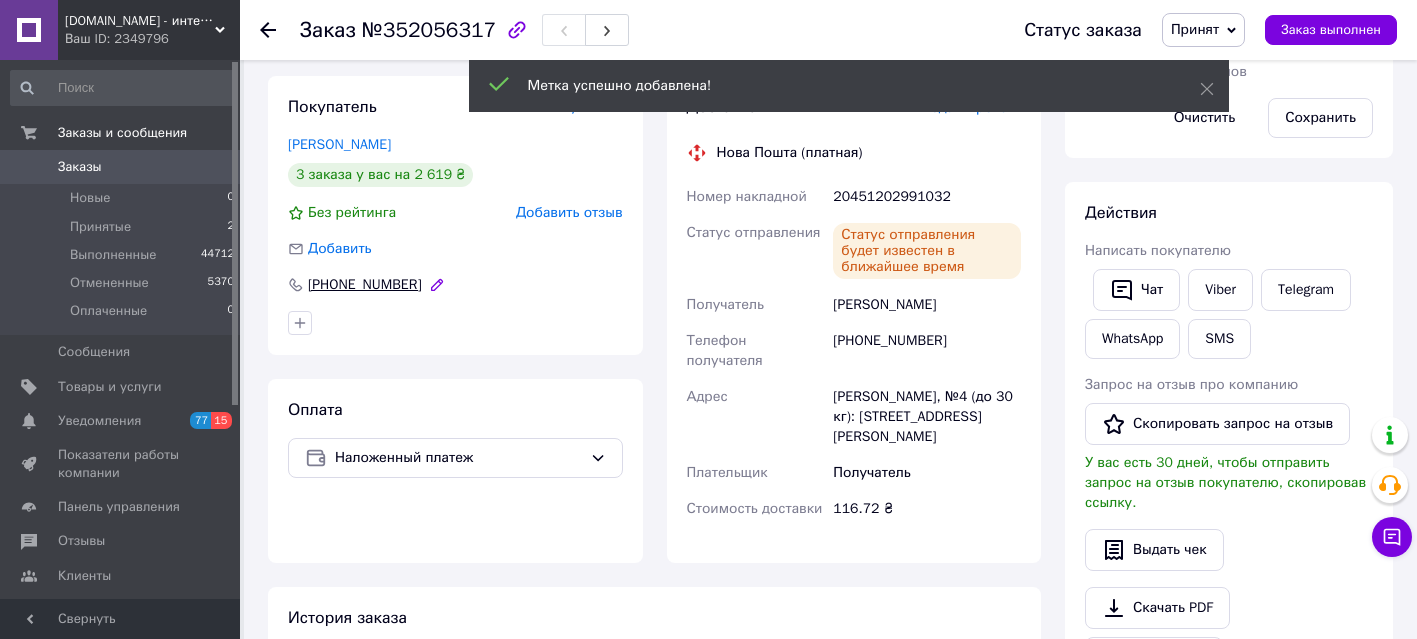 click on "+380509580535" at bounding box center [365, 285] 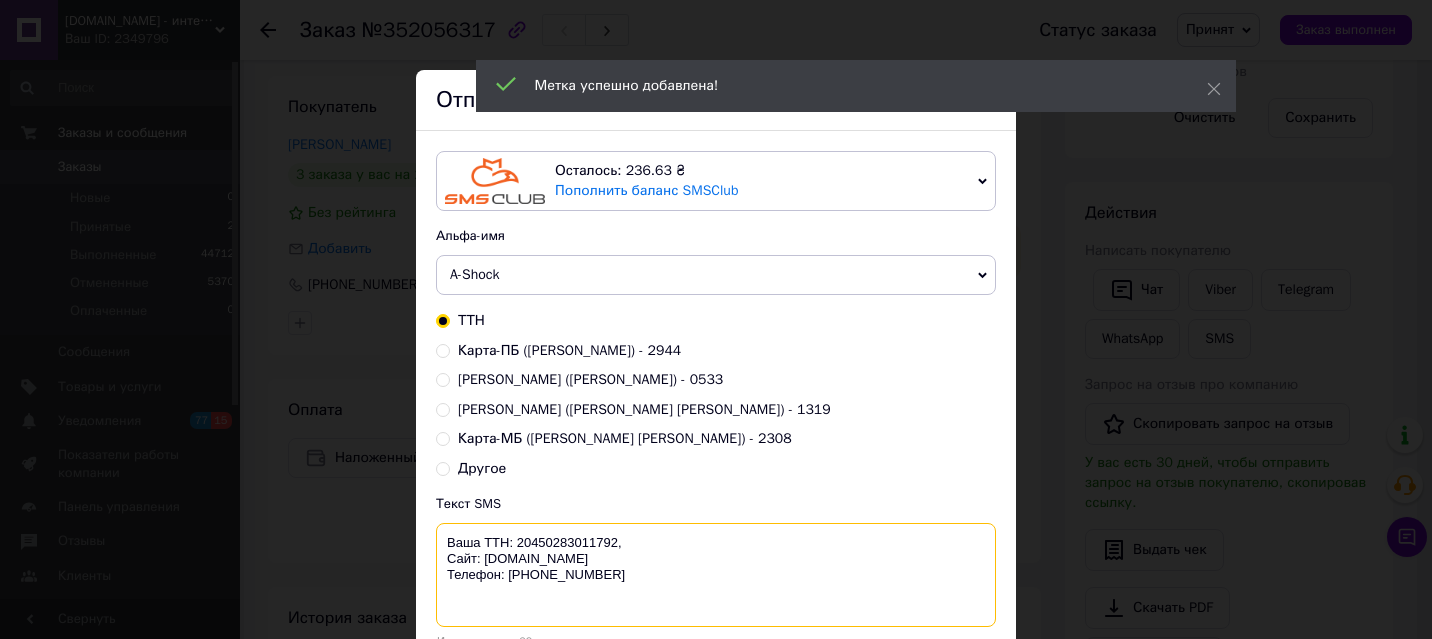 click on "Ваша ТТН: 20450283011792,
Сайт: [DOMAIN_NAME]
Телефон: [PHONE_NUMBER]" at bounding box center [716, 575] 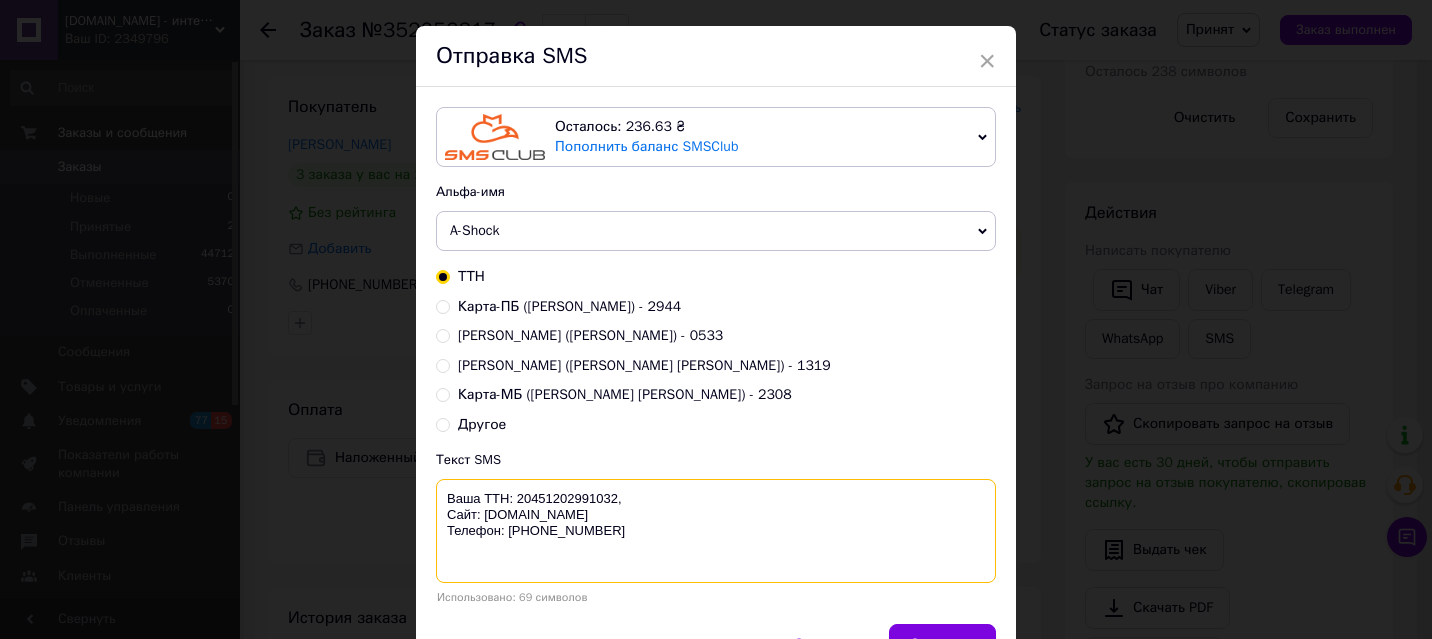 scroll, scrollTop: 152, scrollLeft: 0, axis: vertical 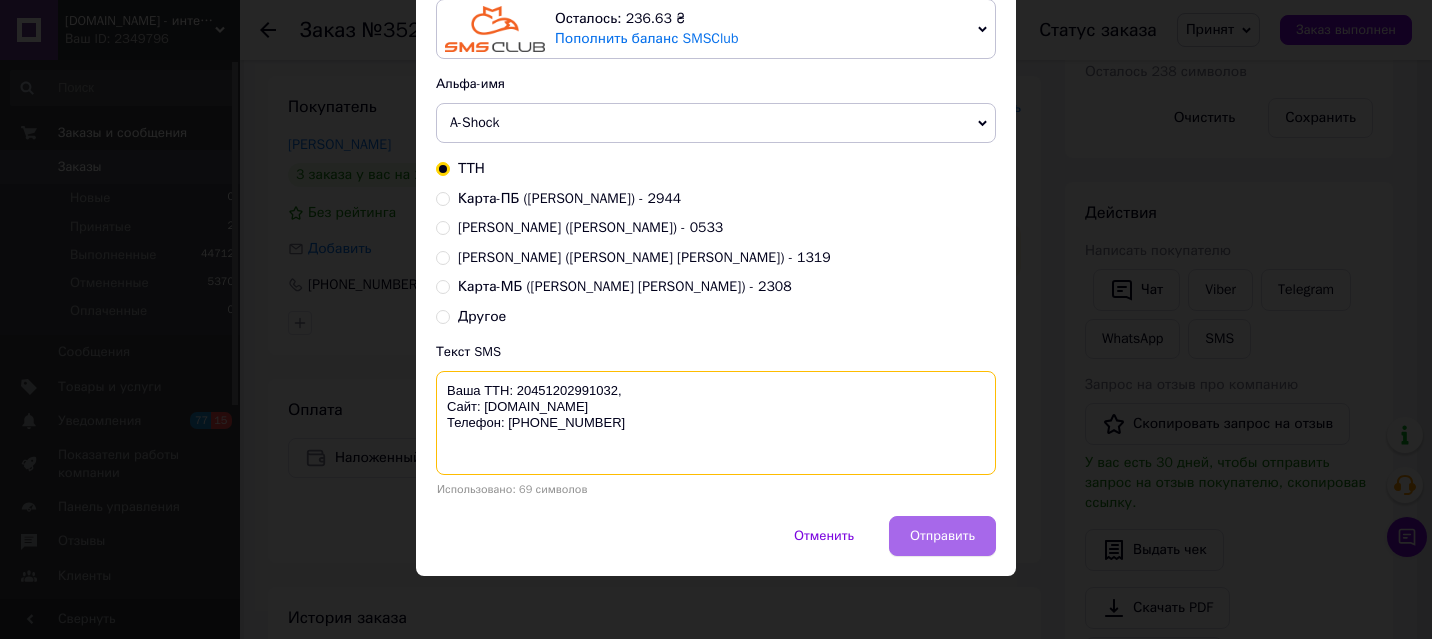 type on "Ваша ТТН: 20451202991032,
Сайт: A-Shock.com.ua
Телефон: +380957902524" 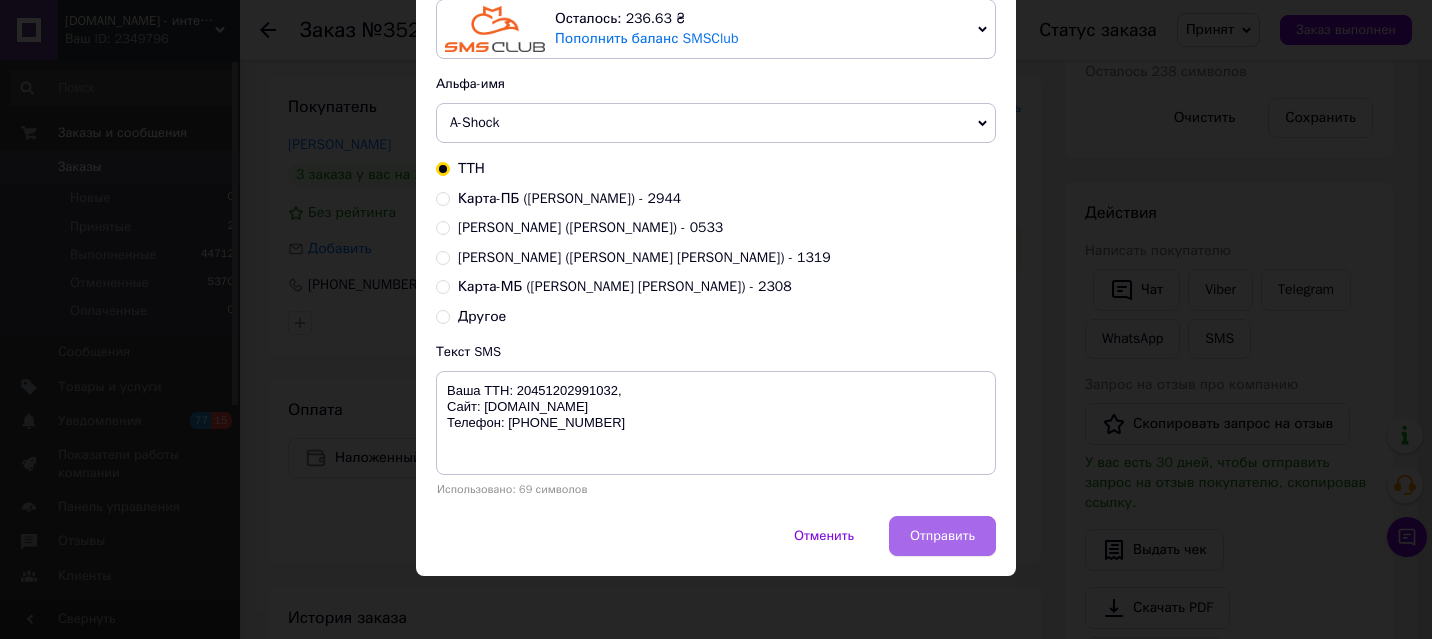 click on "Отправить" at bounding box center [942, 536] 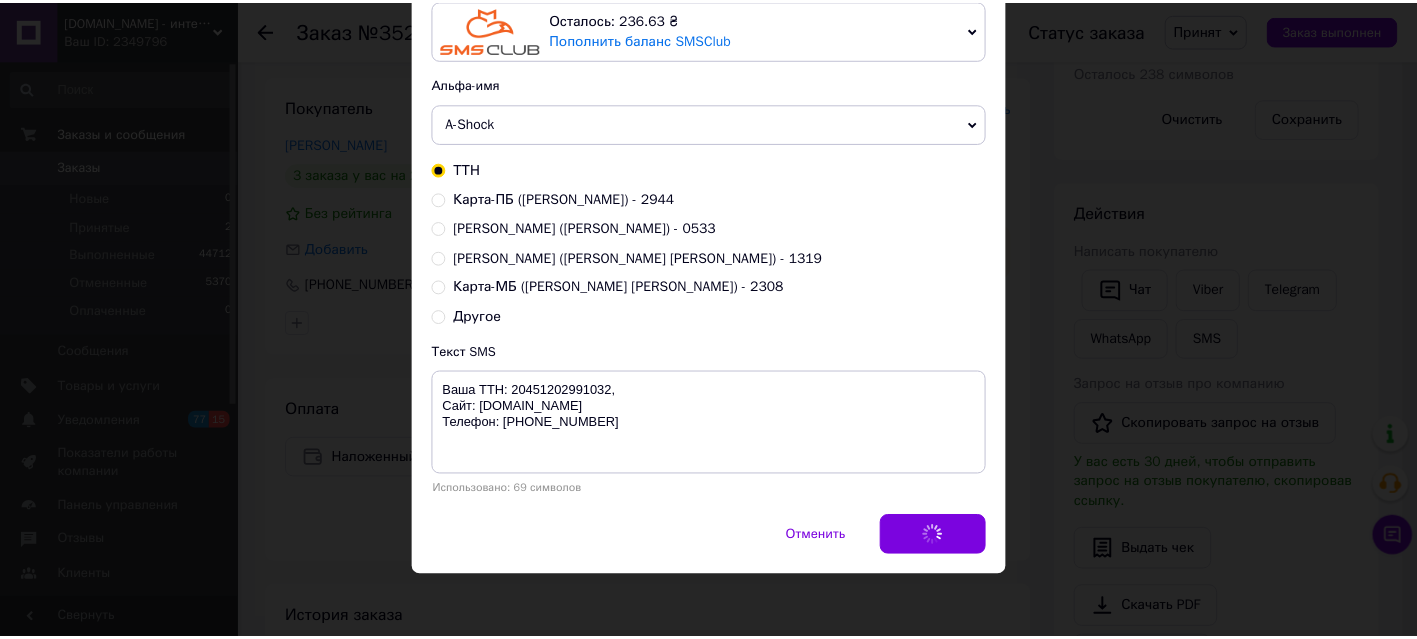 scroll, scrollTop: 0, scrollLeft: 0, axis: both 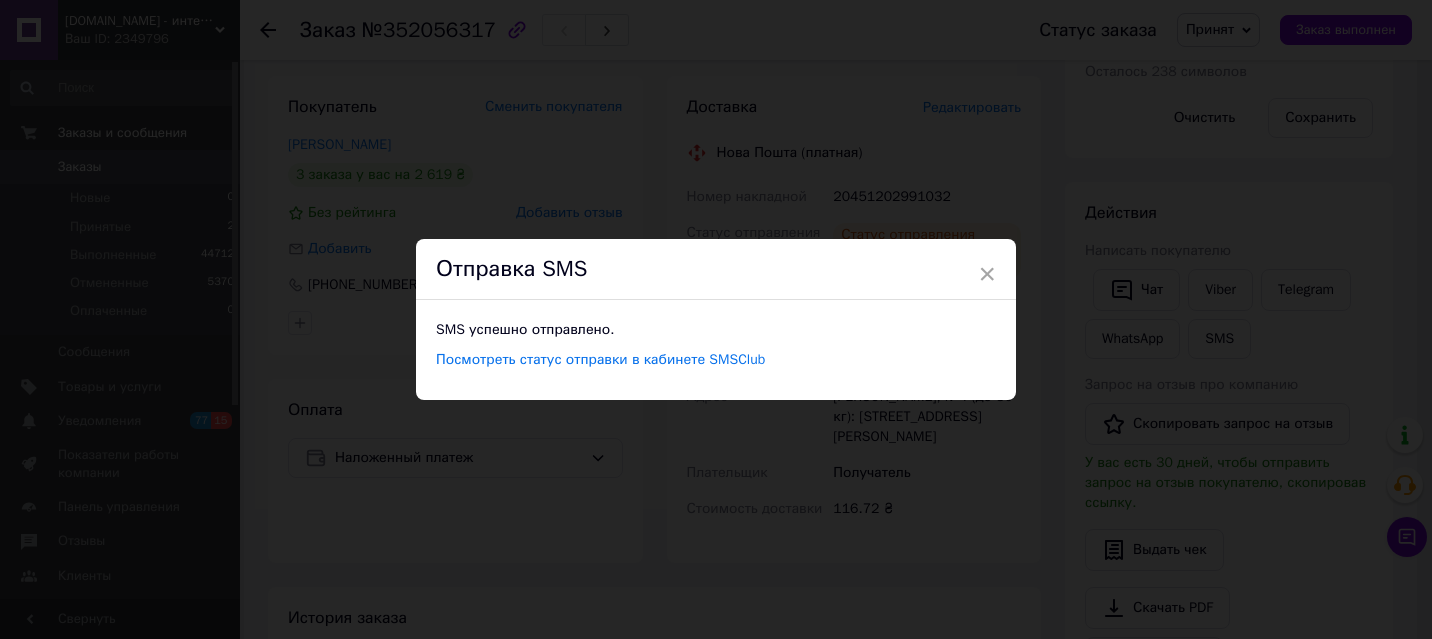 click on "× Отправка SMS SMS успешно отправлено. Посмотреть статус отправки в кабинете SMSClub" at bounding box center (716, 319) 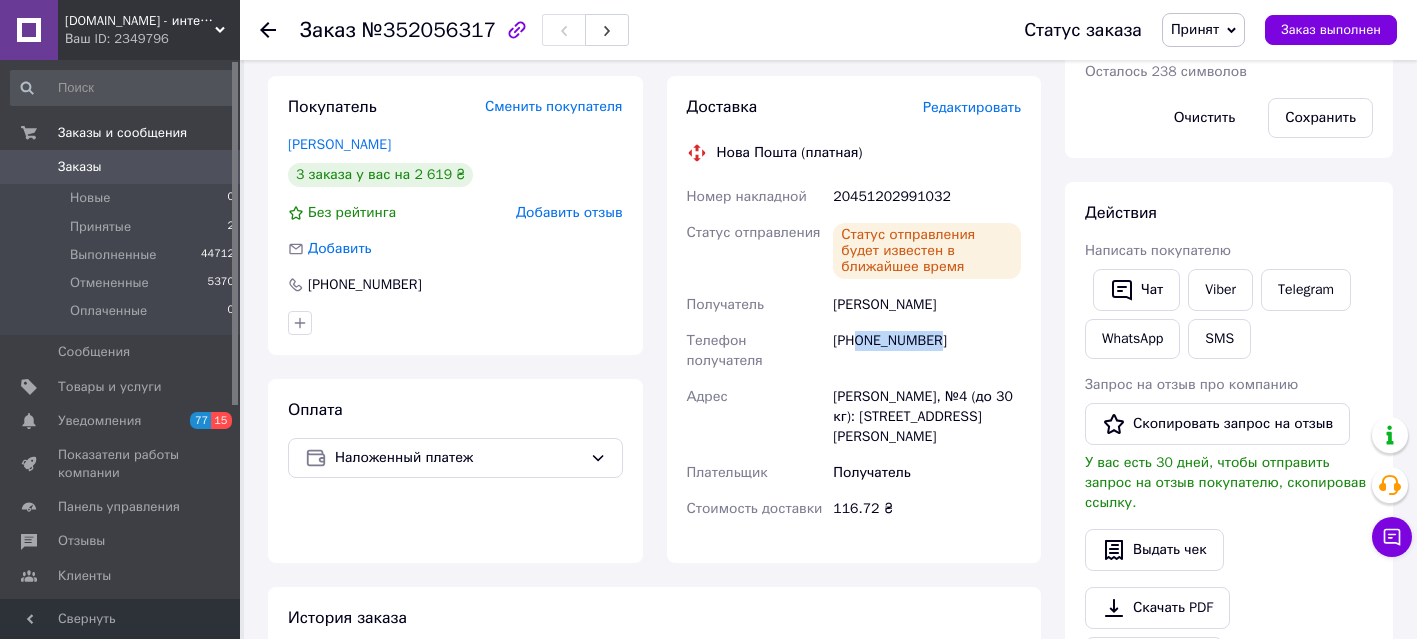 drag, startPoint x: 952, startPoint y: 362, endPoint x: 861, endPoint y: 362, distance: 91 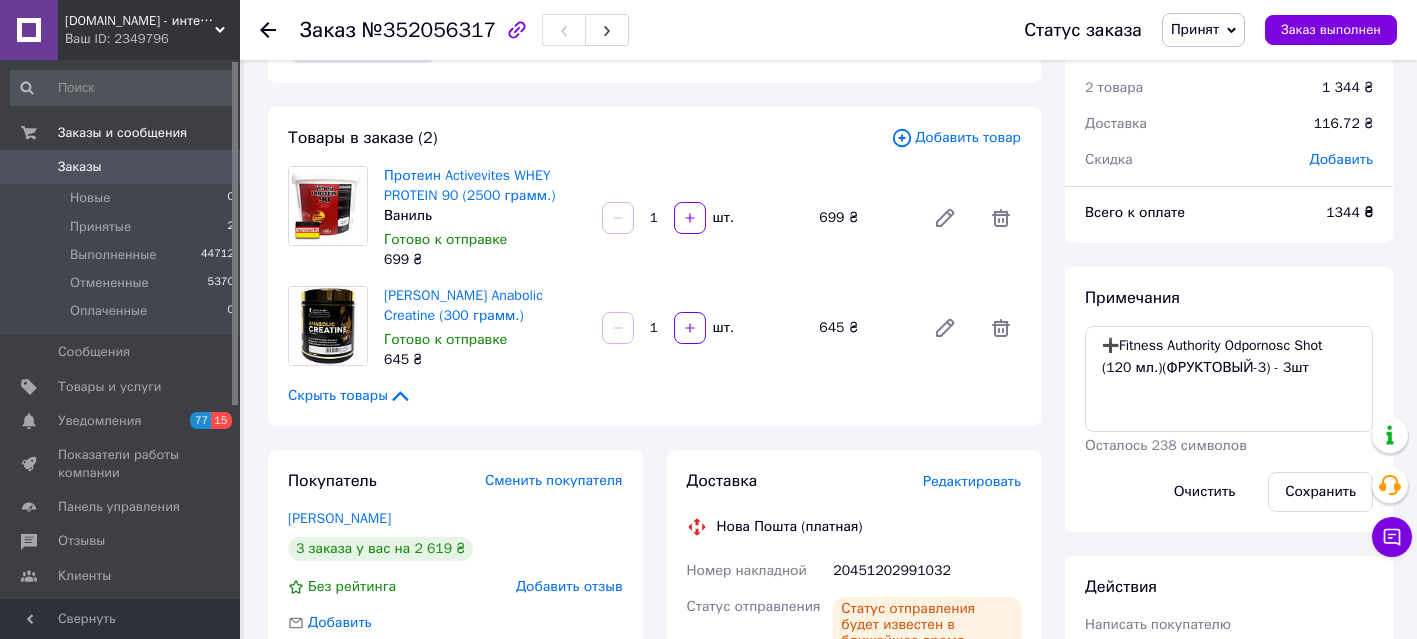 scroll, scrollTop: 0, scrollLeft: 0, axis: both 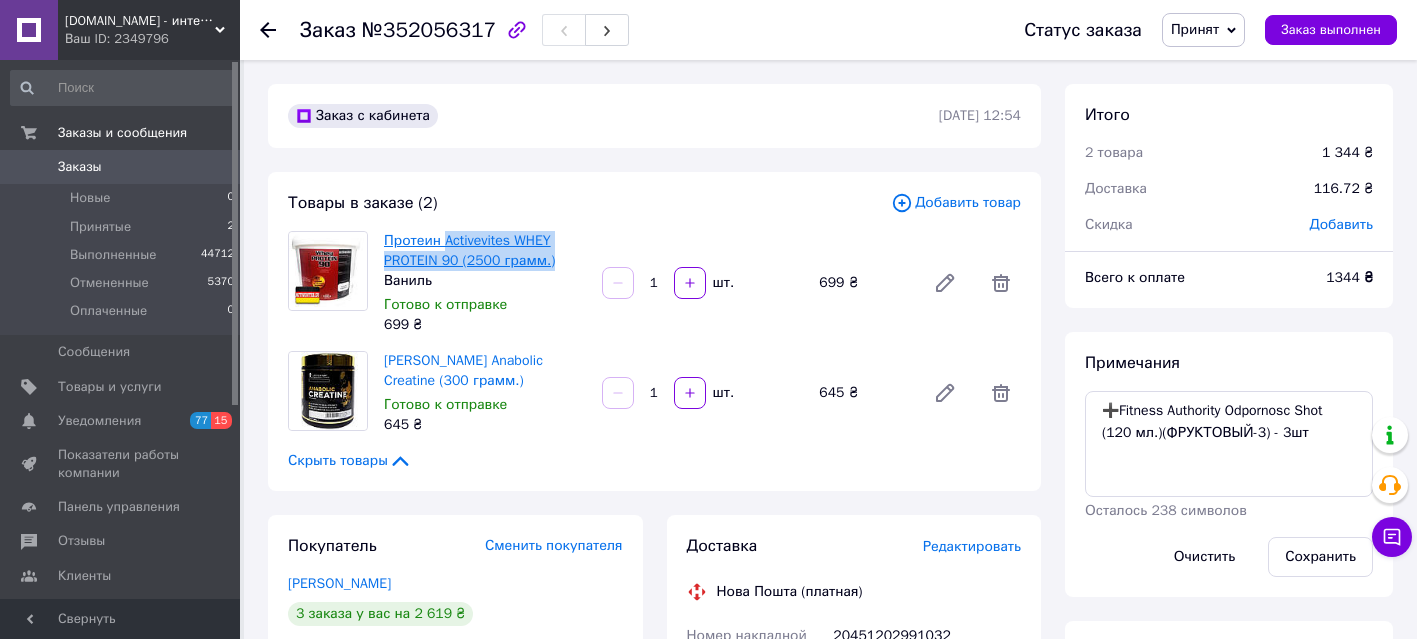 drag, startPoint x: 576, startPoint y: 264, endPoint x: 447, endPoint y: 243, distance: 130.69812 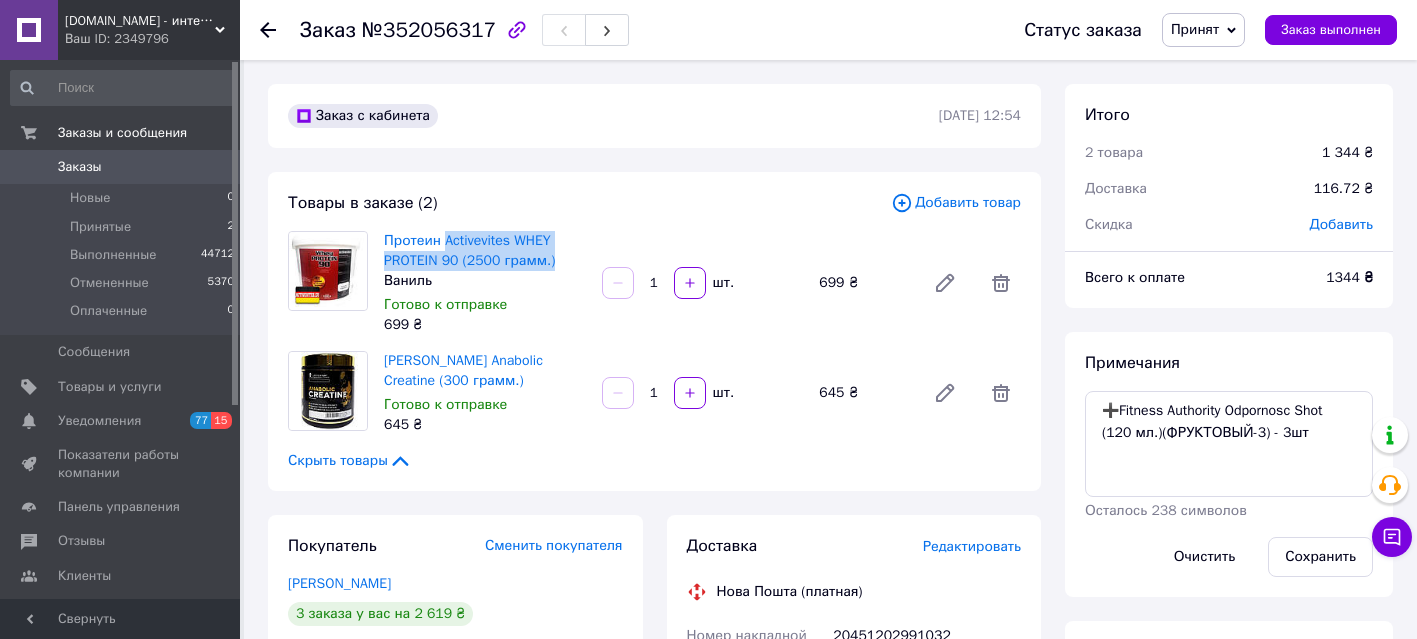 copy on "Activevites WHEY PROTEIN 90 (2500 грамм.)" 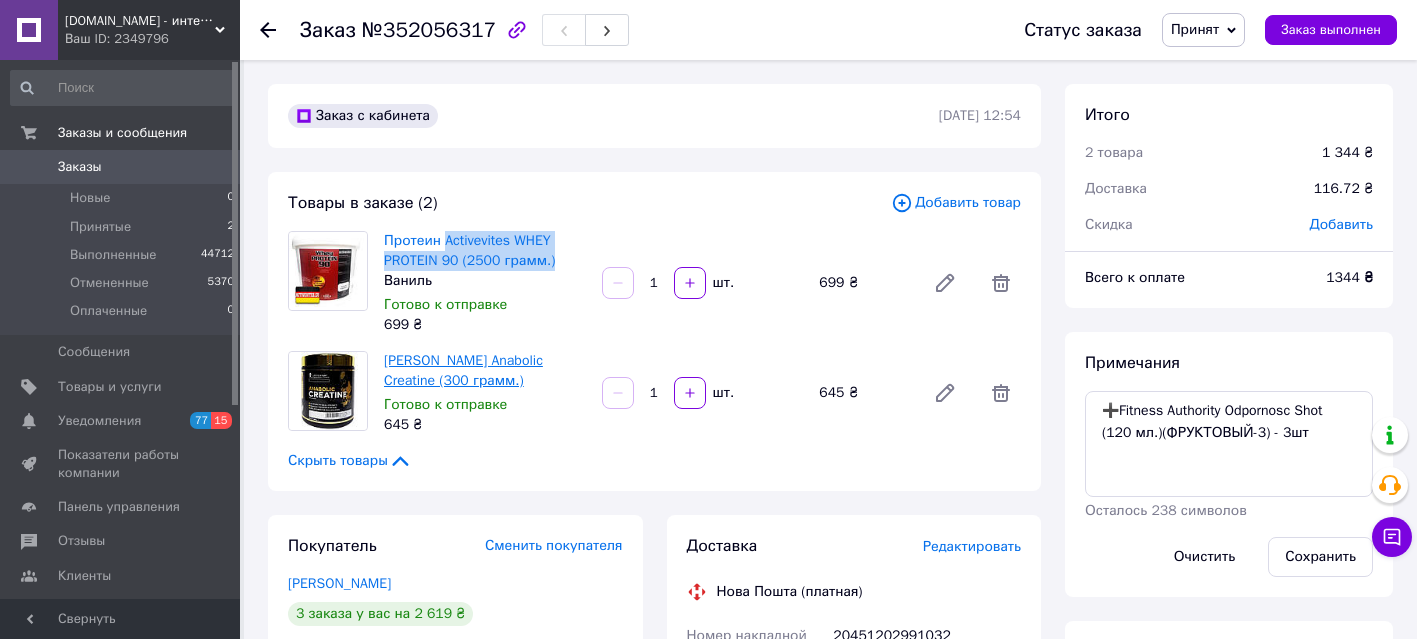 drag, startPoint x: 449, startPoint y: 396, endPoint x: 446, endPoint y: 354, distance: 42.107006 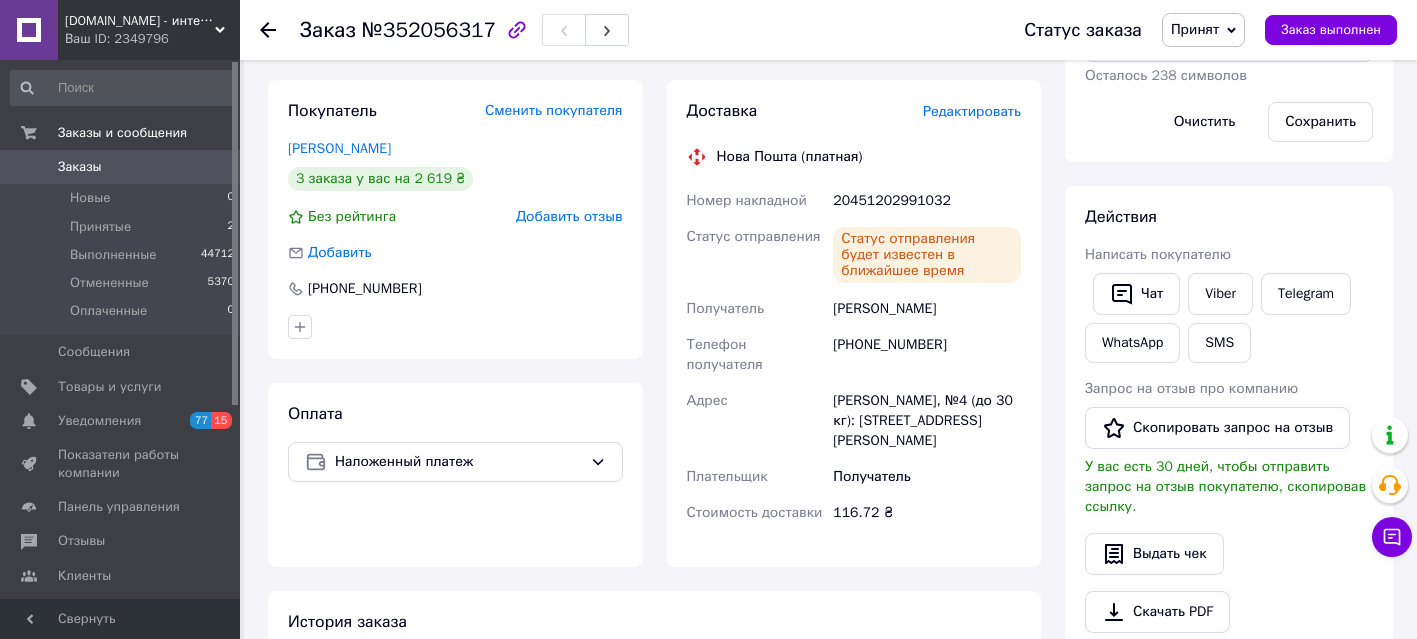 scroll, scrollTop: 311, scrollLeft: 0, axis: vertical 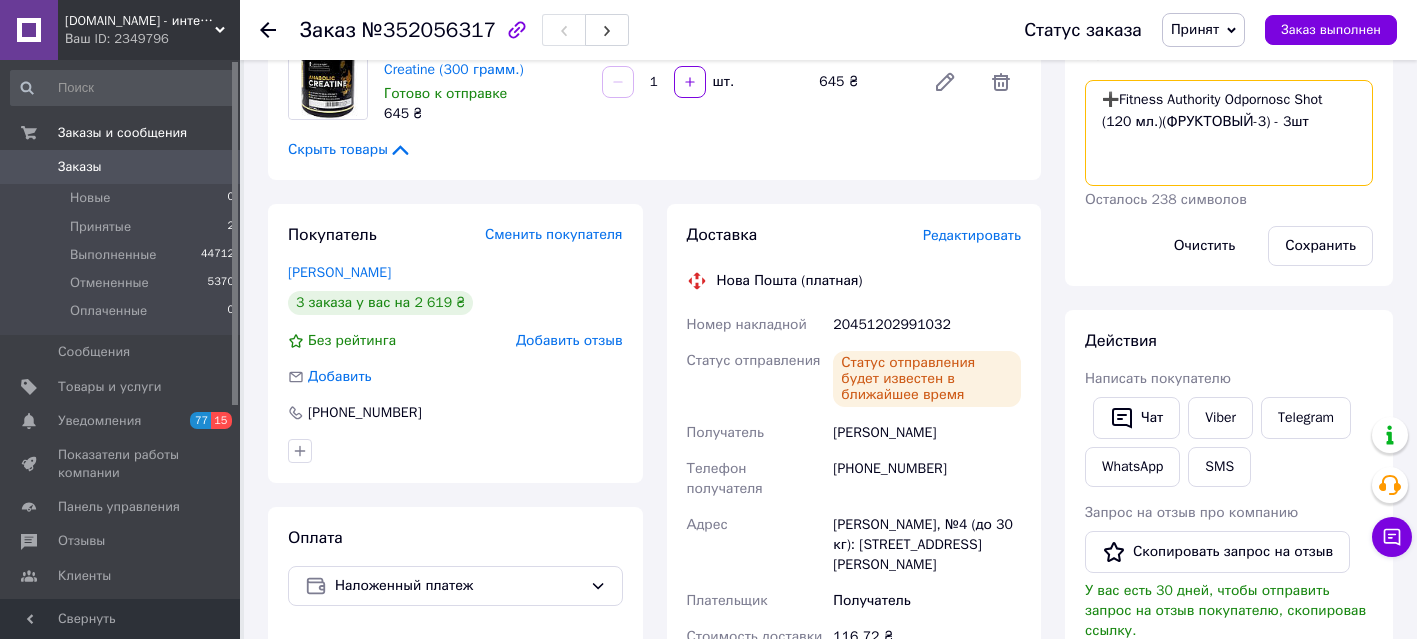 drag, startPoint x: 1333, startPoint y: 121, endPoint x: 1077, endPoint y: 67, distance: 261.63333 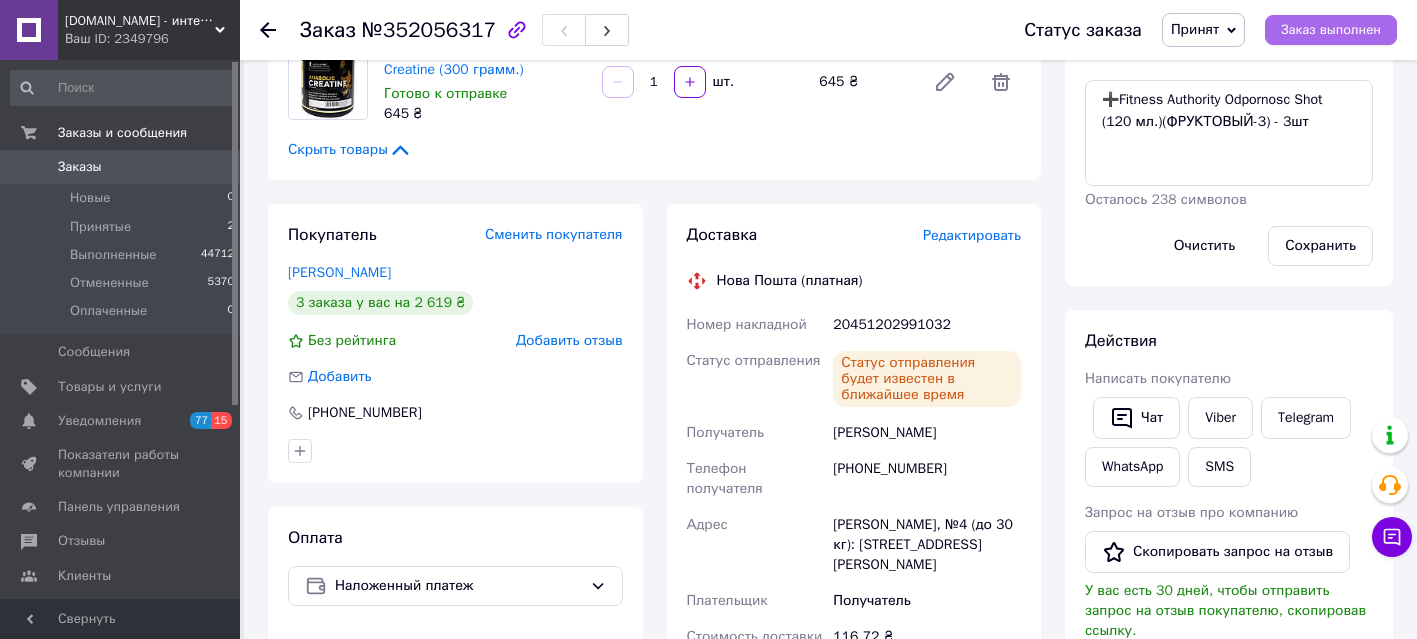 click on "Заказ выполнен" at bounding box center [1331, 30] 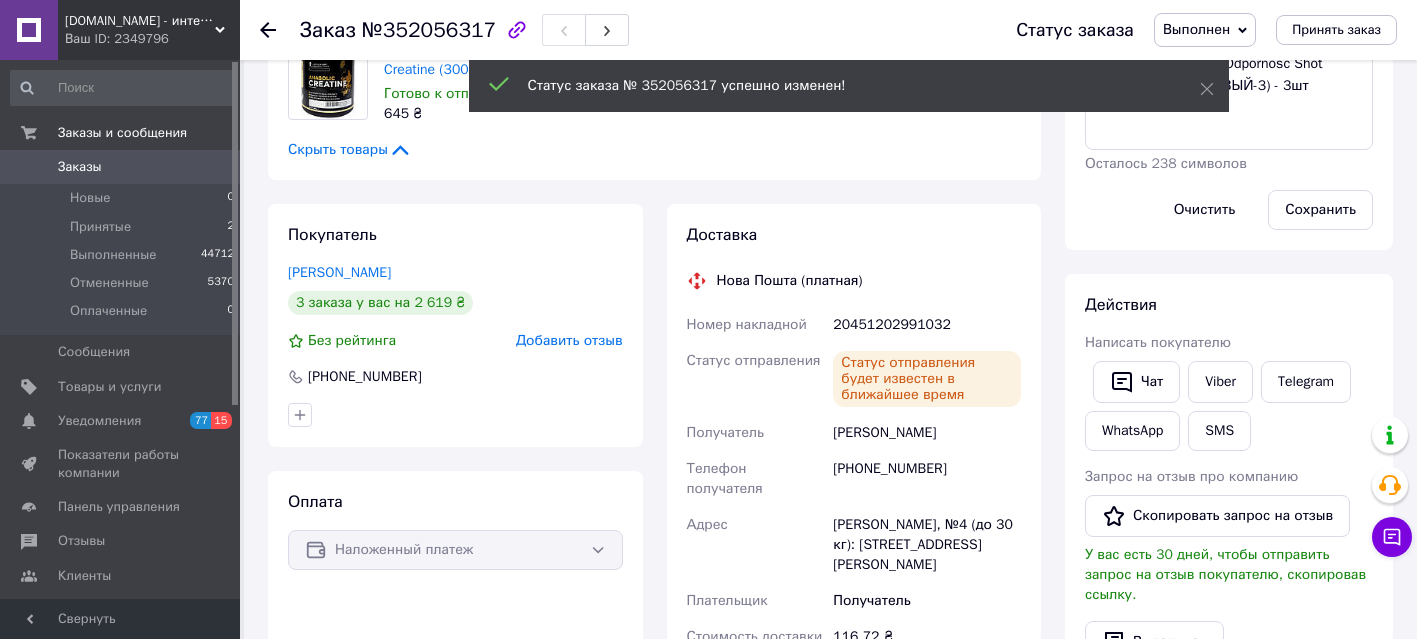 scroll, scrollTop: 724, scrollLeft: 0, axis: vertical 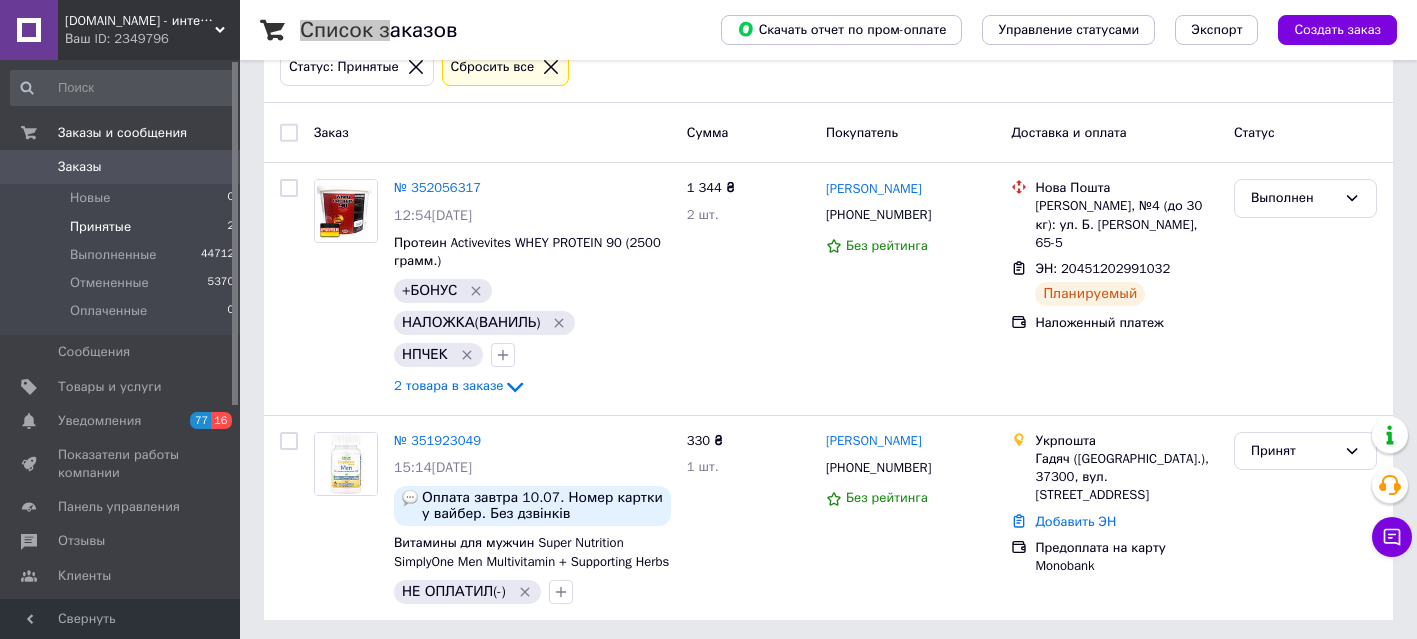 drag, startPoint x: 387, startPoint y: 30, endPoint x: 439, endPoint y: 12, distance: 55.027267 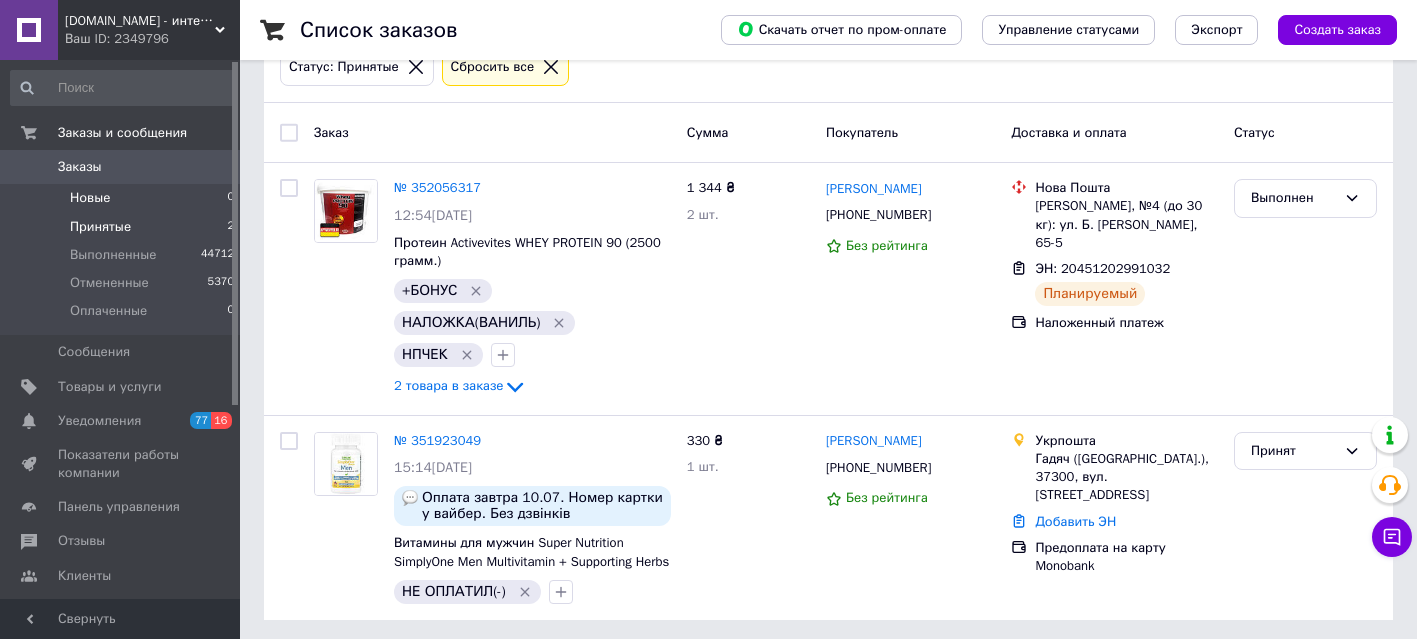 click on "Новые" at bounding box center (90, 198) 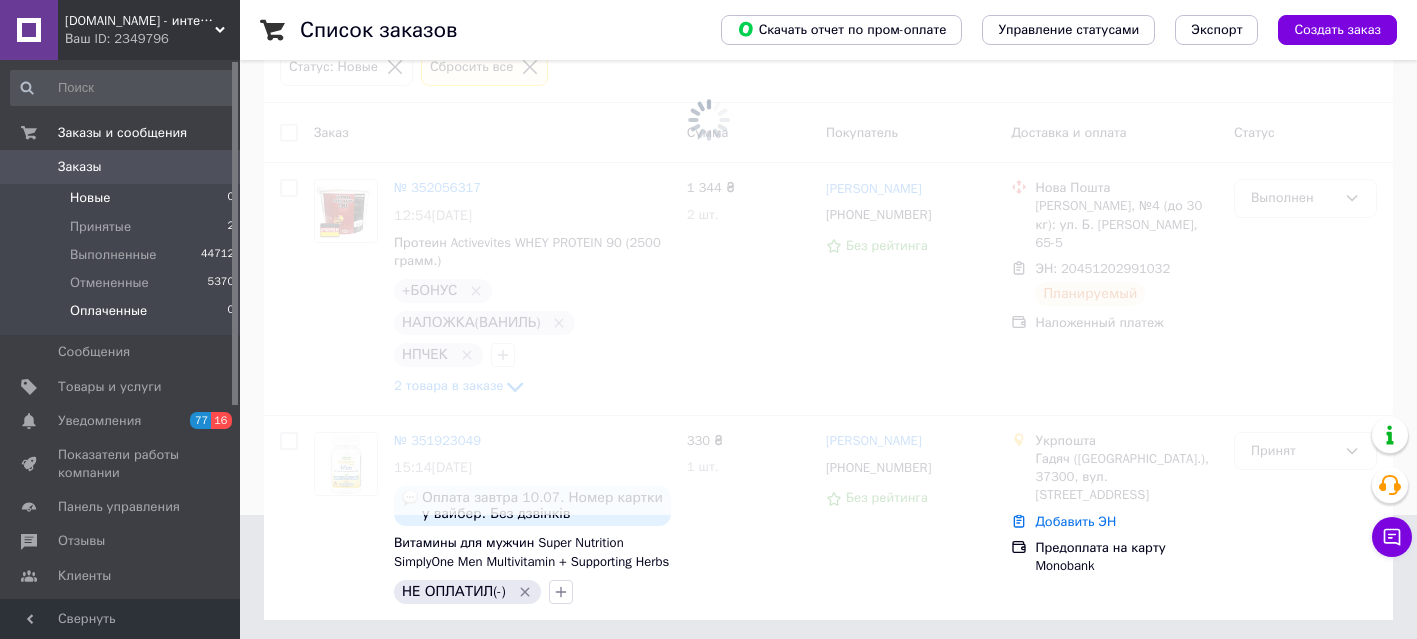 scroll, scrollTop: 0, scrollLeft: 0, axis: both 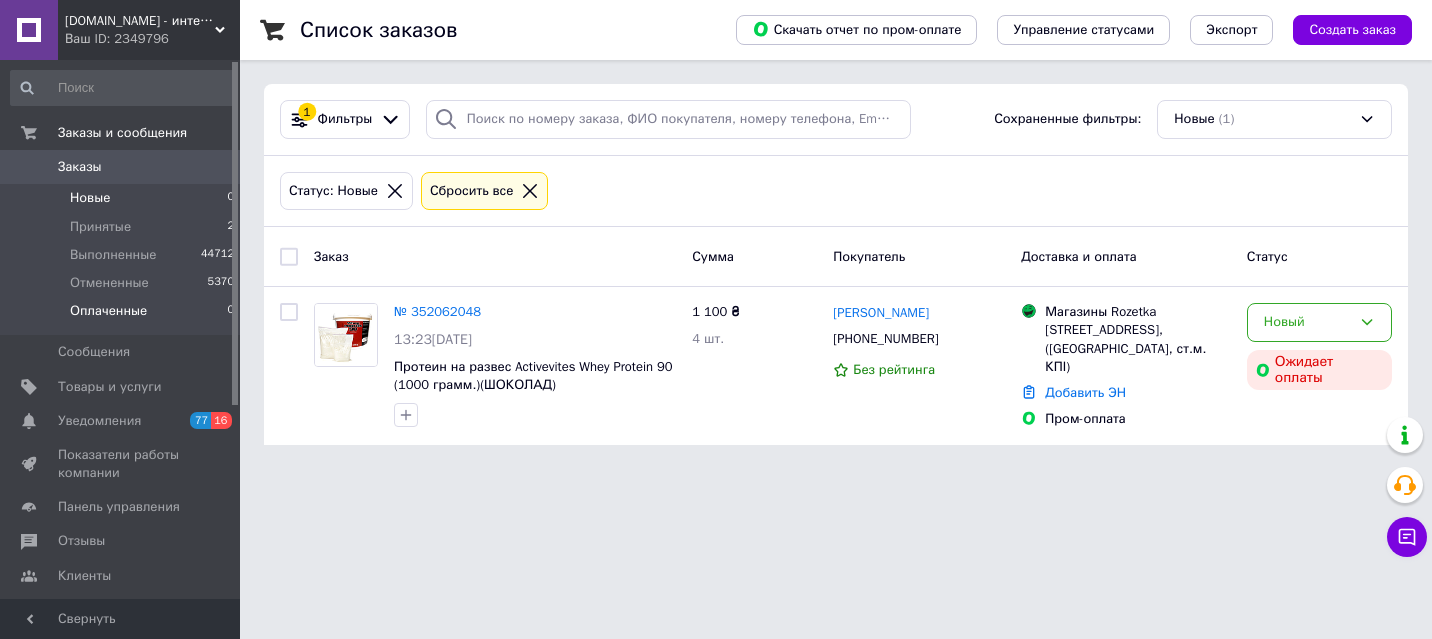 click on "Оплаченные" at bounding box center (108, 311) 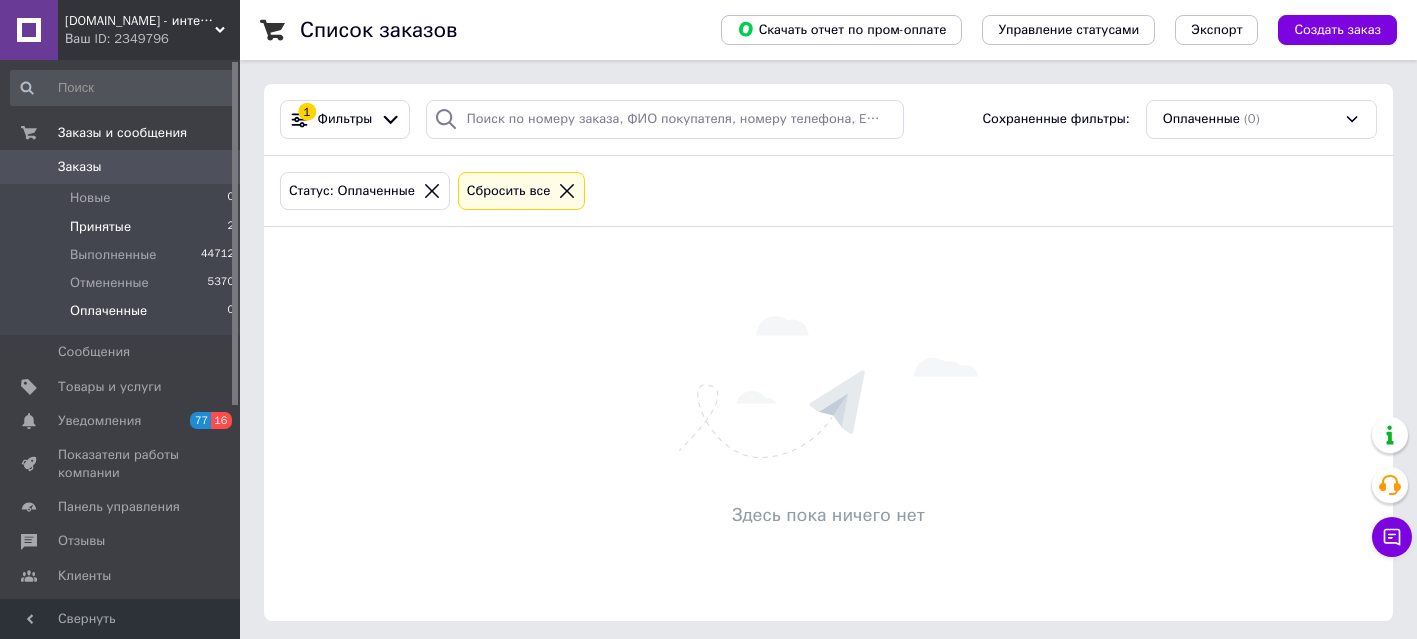 click on "Принятые 2" at bounding box center [123, 227] 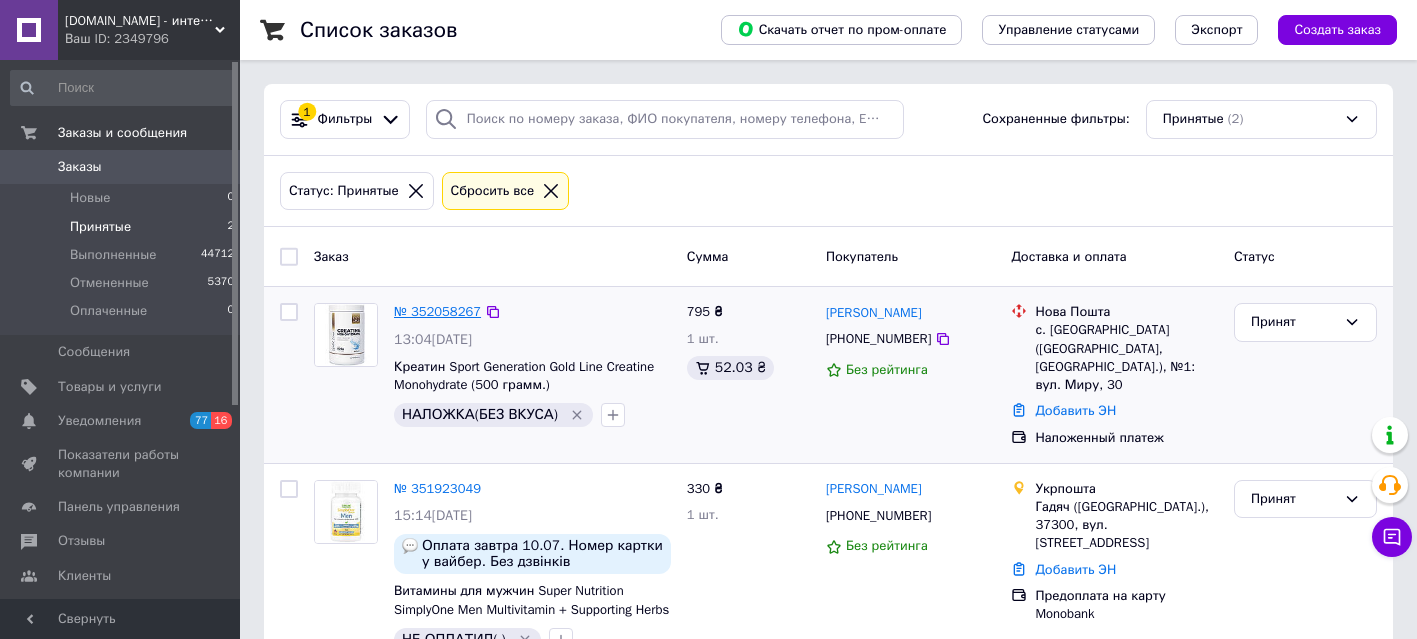 click on "№ 352058267" at bounding box center (437, 311) 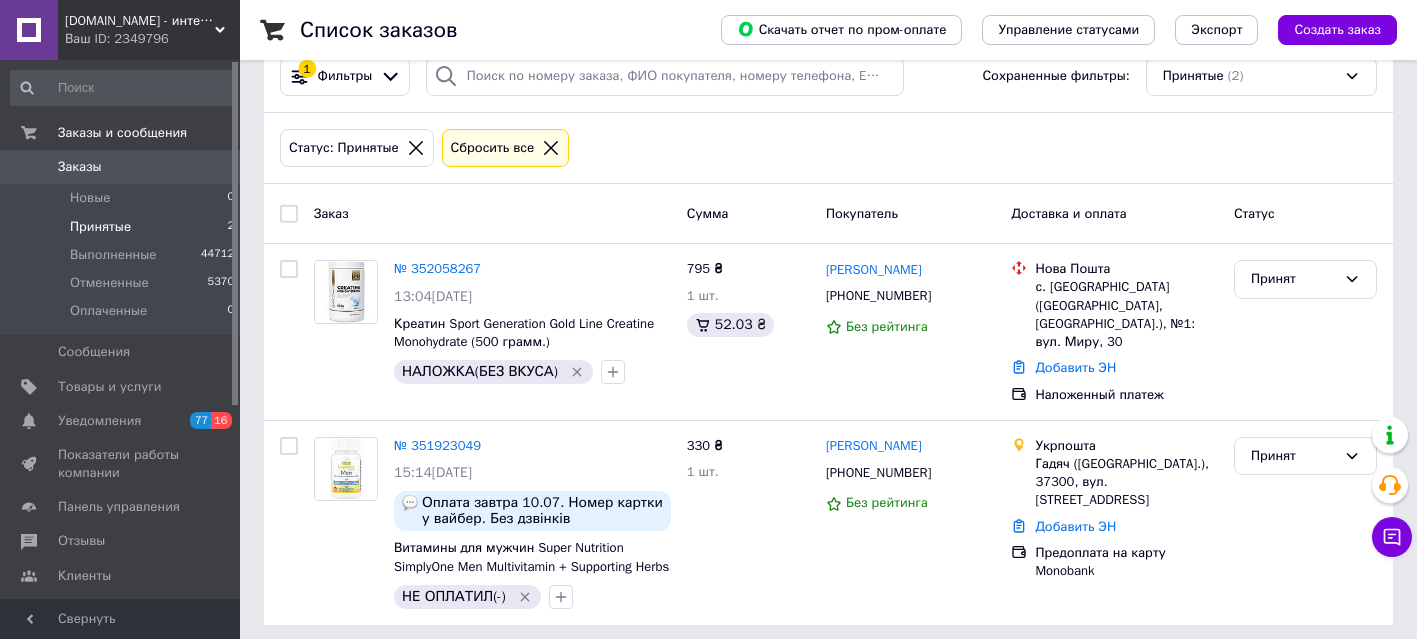 scroll, scrollTop: 52, scrollLeft: 0, axis: vertical 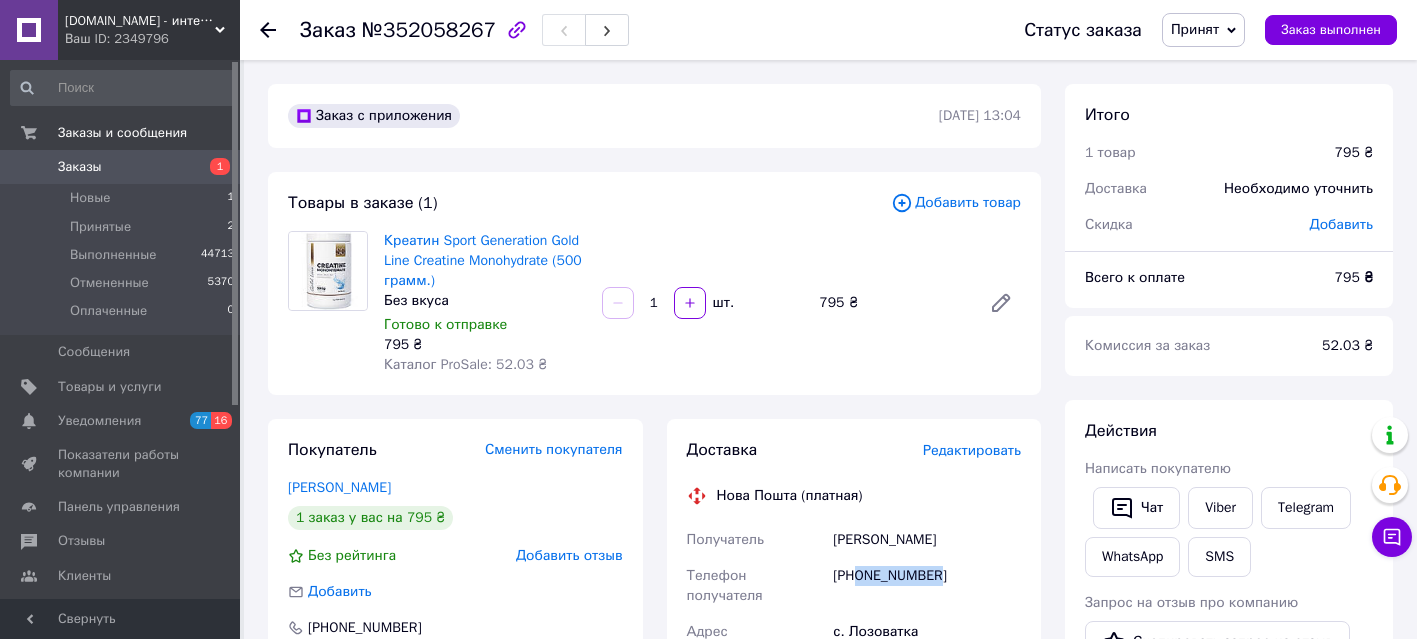 drag, startPoint x: 949, startPoint y: 576, endPoint x: 856, endPoint y: 584, distance: 93.34345 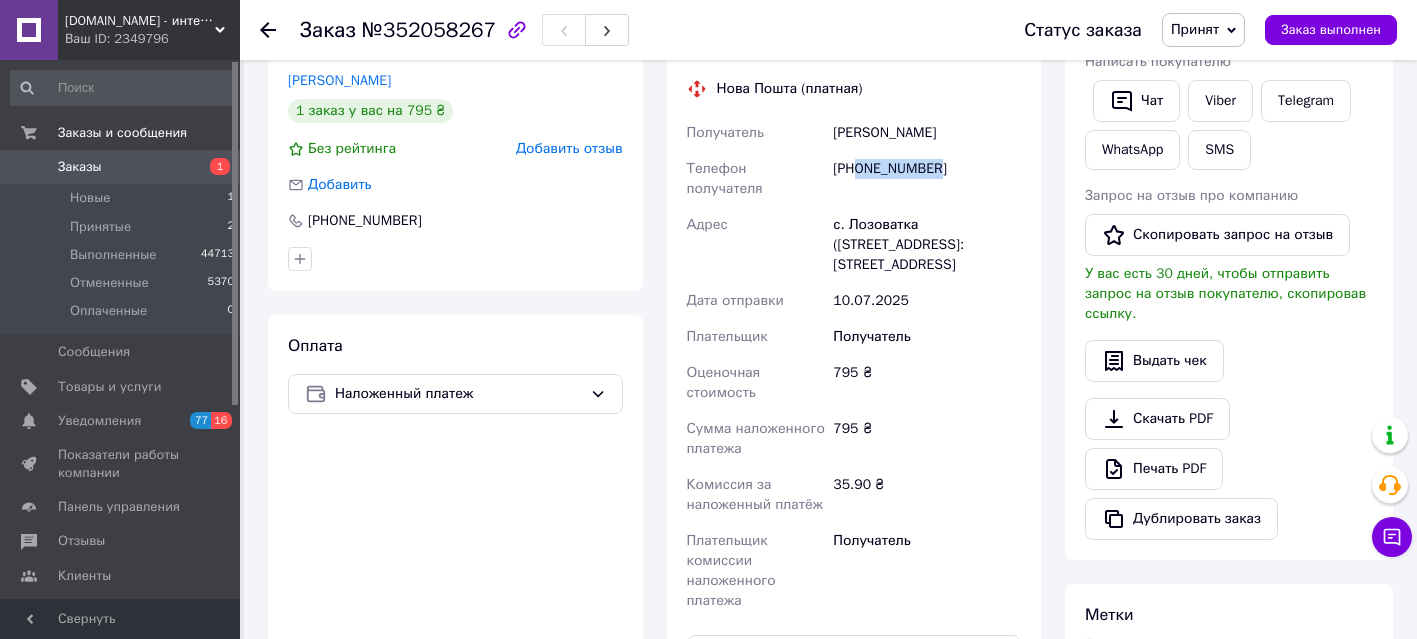 scroll, scrollTop: 818, scrollLeft: 0, axis: vertical 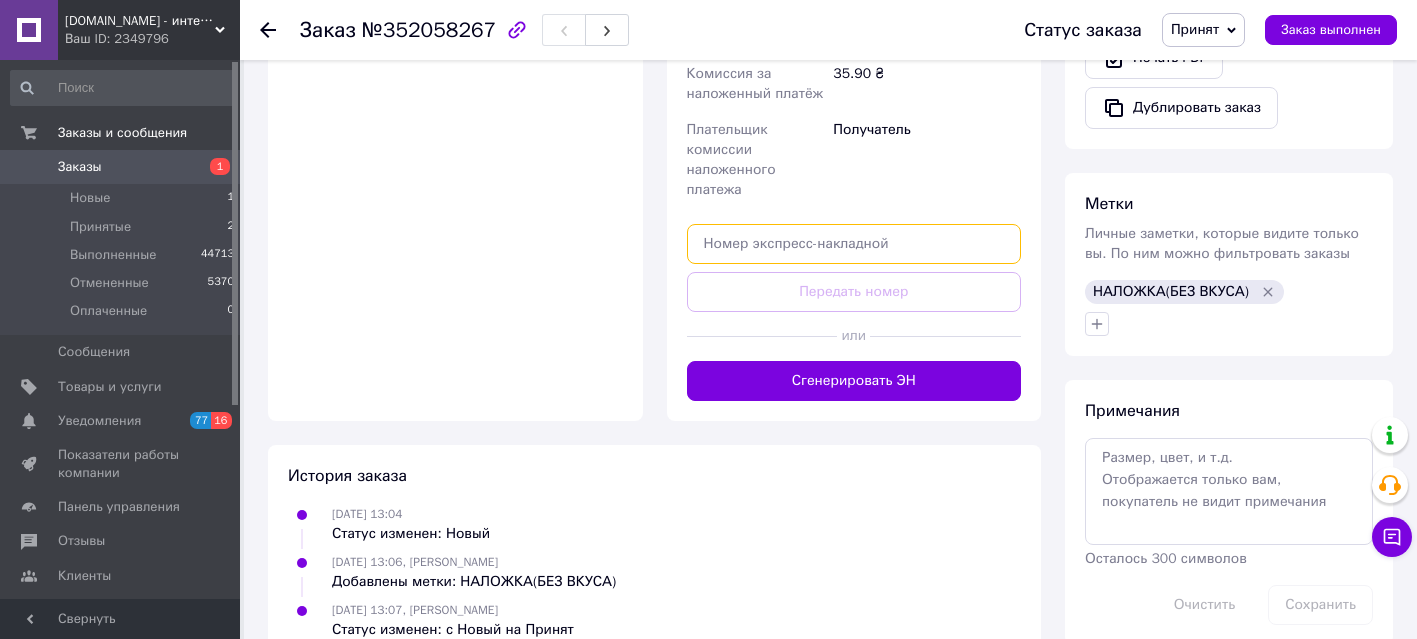 click at bounding box center (854, 244) 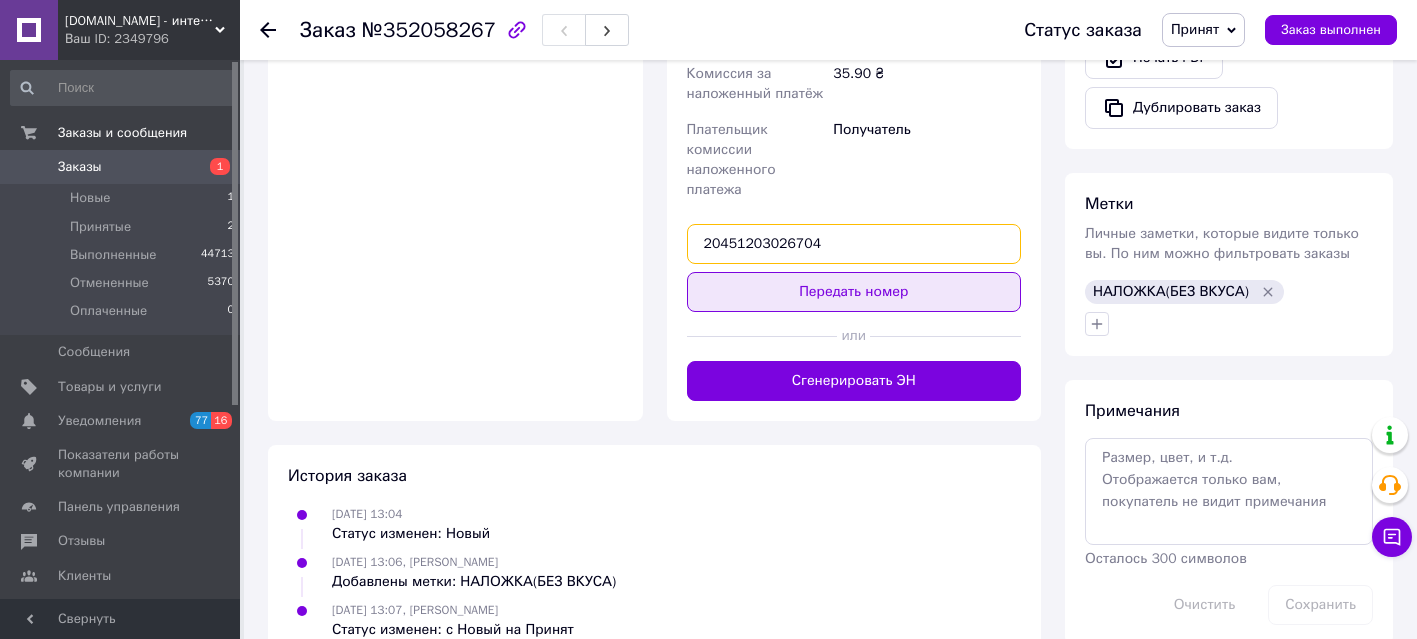 type on "20451203026704" 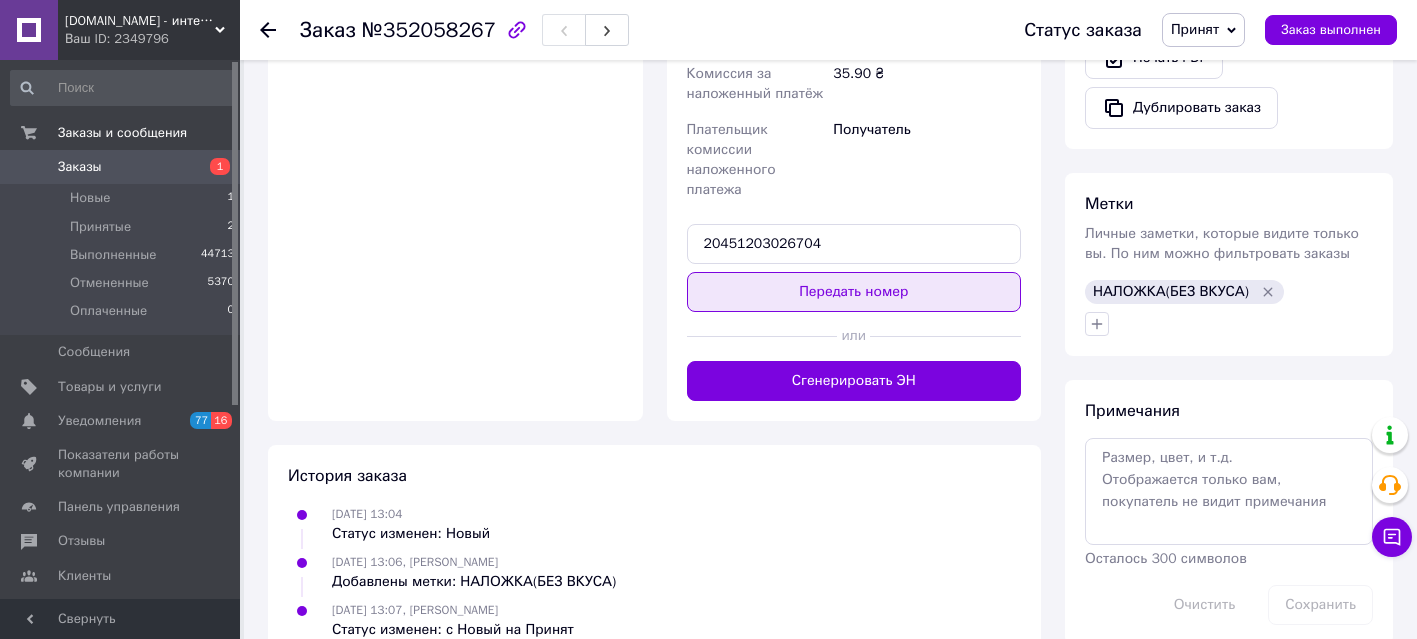 click on "Передать номер" at bounding box center [854, 292] 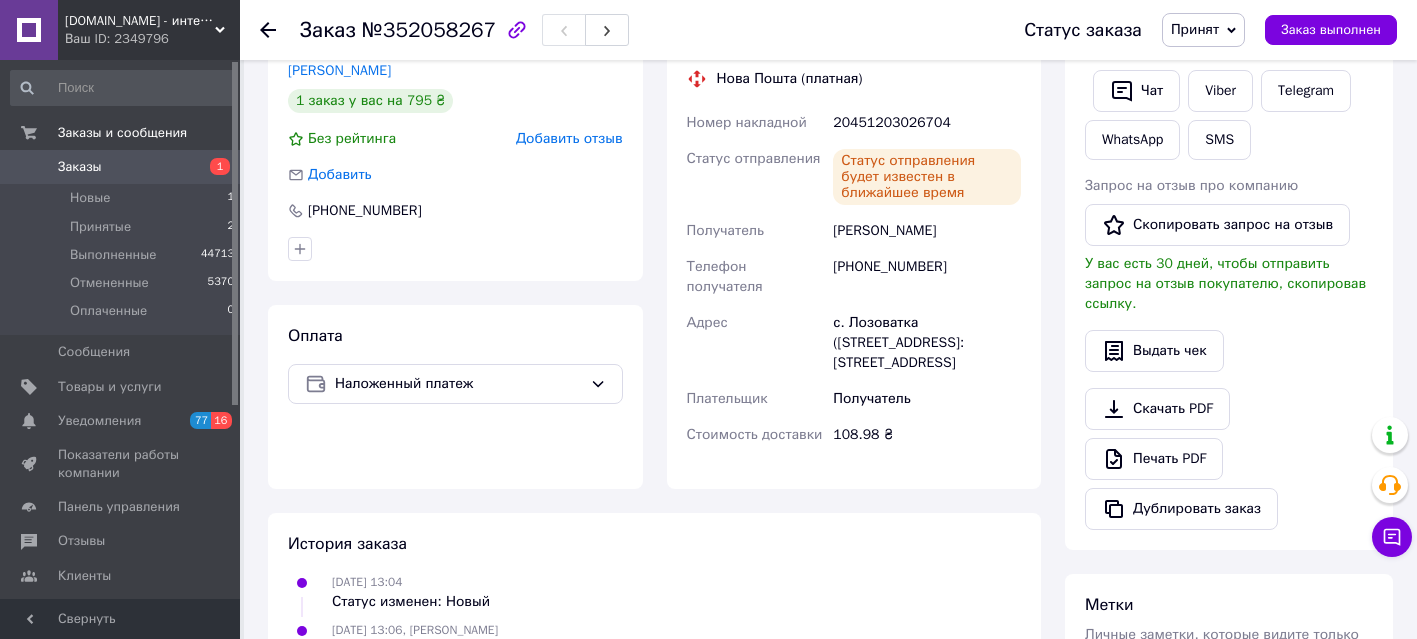 scroll, scrollTop: 847, scrollLeft: 0, axis: vertical 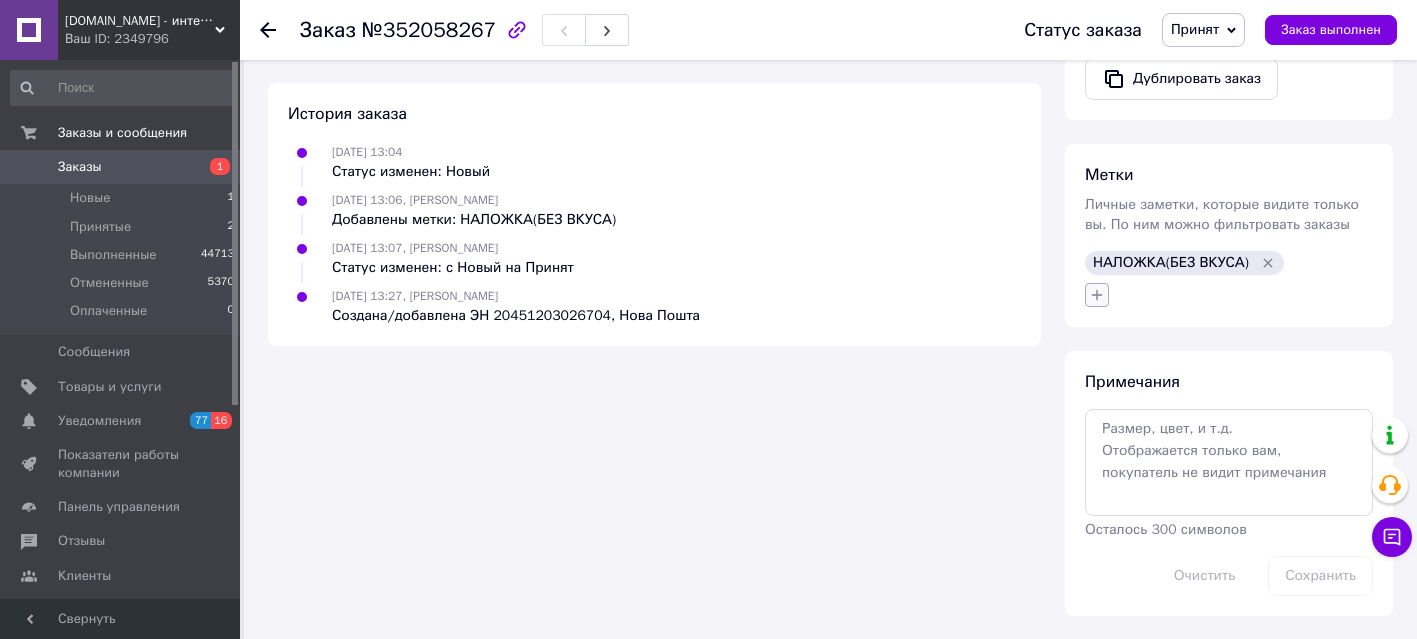 click 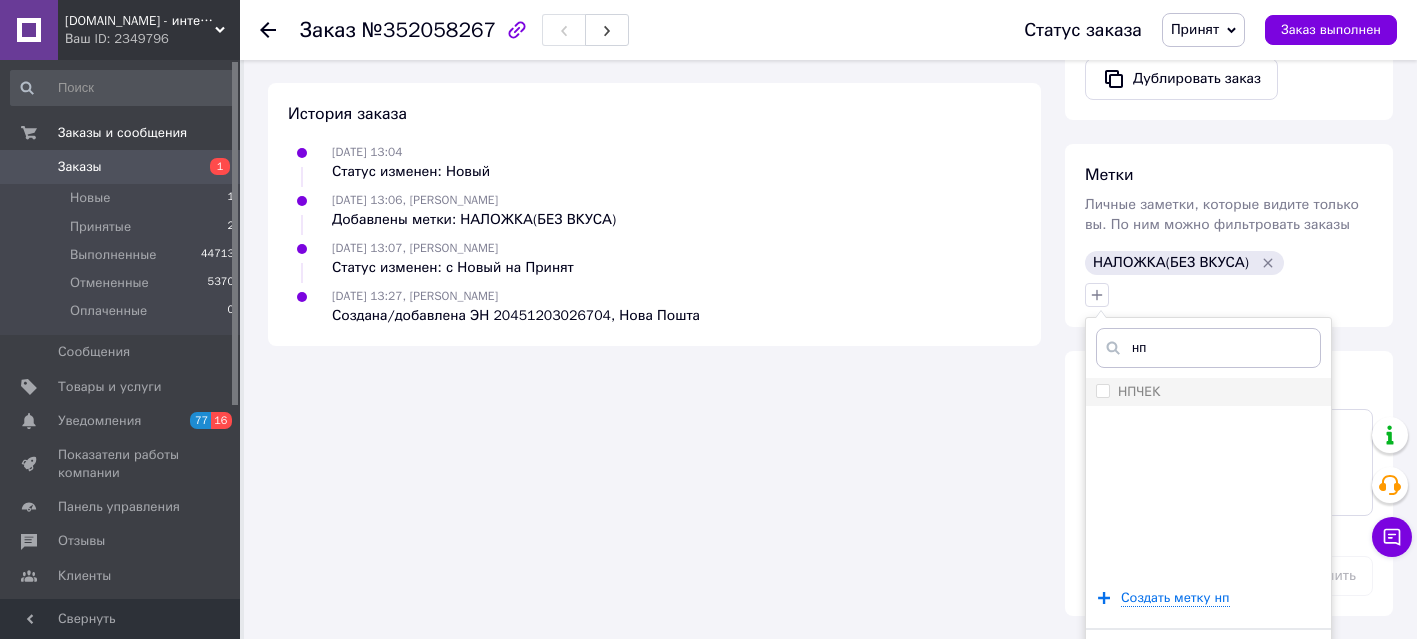 type on "нп" 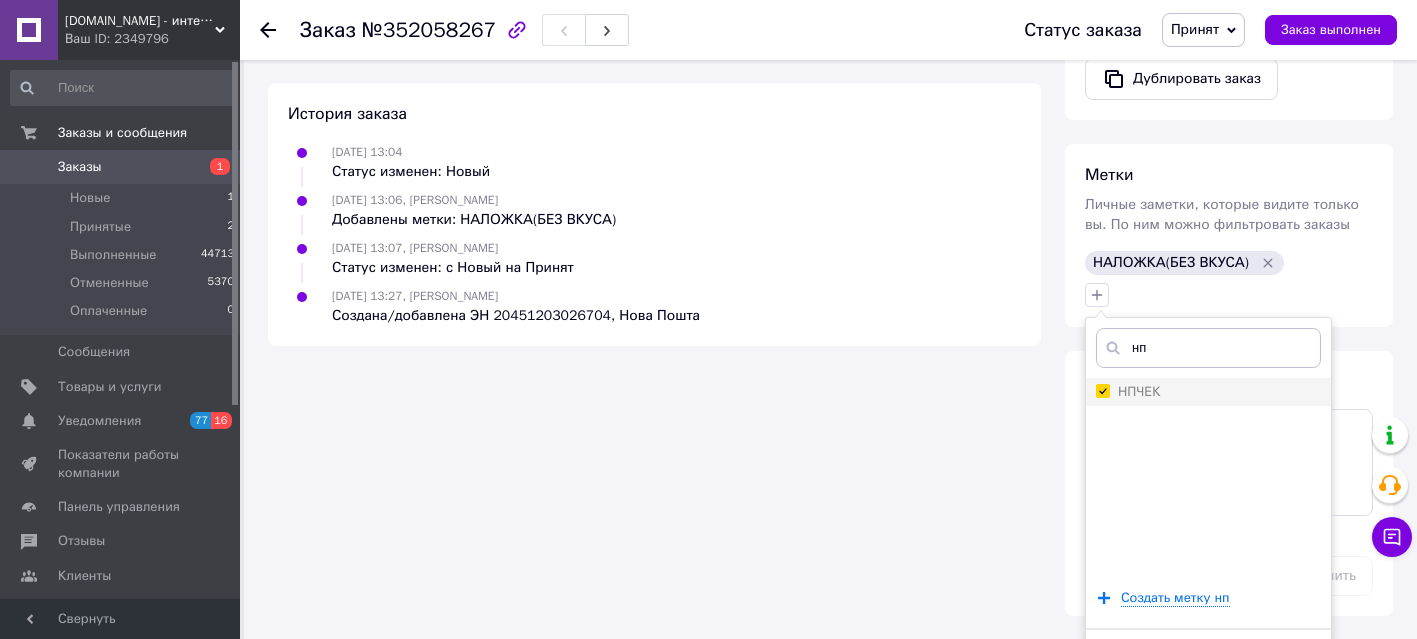 checkbox on "true" 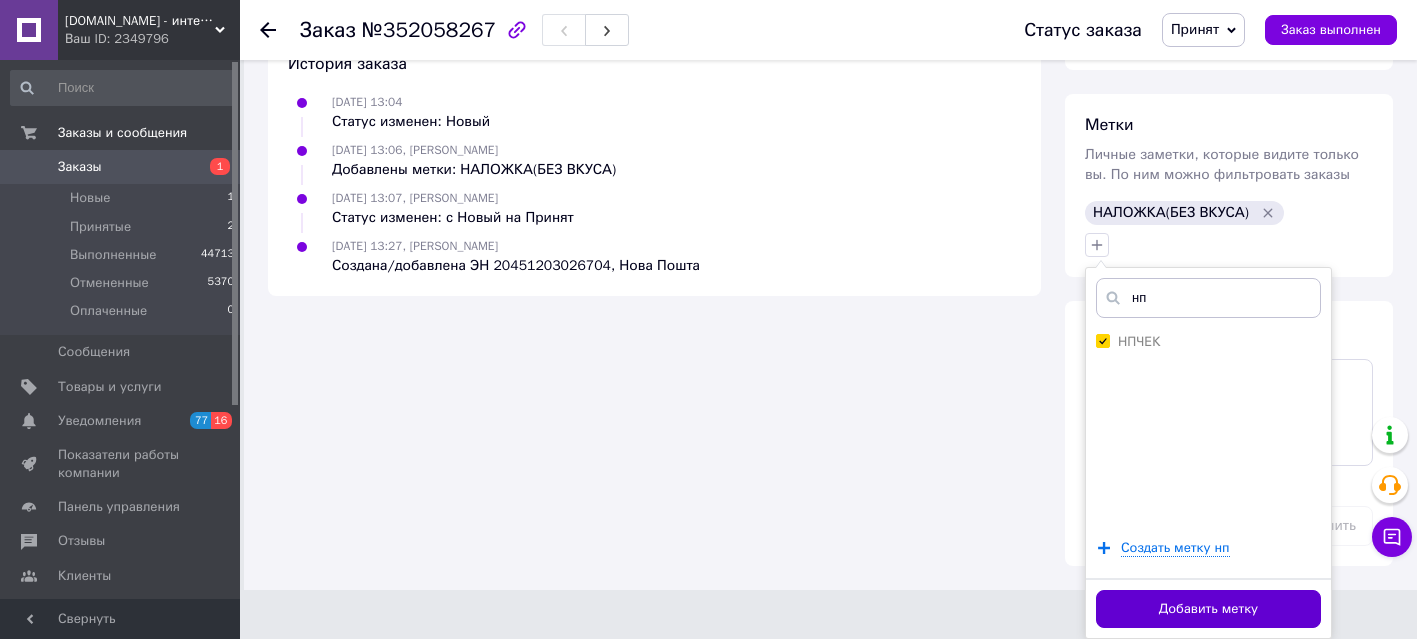 click on "Добавить метку" at bounding box center [1208, 609] 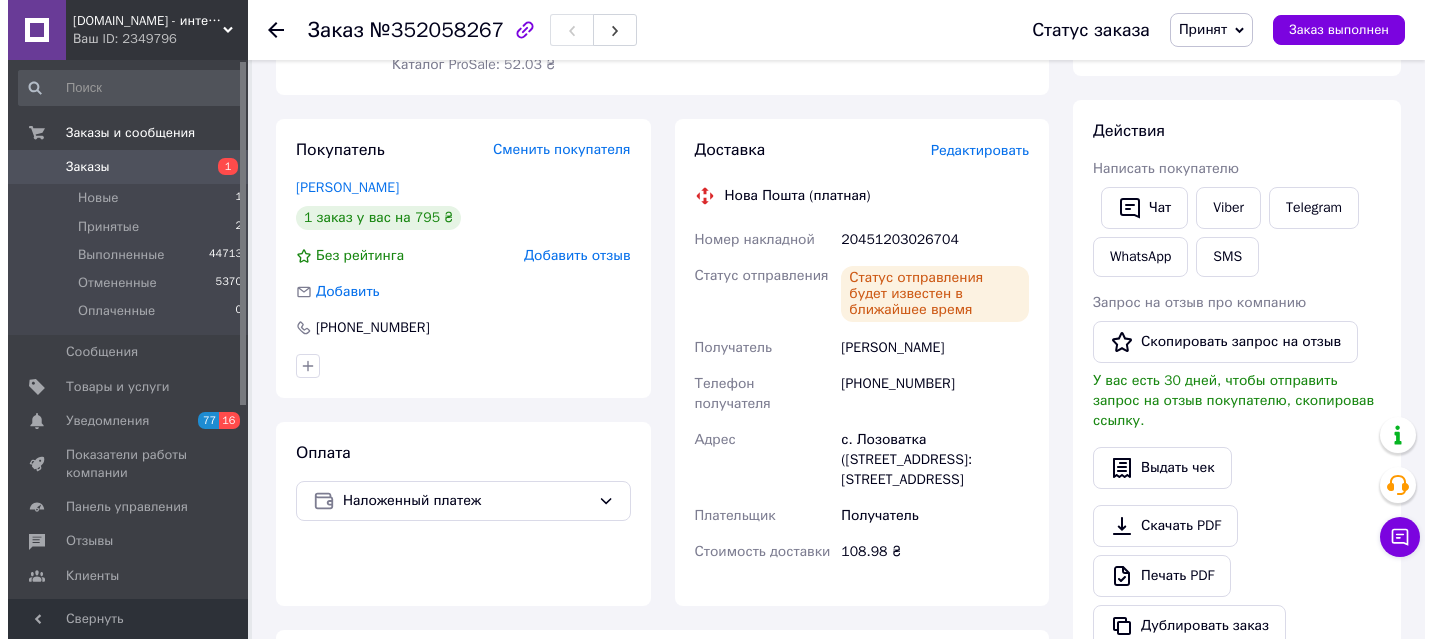 scroll, scrollTop: 184, scrollLeft: 0, axis: vertical 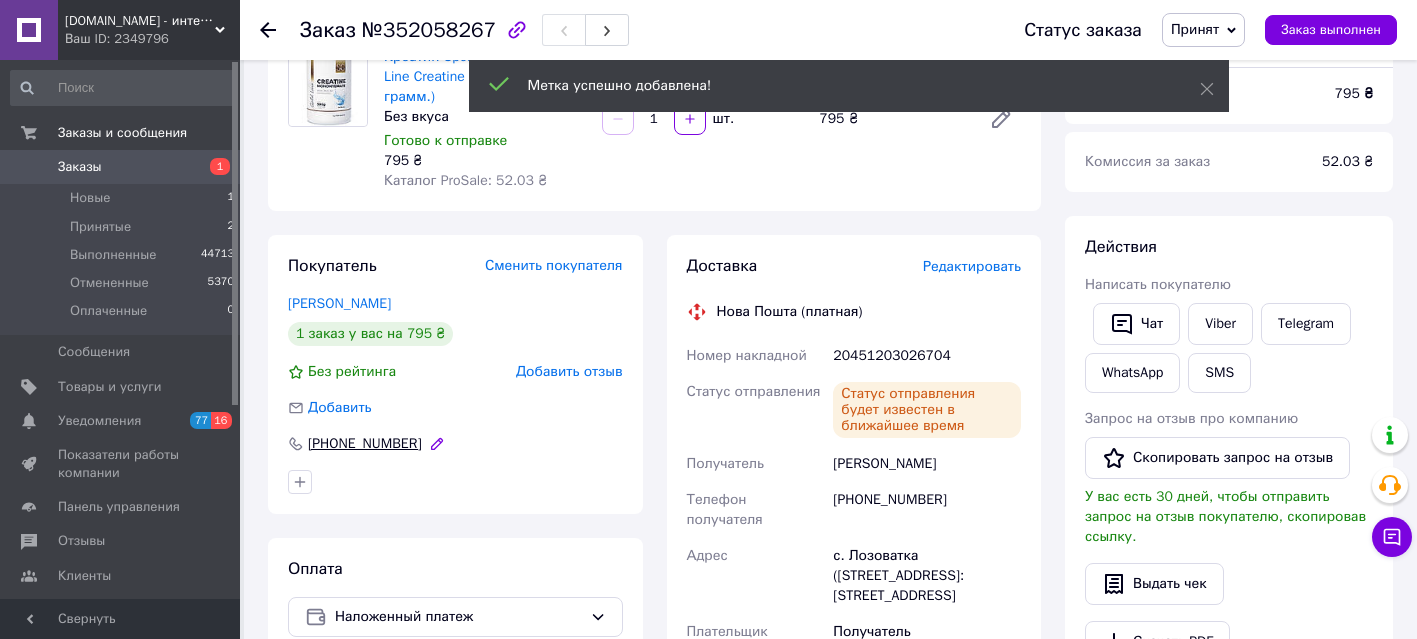 click on "[PHONE_NUMBER]" at bounding box center [365, 444] 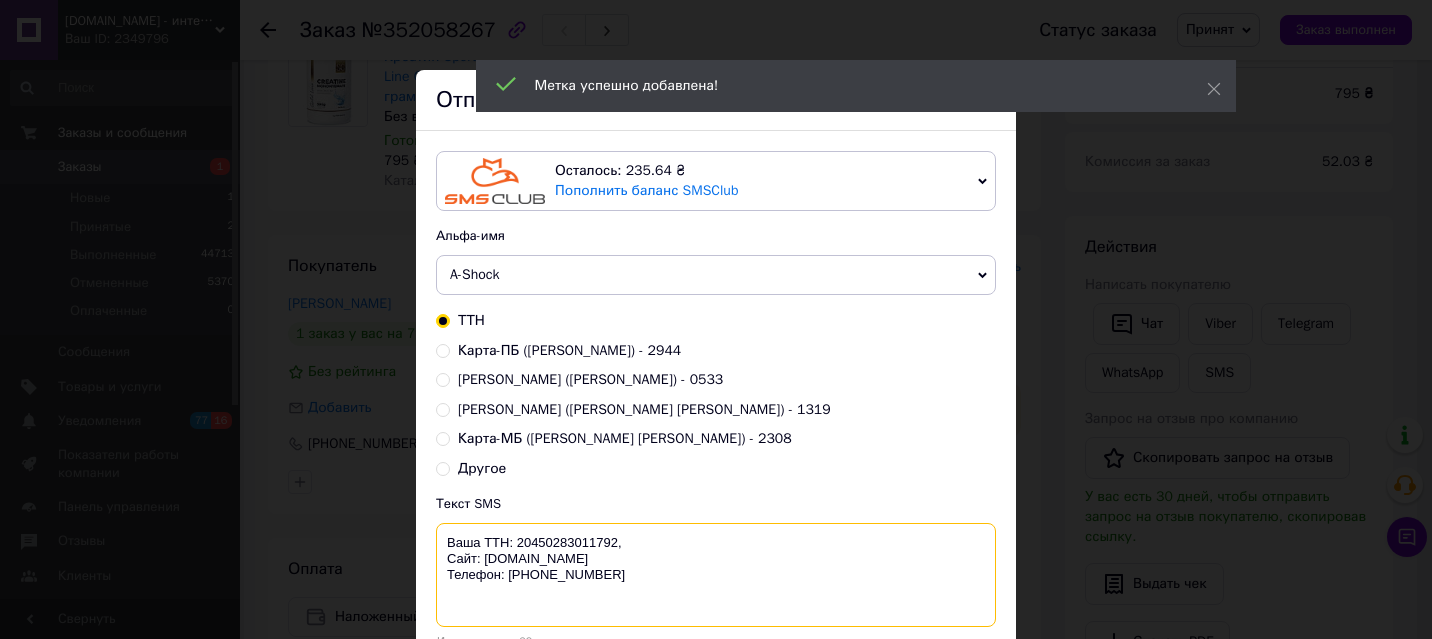 click on "Ваша ТТН: 20450283011792,
Сайт: A-Shock.com.ua
Телефон: +380957902524" at bounding box center [716, 575] 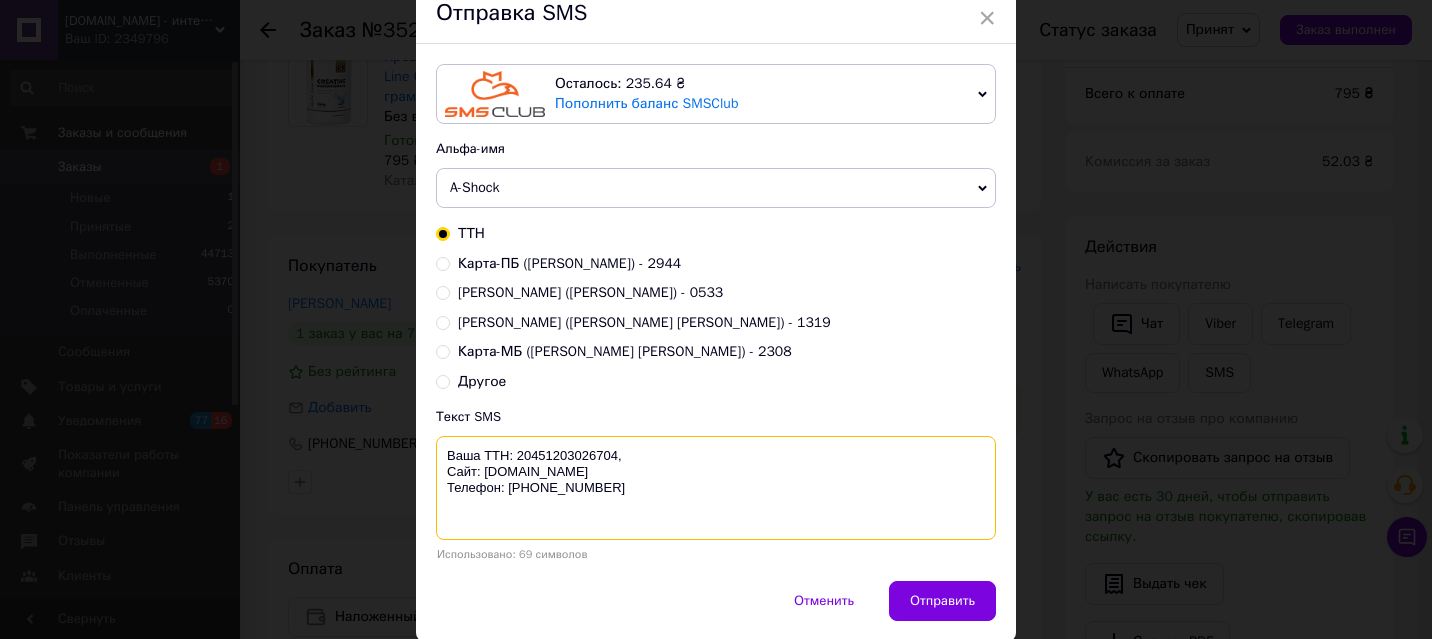 scroll, scrollTop: 152, scrollLeft: 0, axis: vertical 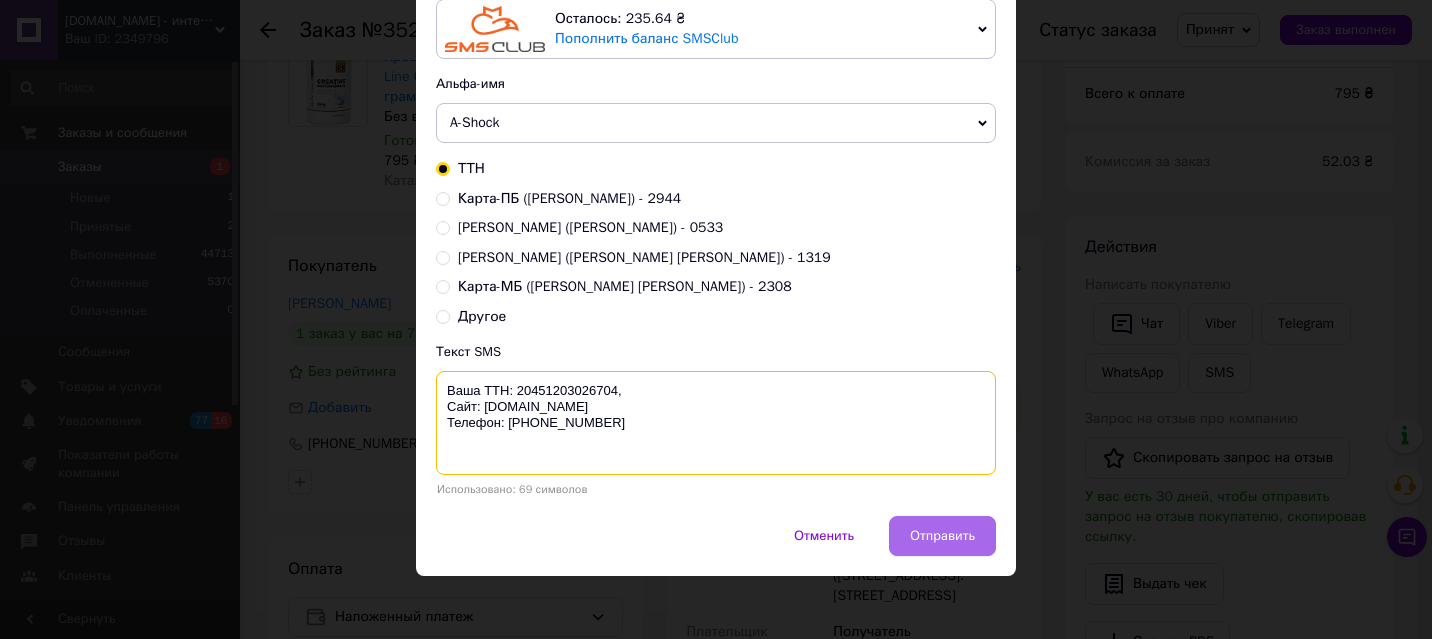 type on "Ваша ТТН: 20451203026704,
Сайт: A-Shock.com.ua
Телефон: +380957902524" 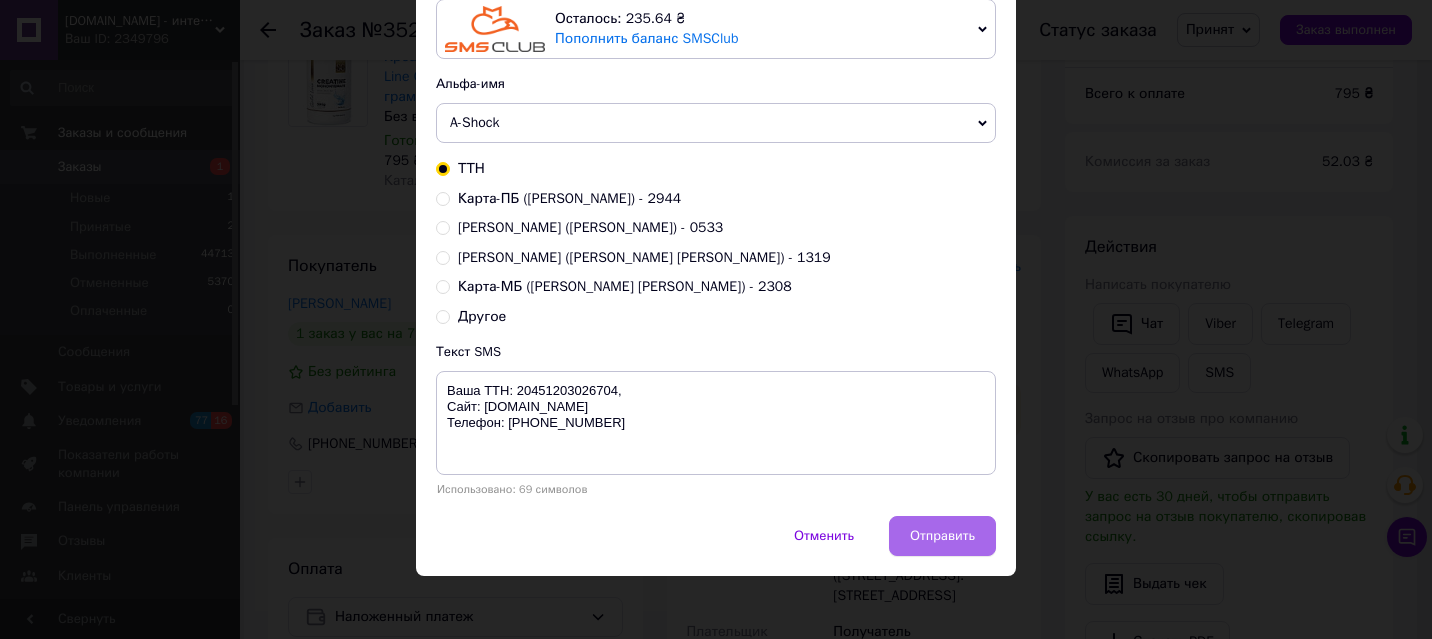 click on "Отправить" at bounding box center (942, 536) 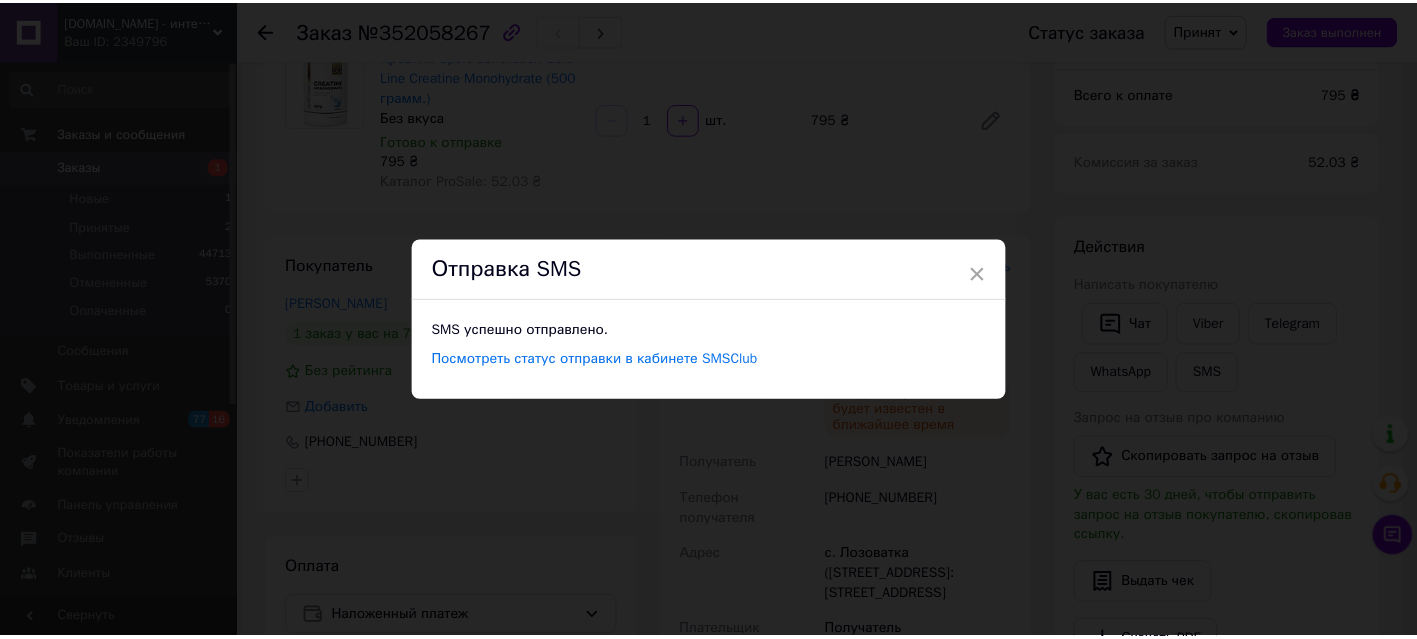 scroll, scrollTop: 0, scrollLeft: 0, axis: both 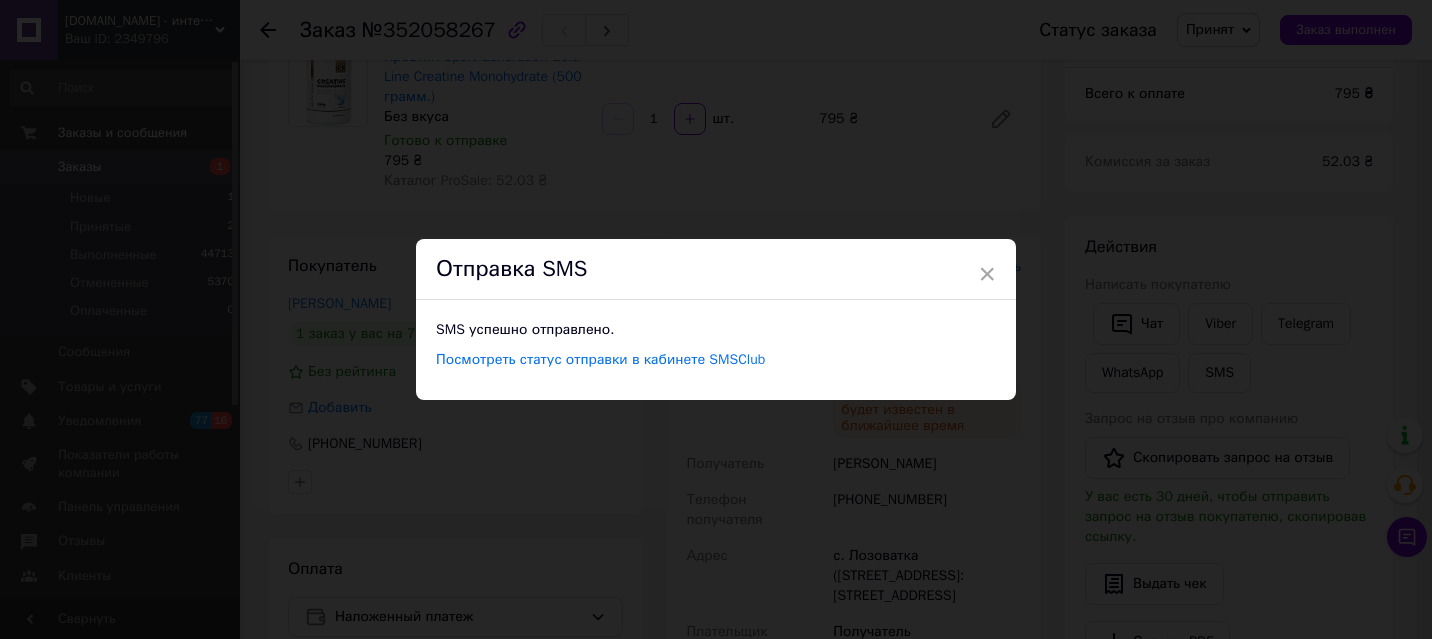 click on "× Отправка SMS SMS успешно отправлено. Посмотреть статус отправки в кабинете SMSClub" at bounding box center (716, 319) 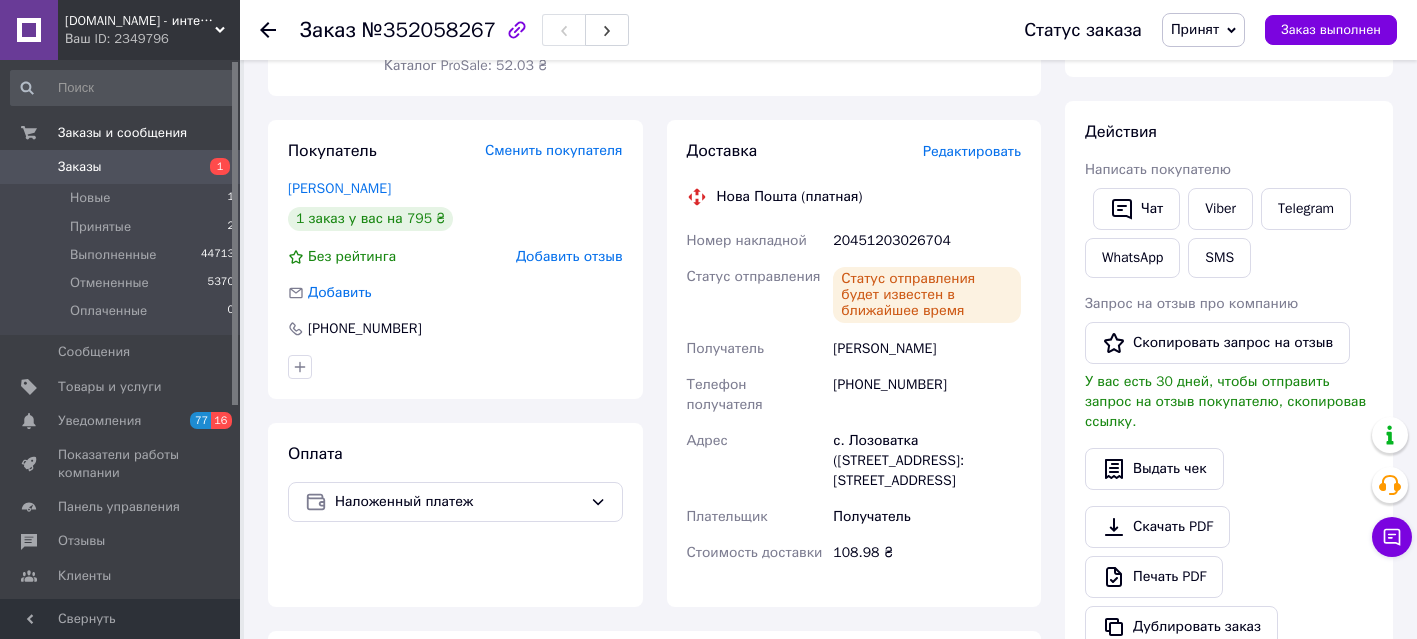 scroll, scrollTop: 388, scrollLeft: 0, axis: vertical 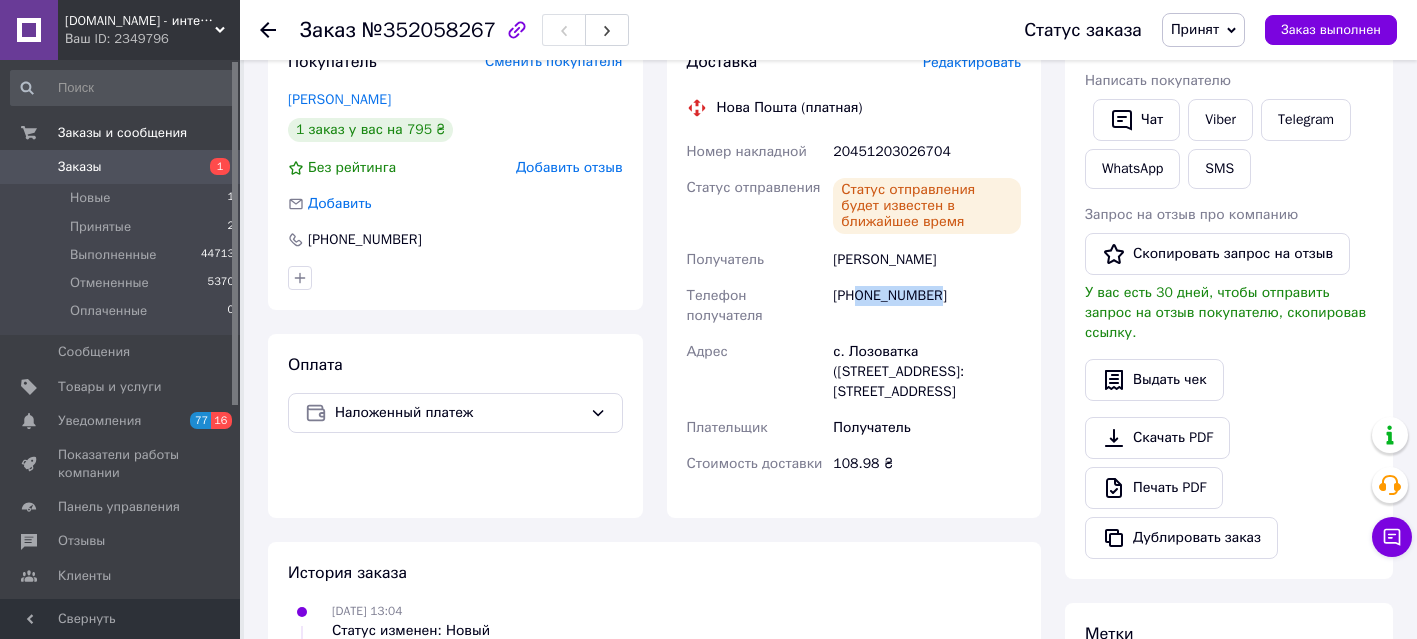 copy on "0963790735" 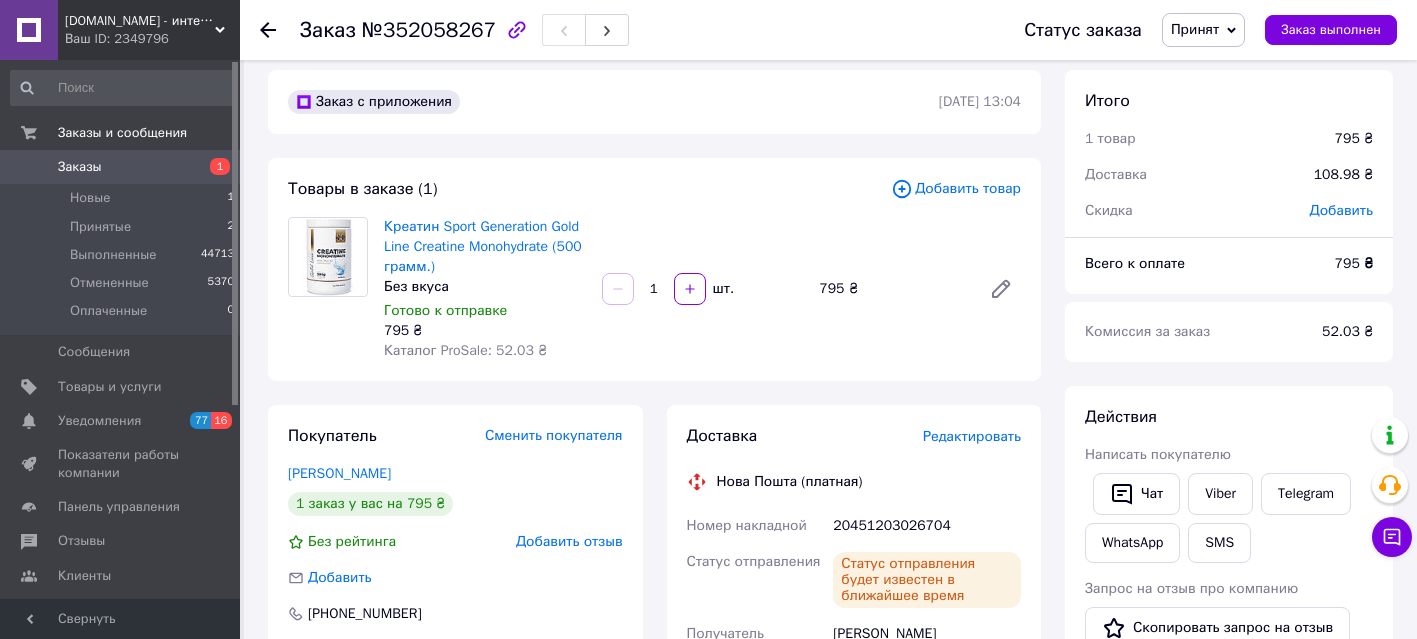 scroll, scrollTop: 6, scrollLeft: 0, axis: vertical 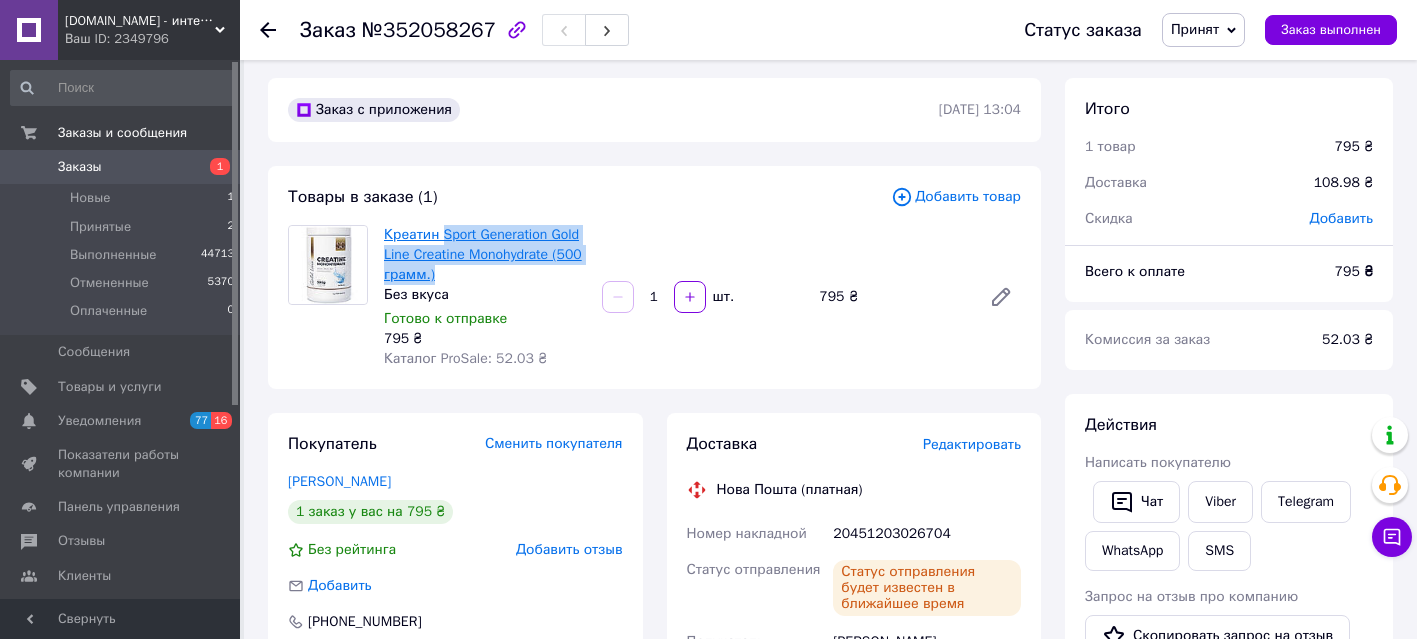 drag, startPoint x: 572, startPoint y: 274, endPoint x: 447, endPoint y: 234, distance: 131.24405 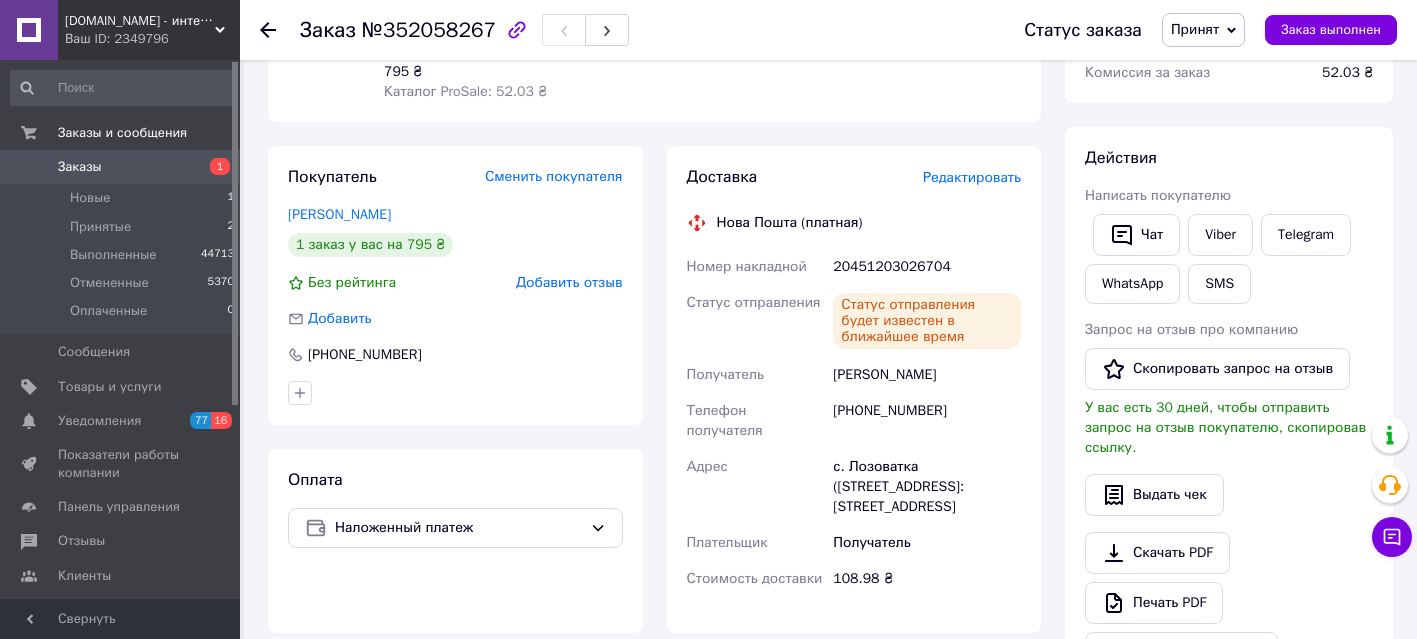 scroll, scrollTop: 0, scrollLeft: 0, axis: both 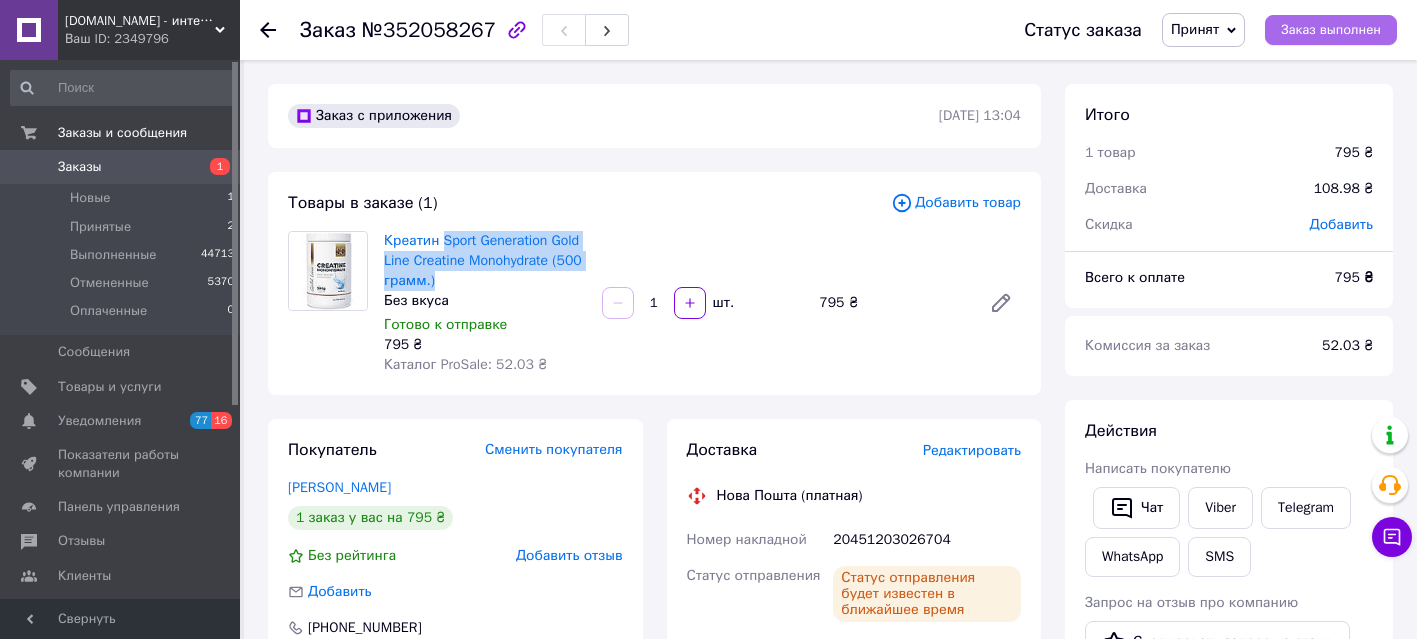 click on "Заказ выполнен" at bounding box center (1331, 30) 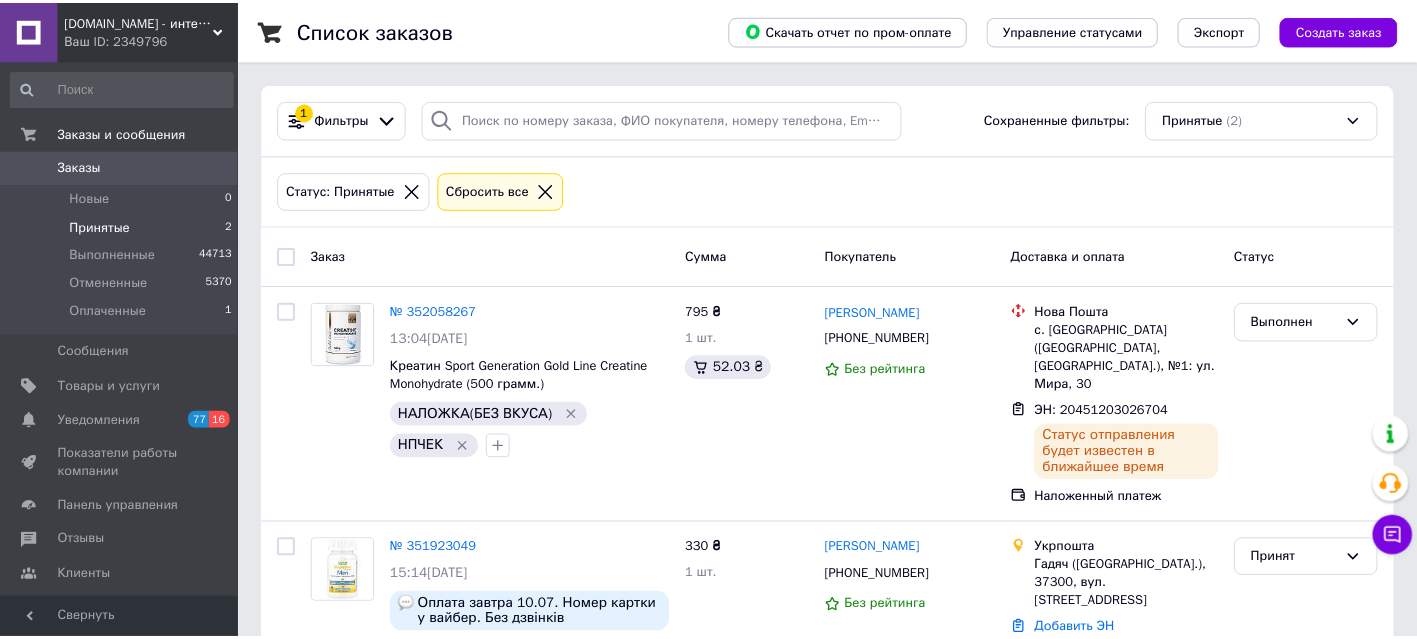 scroll, scrollTop: 0, scrollLeft: 0, axis: both 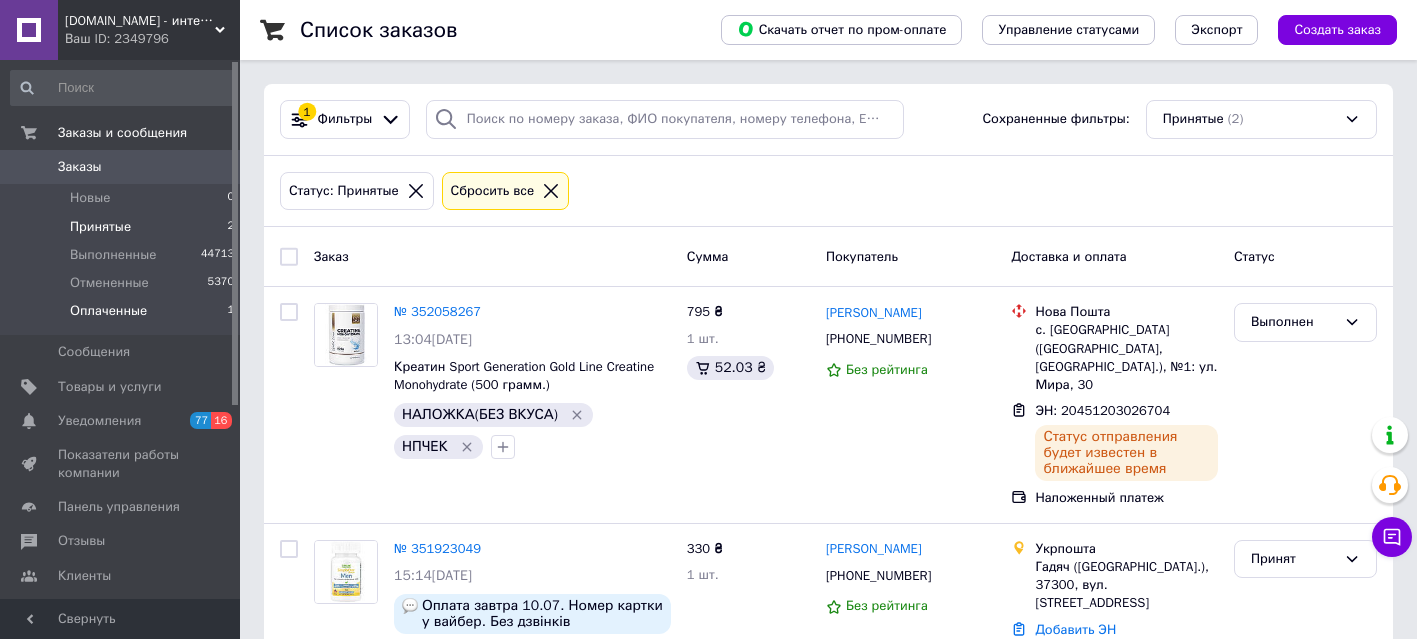 click on "Оплаченные" at bounding box center (108, 311) 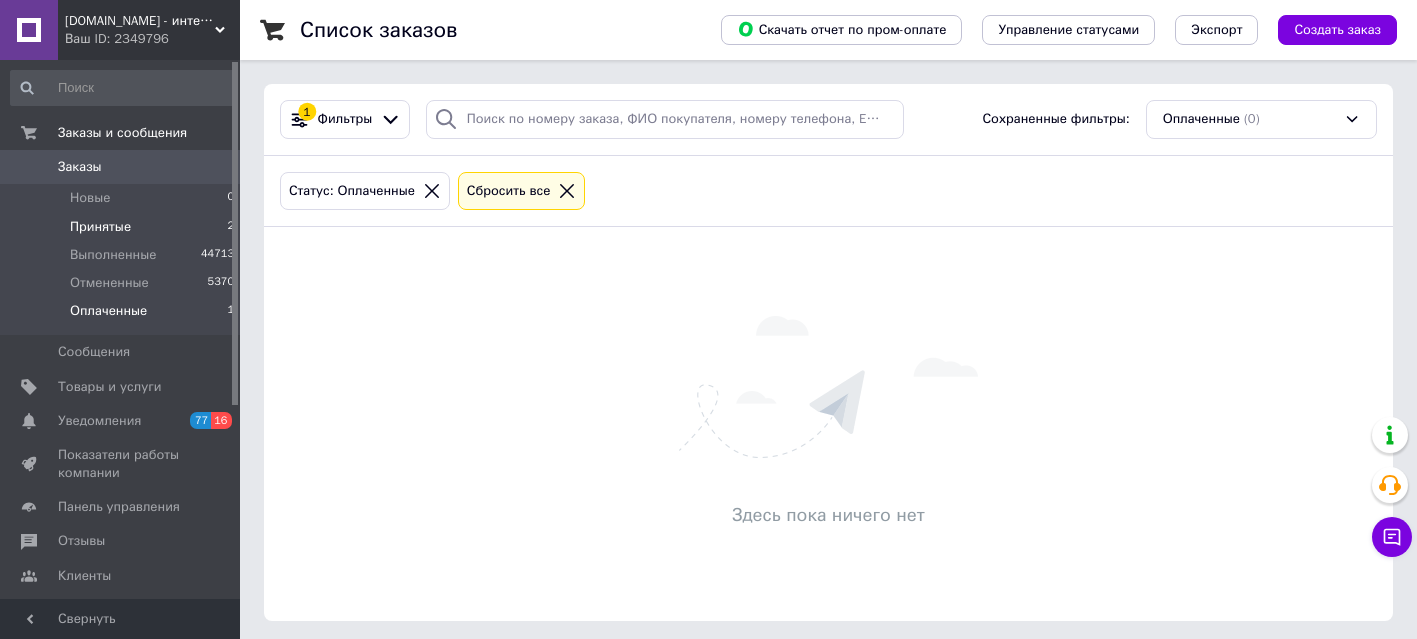 click on "Принятые 2" at bounding box center (123, 227) 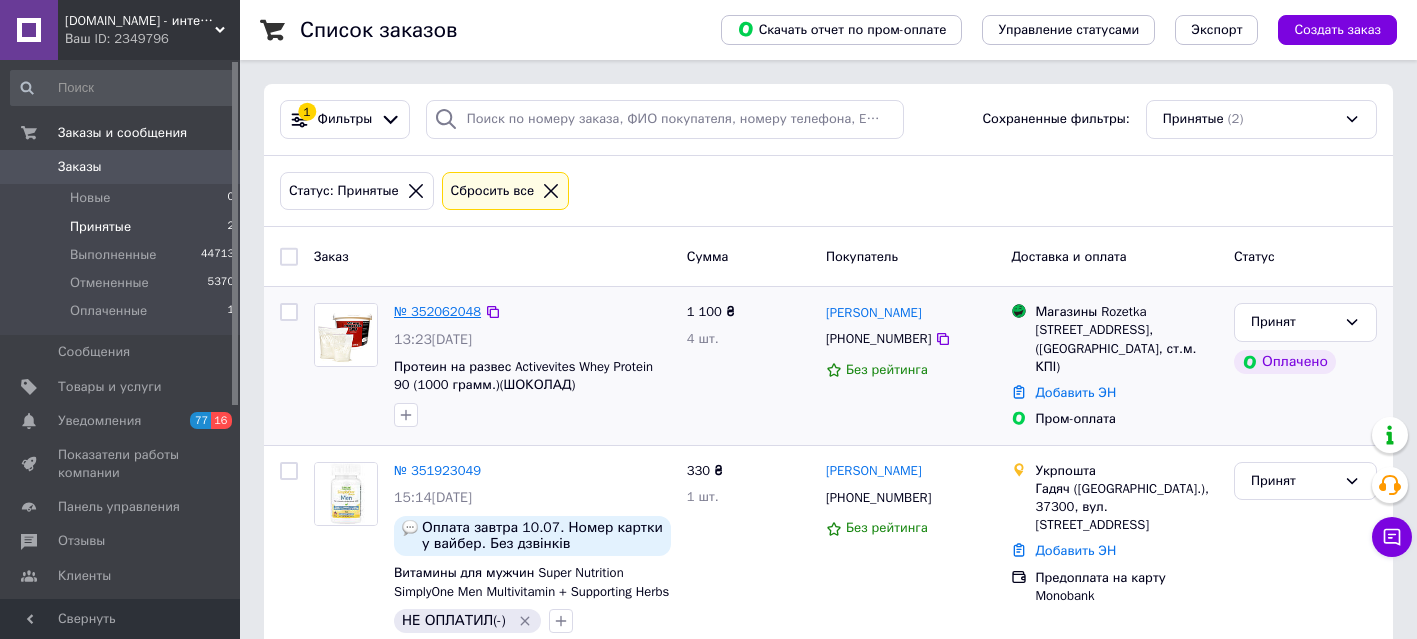 click on "№ 352062048" at bounding box center (437, 311) 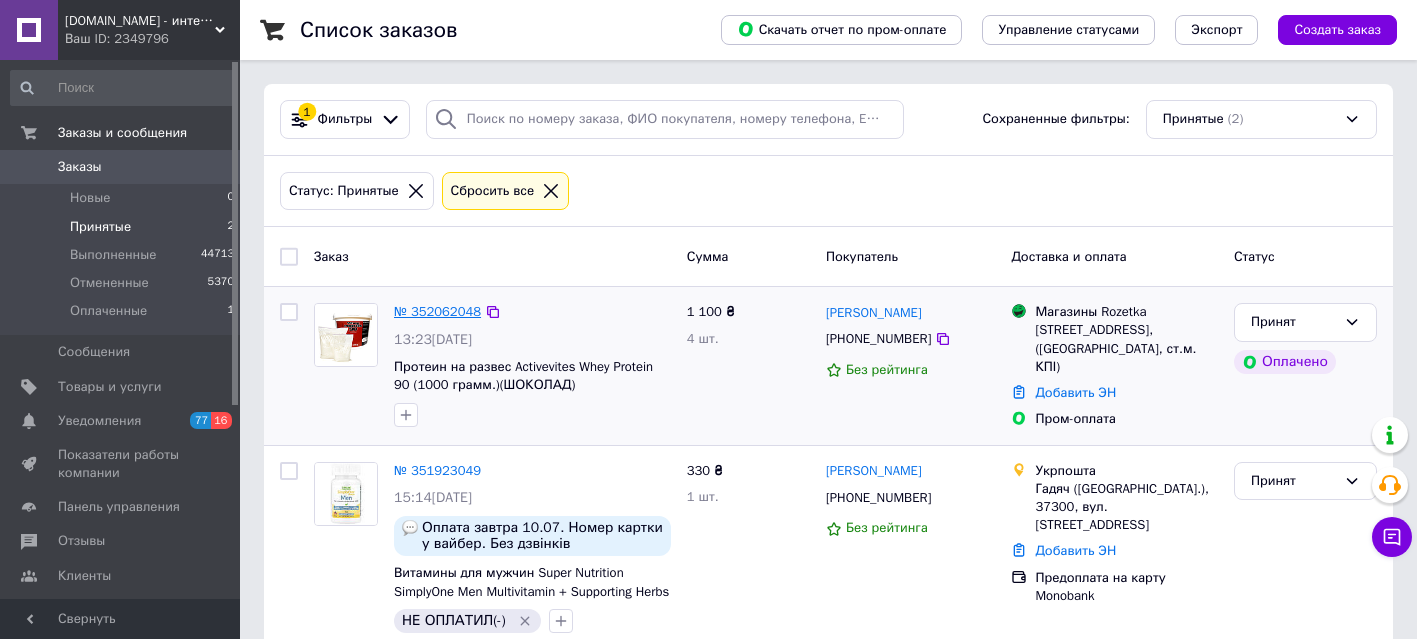 click on "№ 352062048" at bounding box center [437, 311] 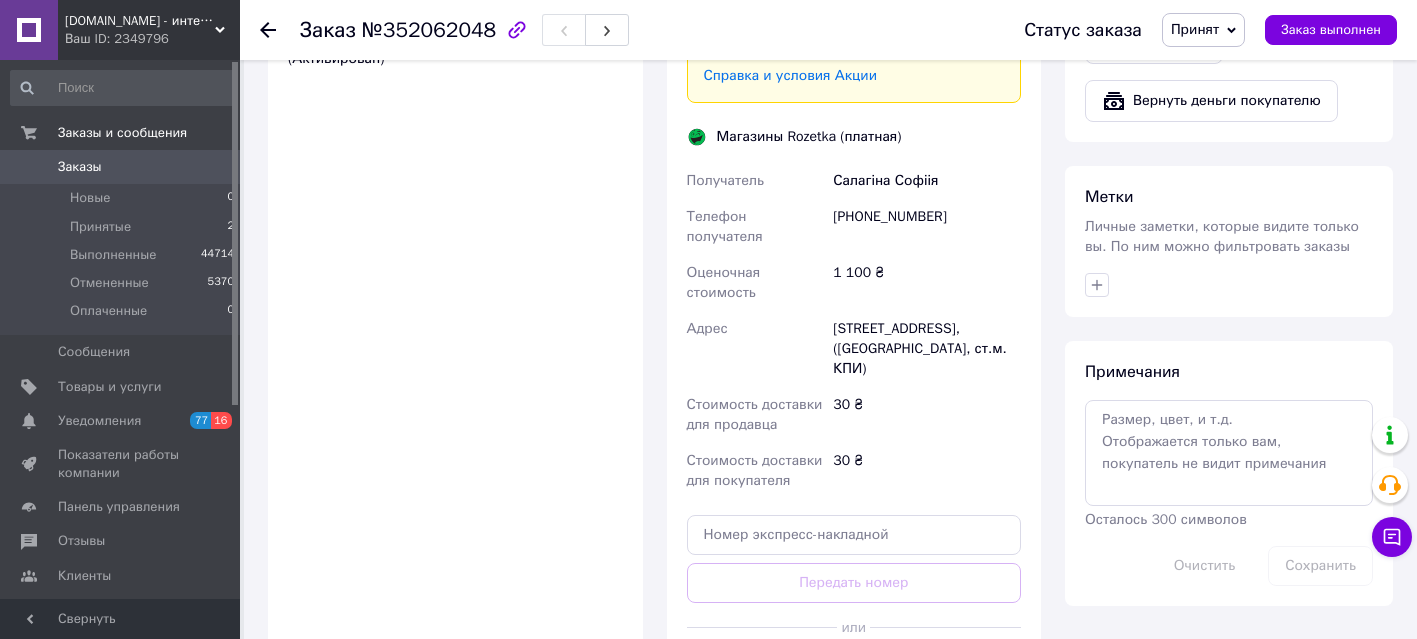 scroll, scrollTop: 1007, scrollLeft: 0, axis: vertical 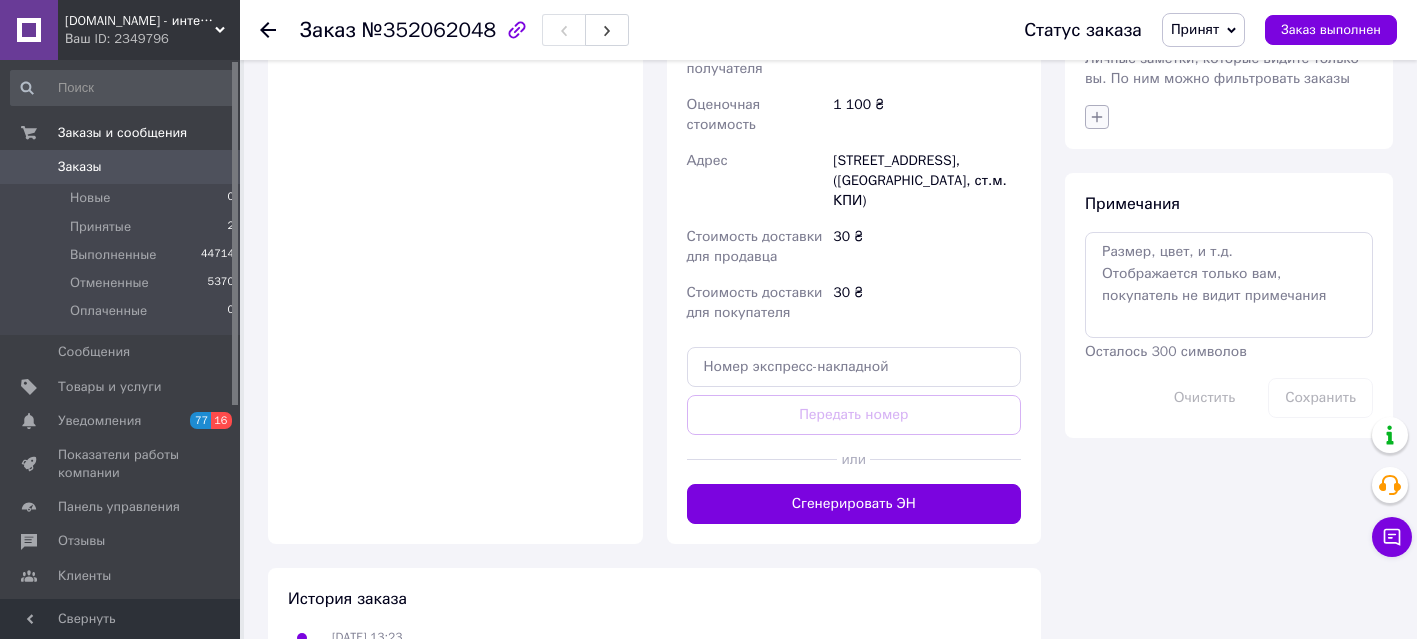 click 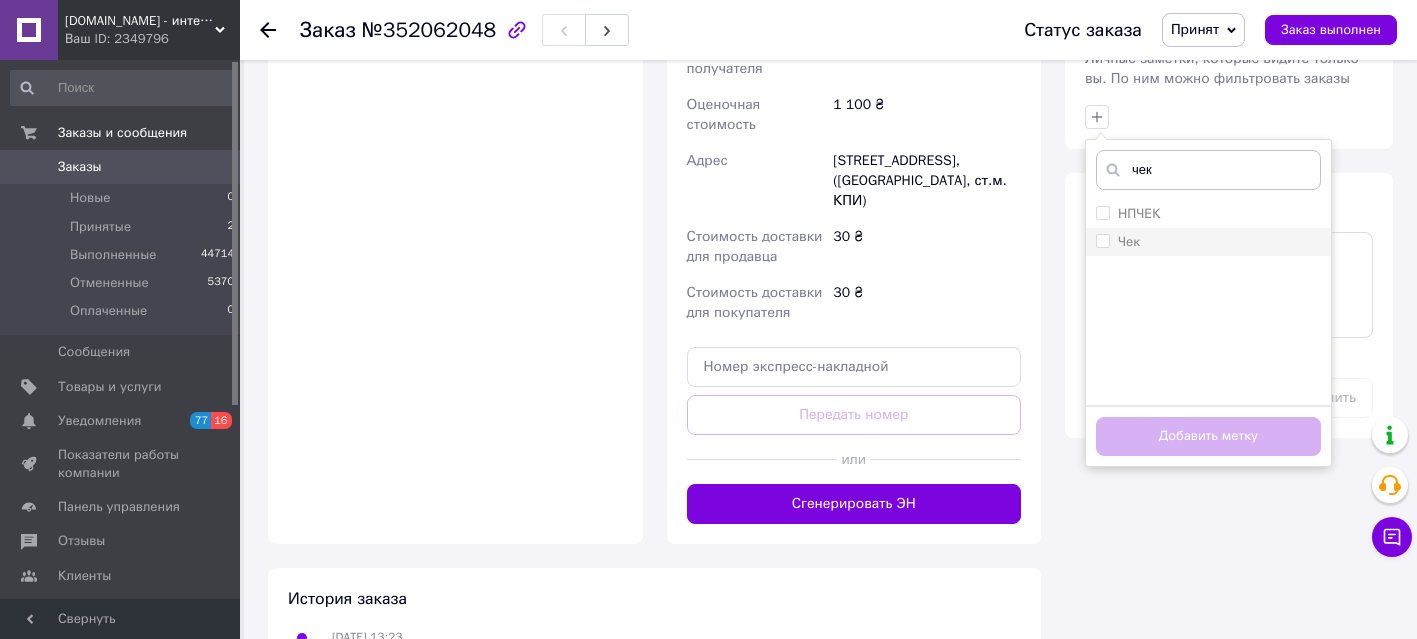 type on "чек" 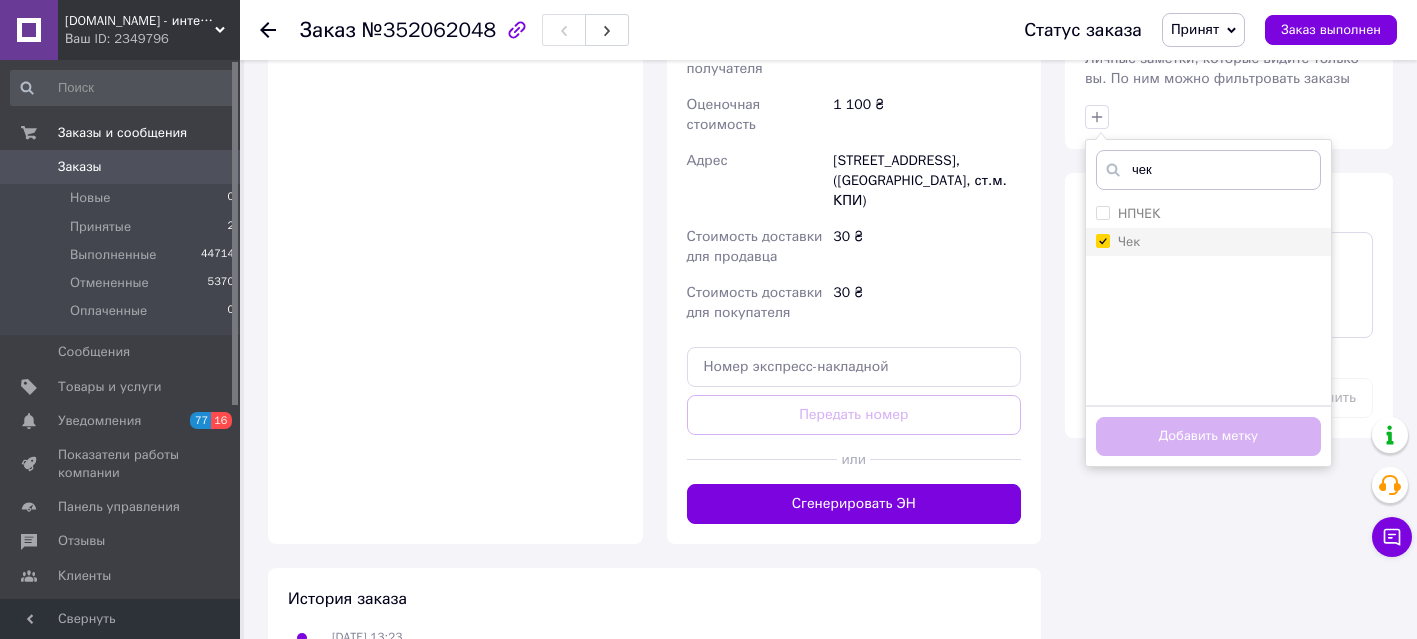 checkbox on "true" 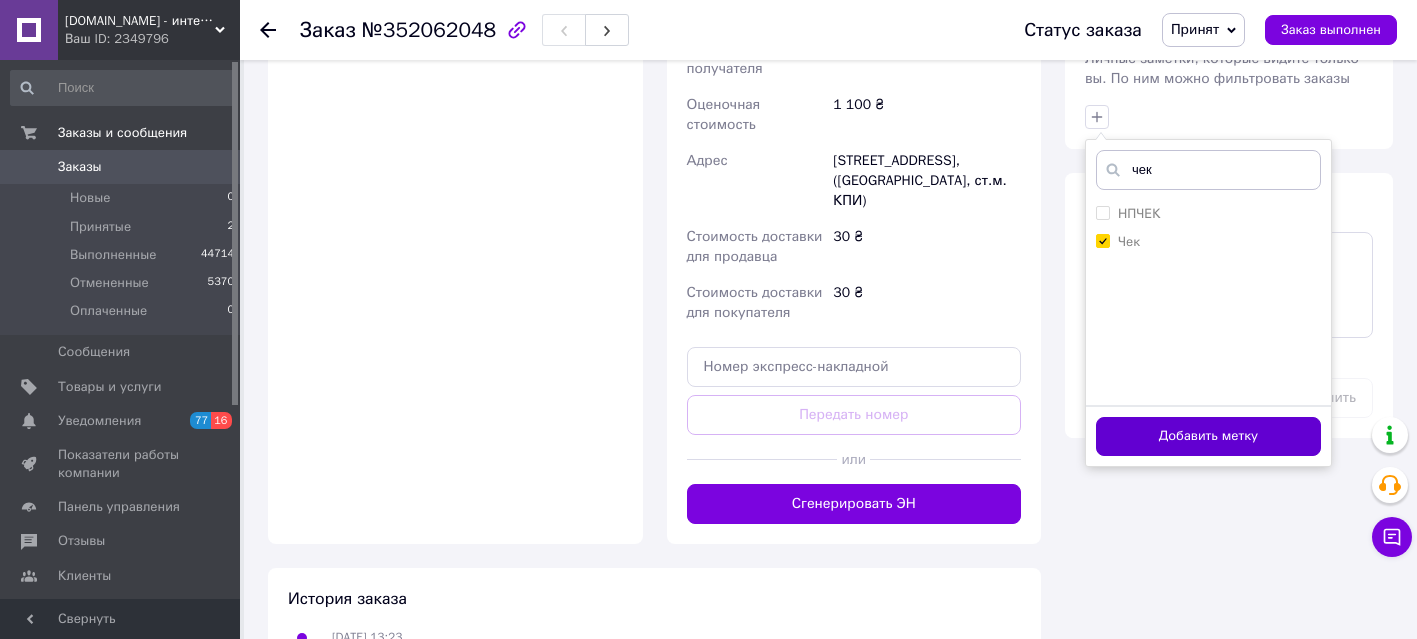 click on "Добавить метку" at bounding box center (1208, 436) 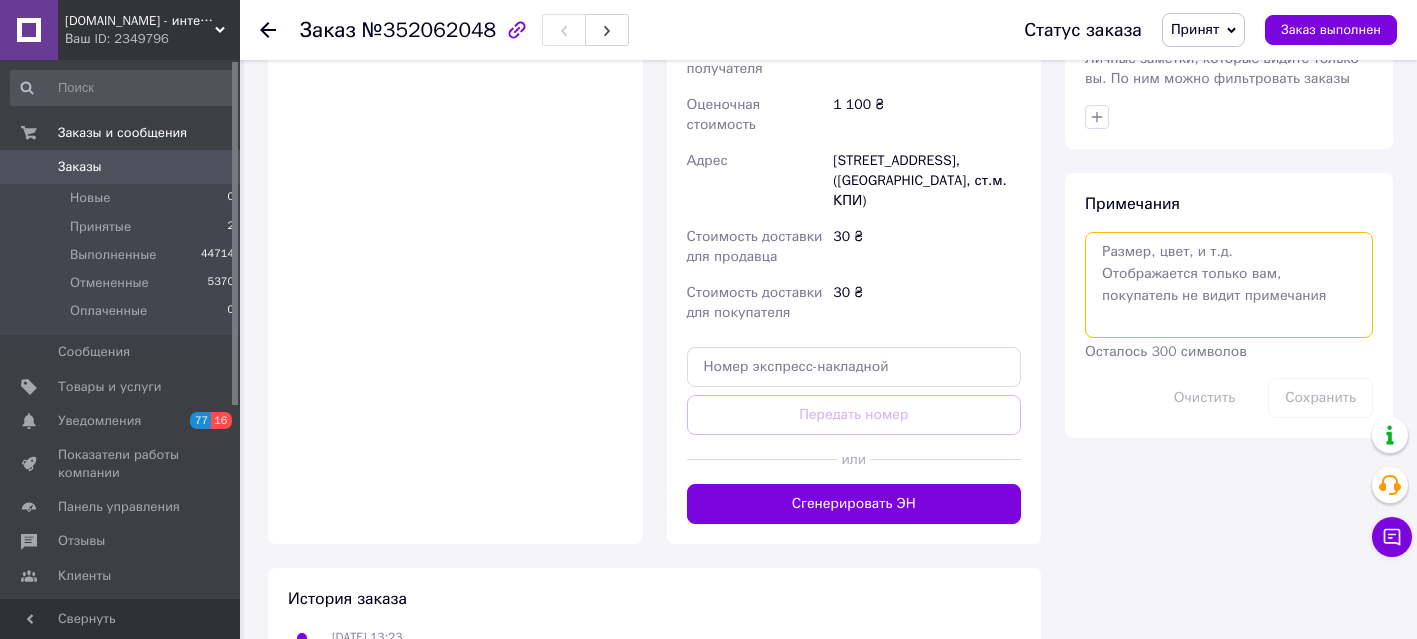 click at bounding box center [1229, 285] 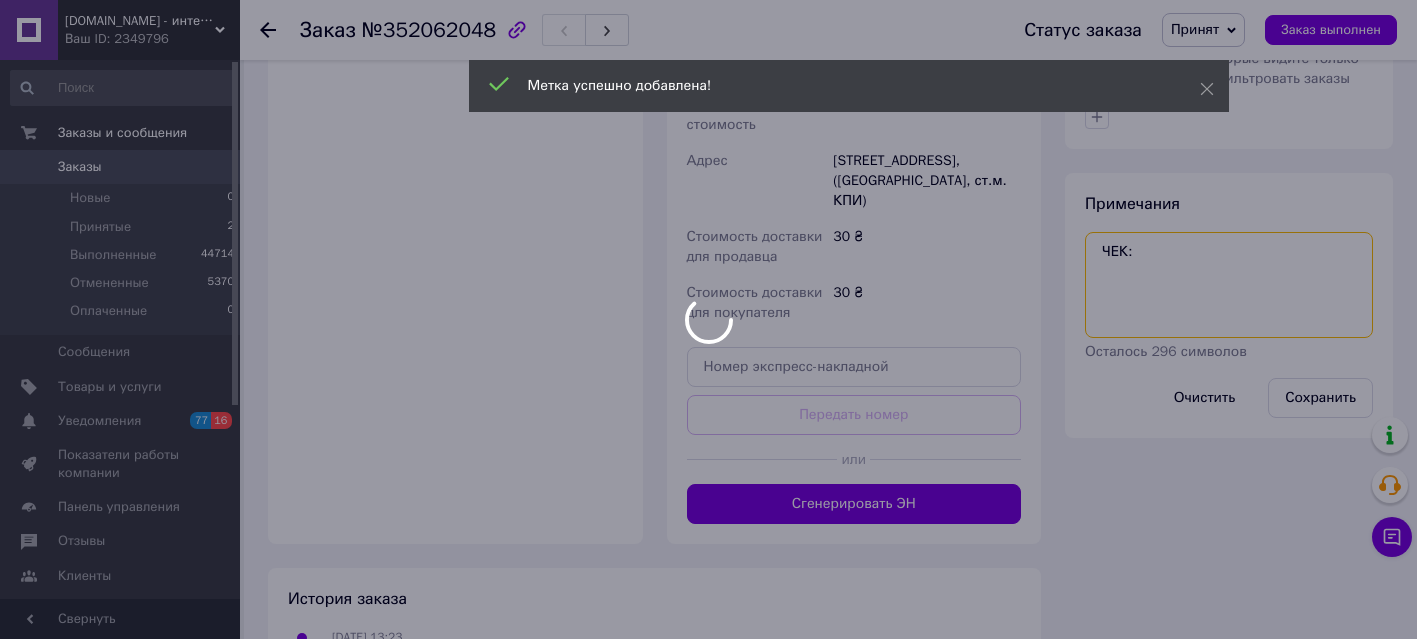 paste on "4hjCxuZ8eLY" 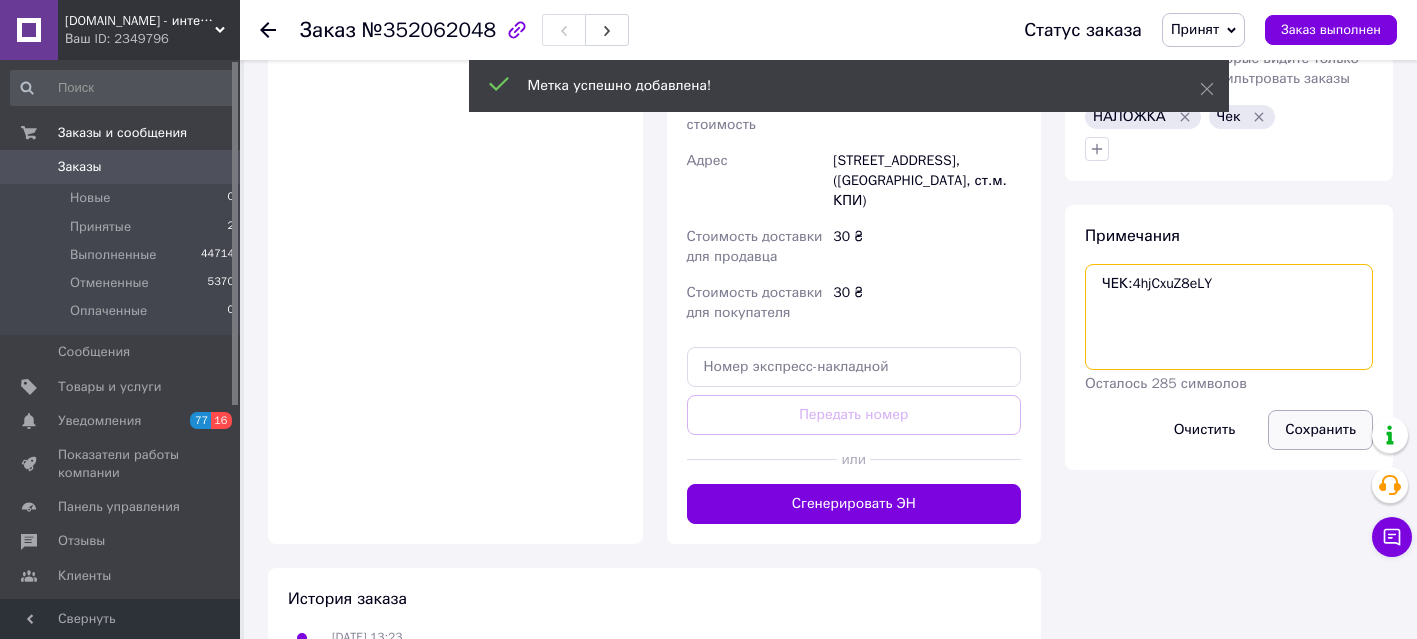 type on "ЧЕК:4hjCxuZ8eLY" 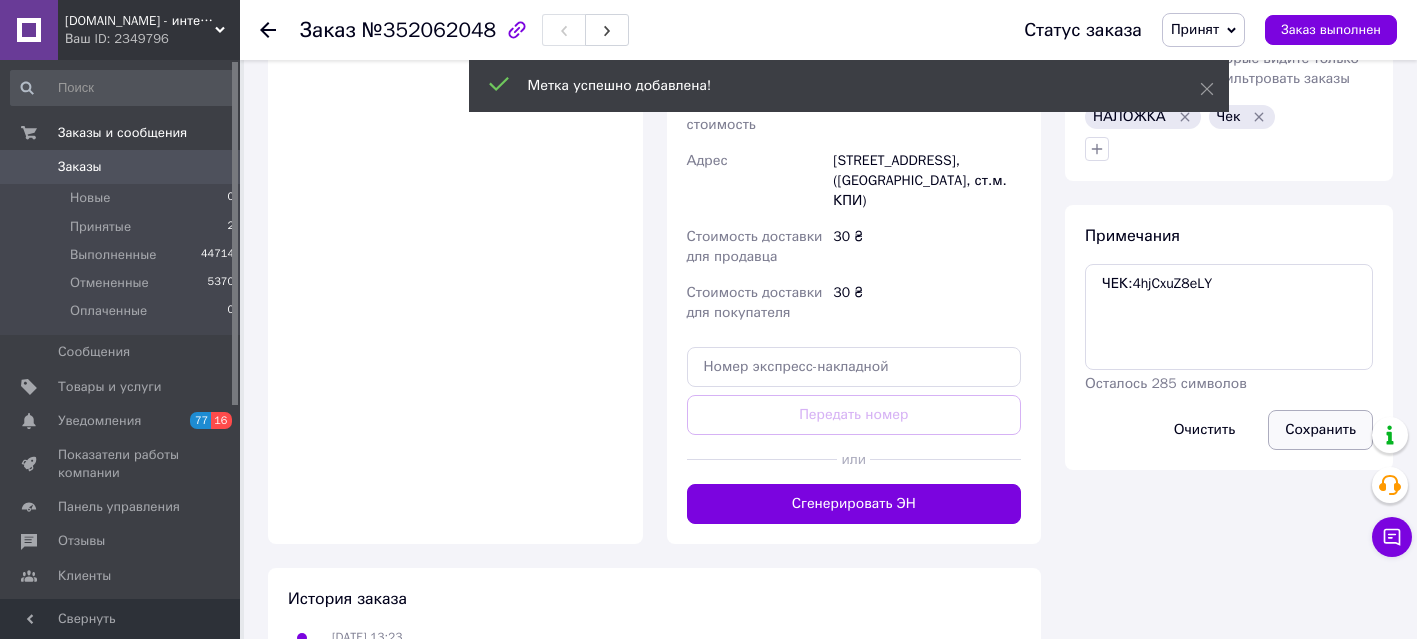 click on "Сохранить" at bounding box center [1320, 430] 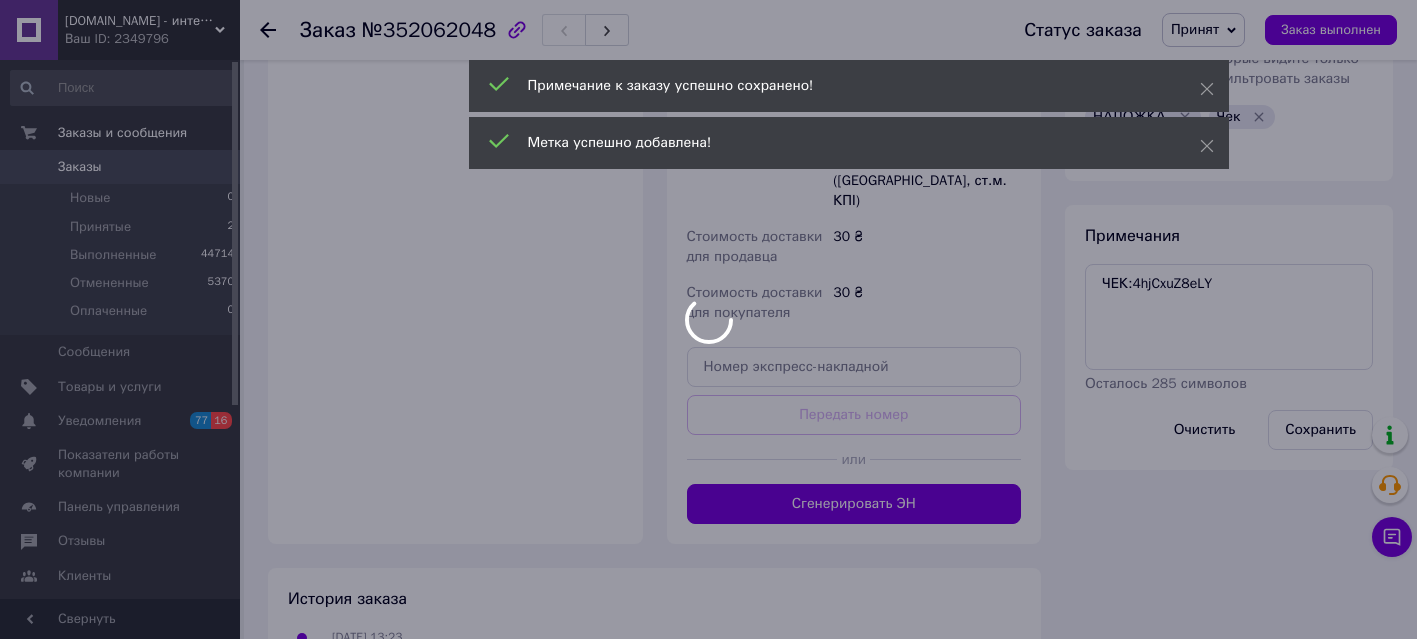 click at bounding box center [708, 319] 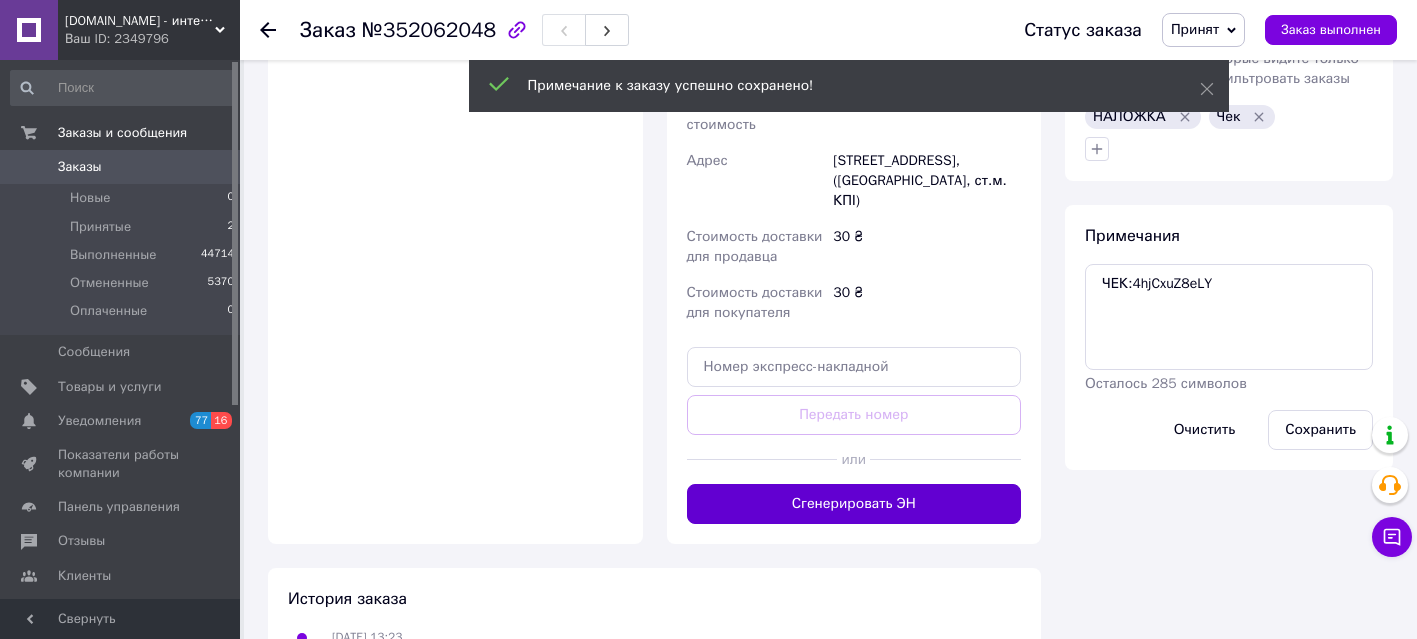 click on "Сгенерировать ЭН" at bounding box center [854, 504] 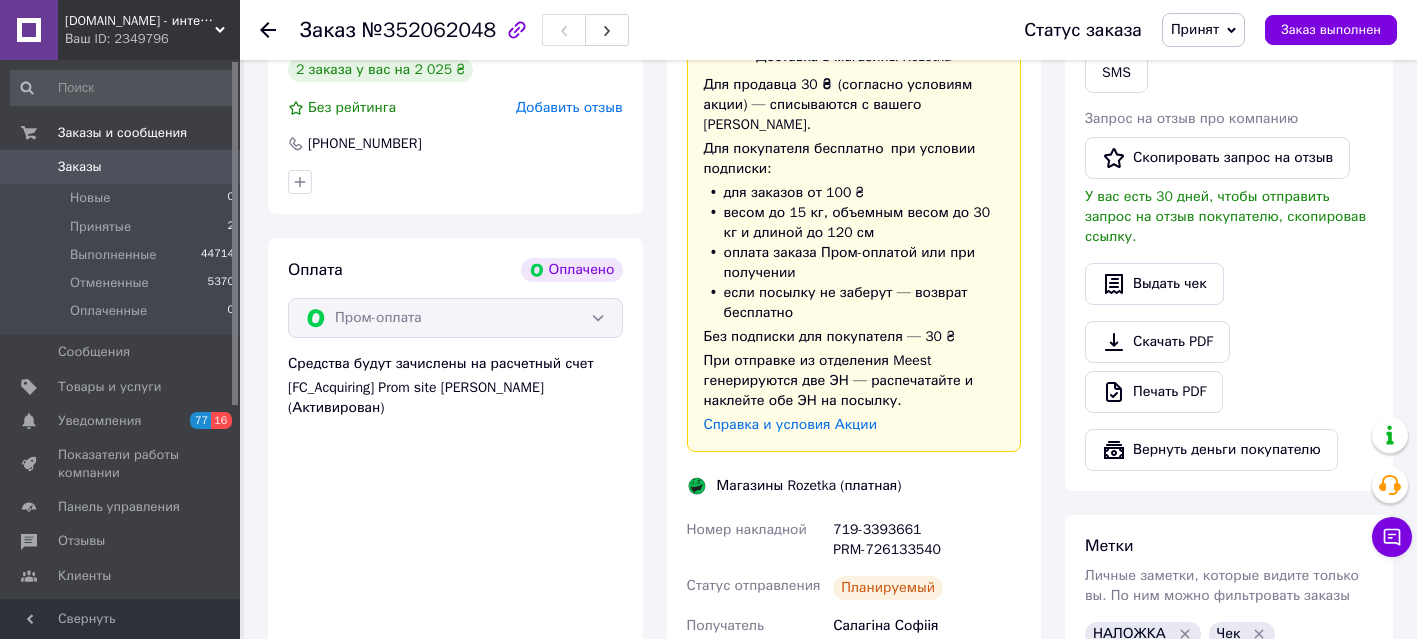 scroll, scrollTop: 745, scrollLeft: 0, axis: vertical 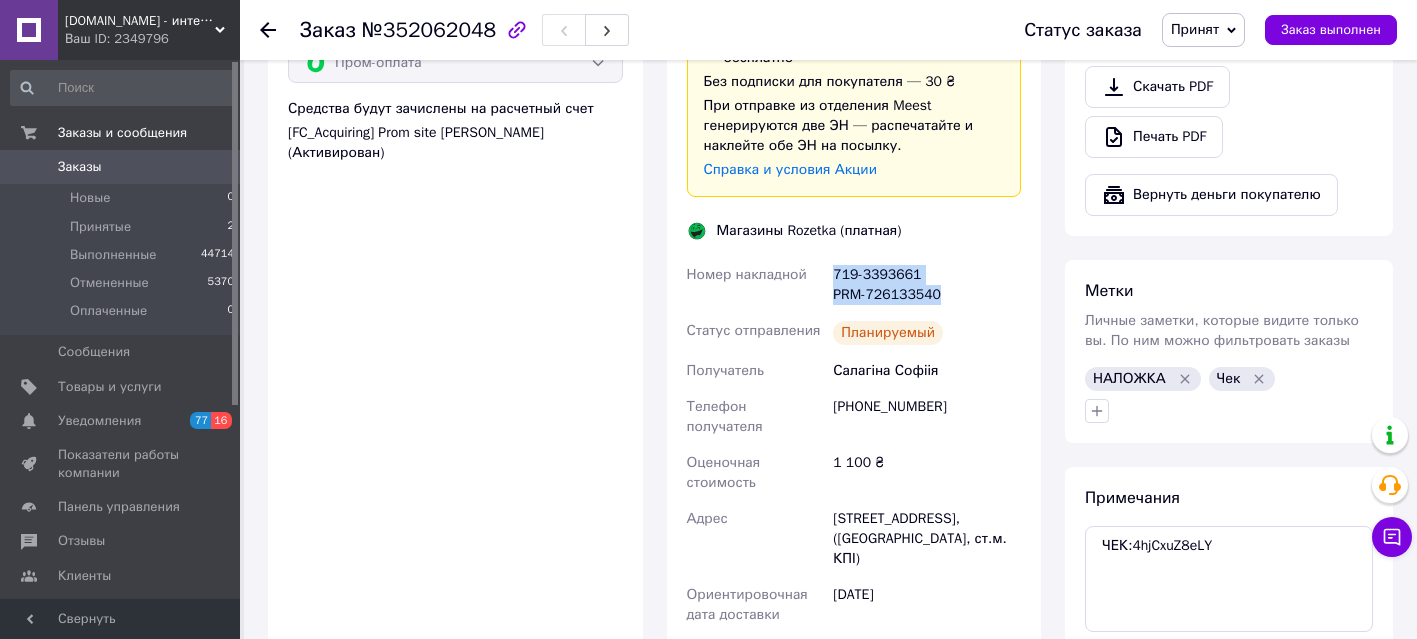 copy on "719-3393661 PRM-726133540" 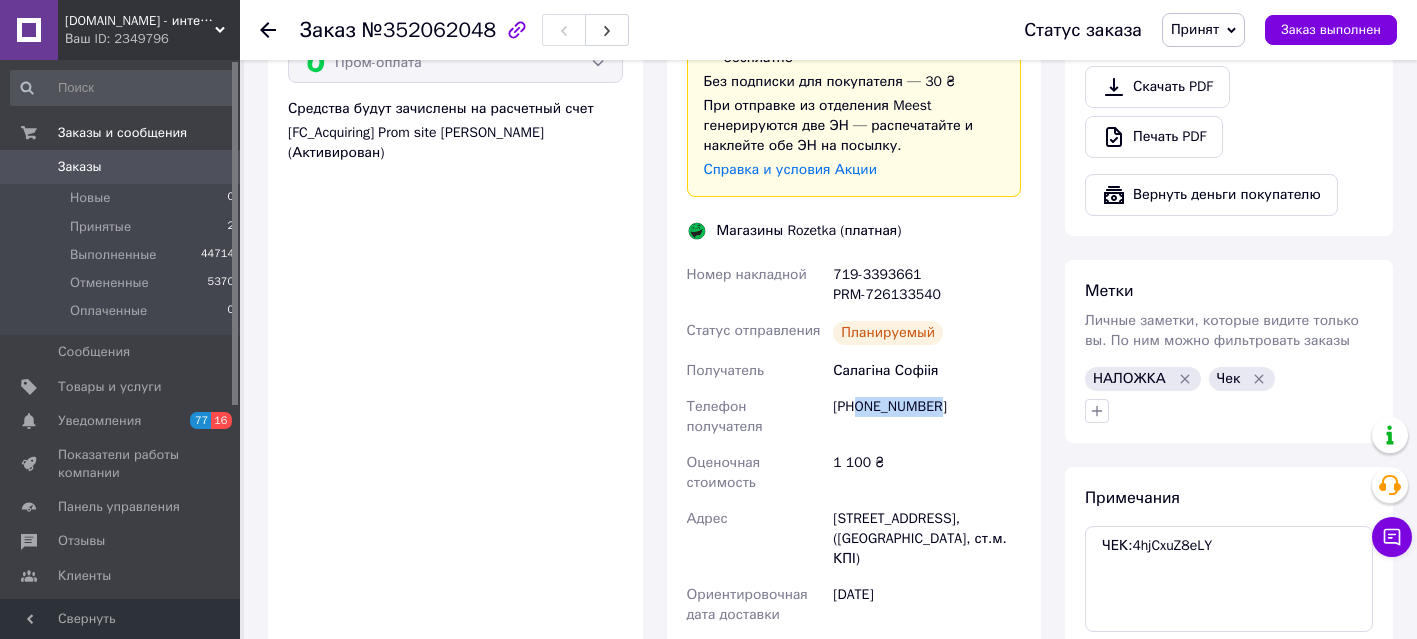 drag, startPoint x: 951, startPoint y: 393, endPoint x: 856, endPoint y: 447, distance: 109.27488 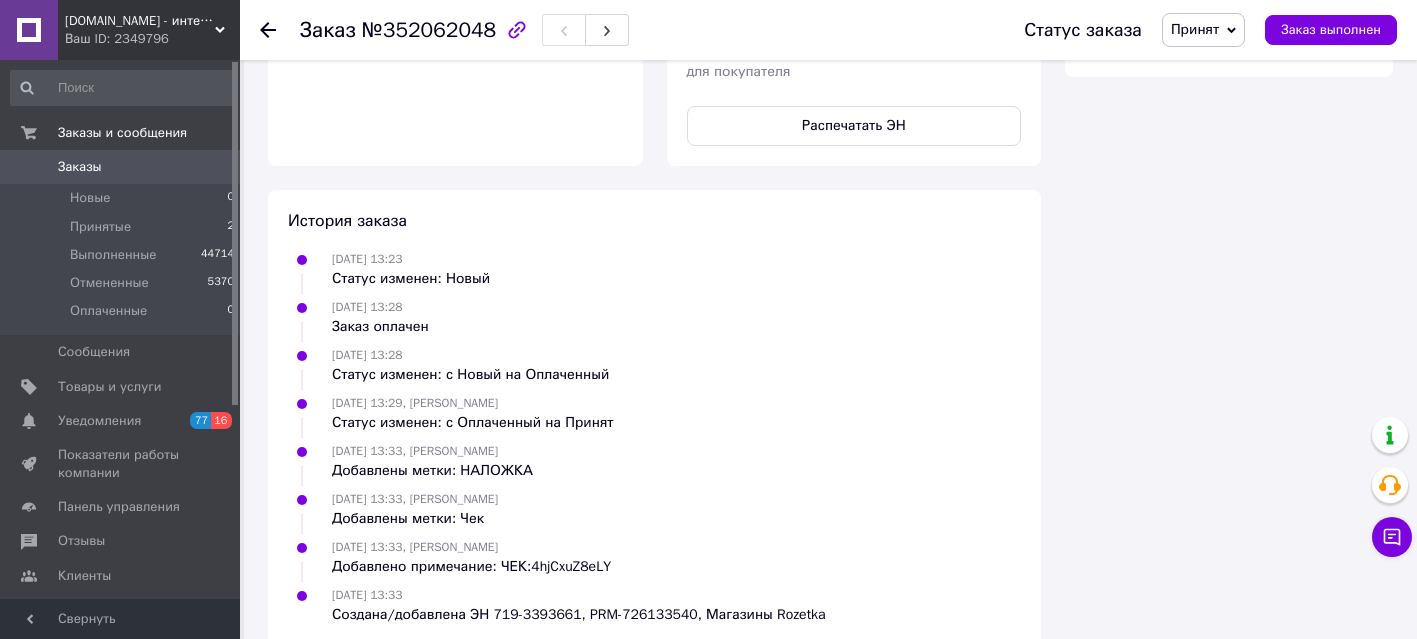 scroll, scrollTop: 1039, scrollLeft: 0, axis: vertical 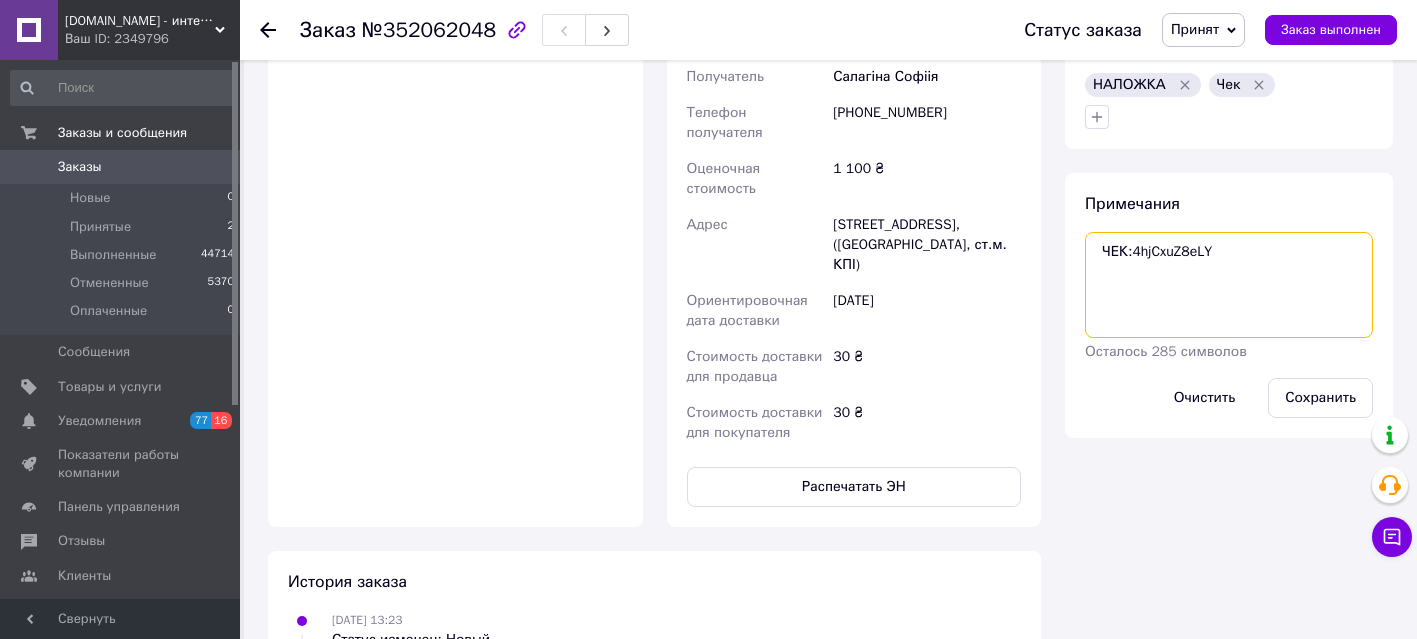 click on "Заказ с сайта Оплачено 10.07.2025 | 13:23 Товары в заказе (1) Протеин на развес Activevites Whey Protein 90 (1000 грамм.)(ШОКОЛАД) Шоколад Готово к отправке 275 ₴ 4 шт. 1 100 ₴ Покупатель Салагіна Софіія 2 заказа у вас на 2 025 ₴ Без рейтинга   Добавить отзыв +380632524493 Оплата Оплачено Пром-оплата Средства будут зачислены на расчетный счет [FC_Acquiring] Prom site Лазоренко Златослава Олегівна (Активирован) Доставка Редактировать Доставка в магазины Rozetka Для продавца 30 ₴   (согласно условиям акции) — списываются с вашего Баланса. Для покупателя бесплатно   при условии подписки: для заказов от 100 ₴ *" at bounding box center [830, 56] 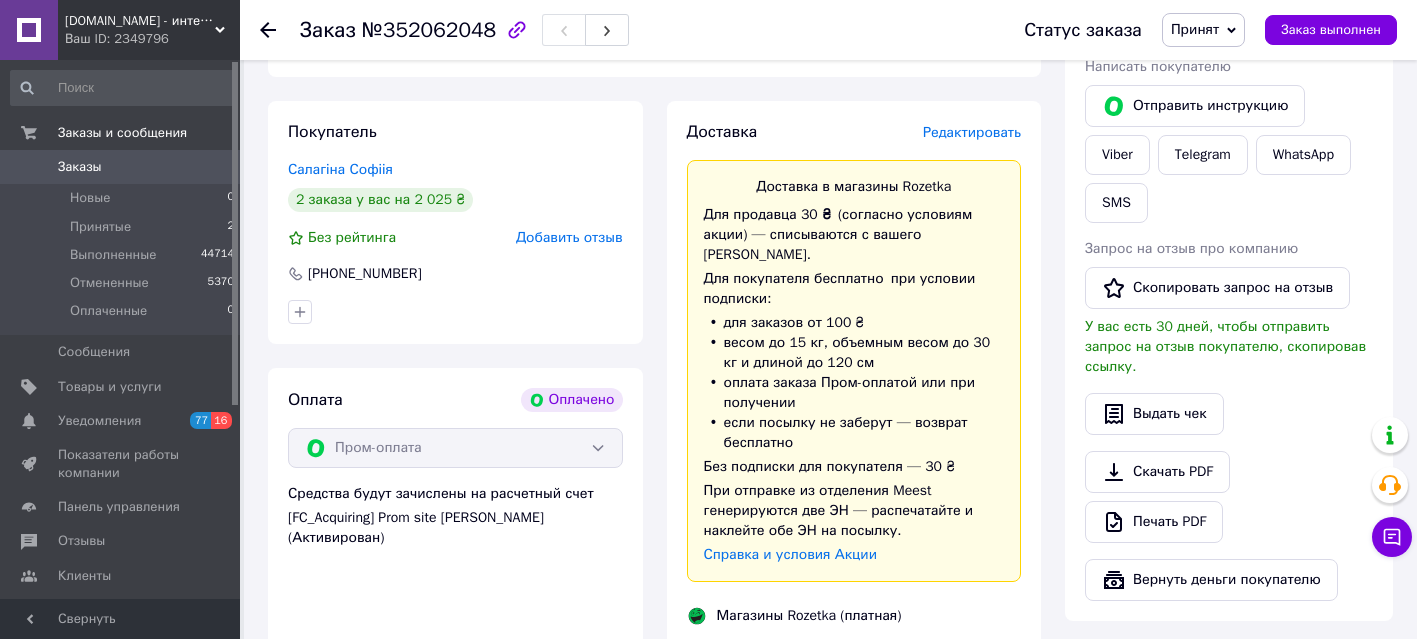 scroll, scrollTop: 0, scrollLeft: 0, axis: both 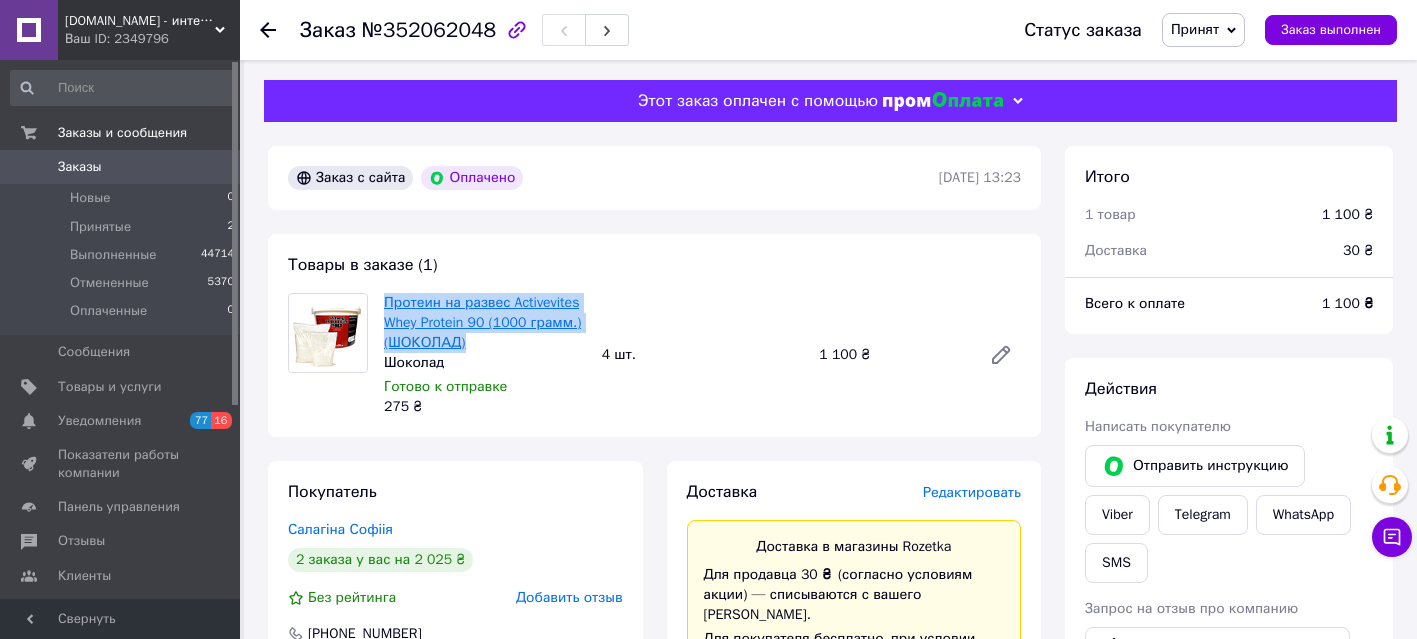 drag, startPoint x: 566, startPoint y: 350, endPoint x: 385, endPoint y: 302, distance: 187.25652 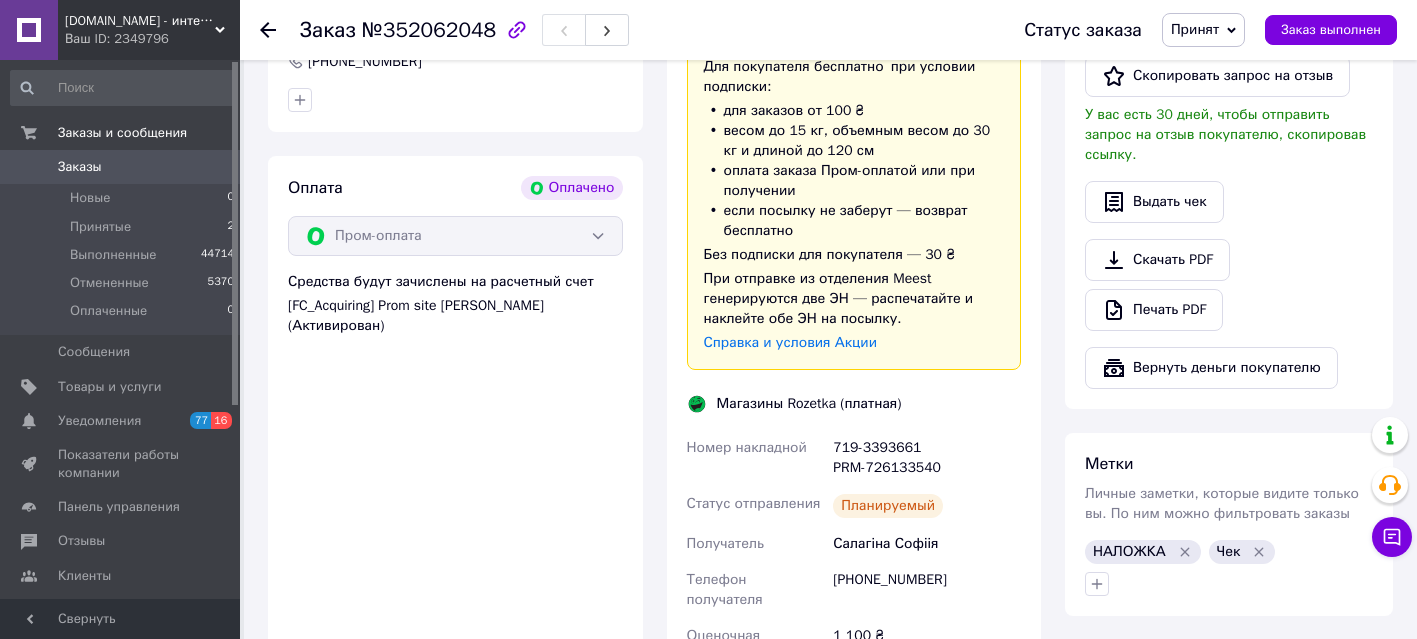scroll, scrollTop: 675, scrollLeft: 0, axis: vertical 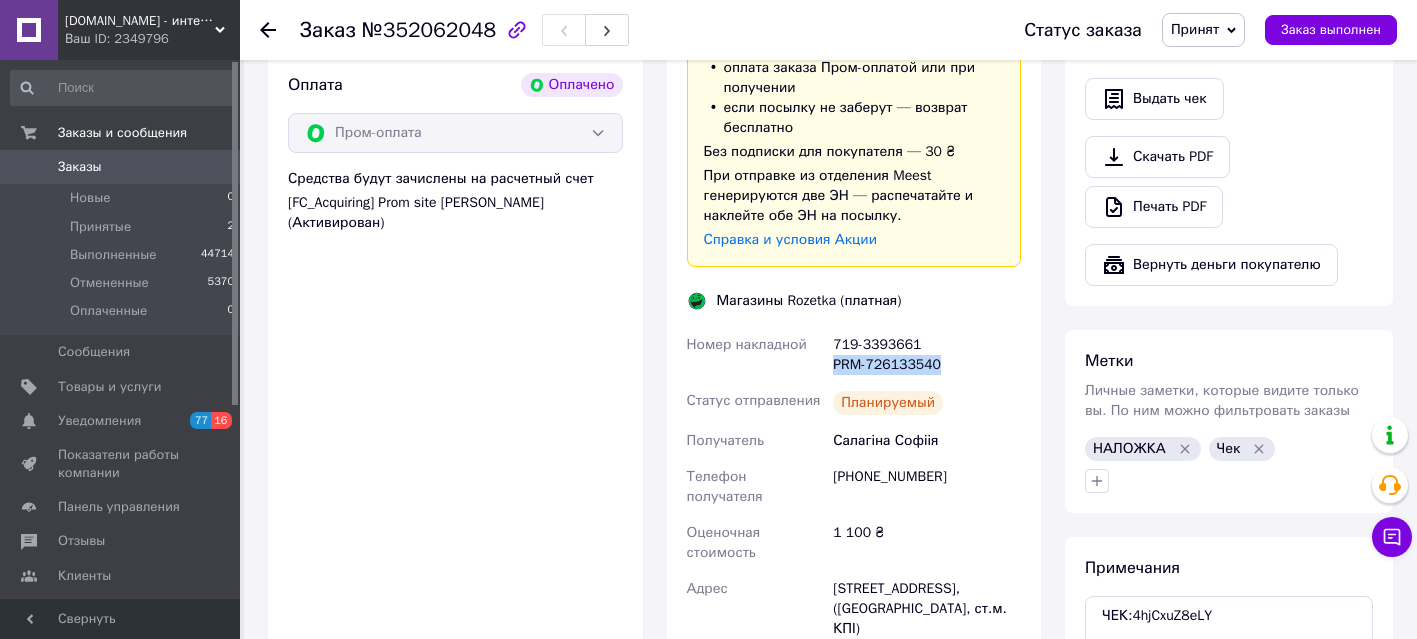 copy on "PRM-726133540" 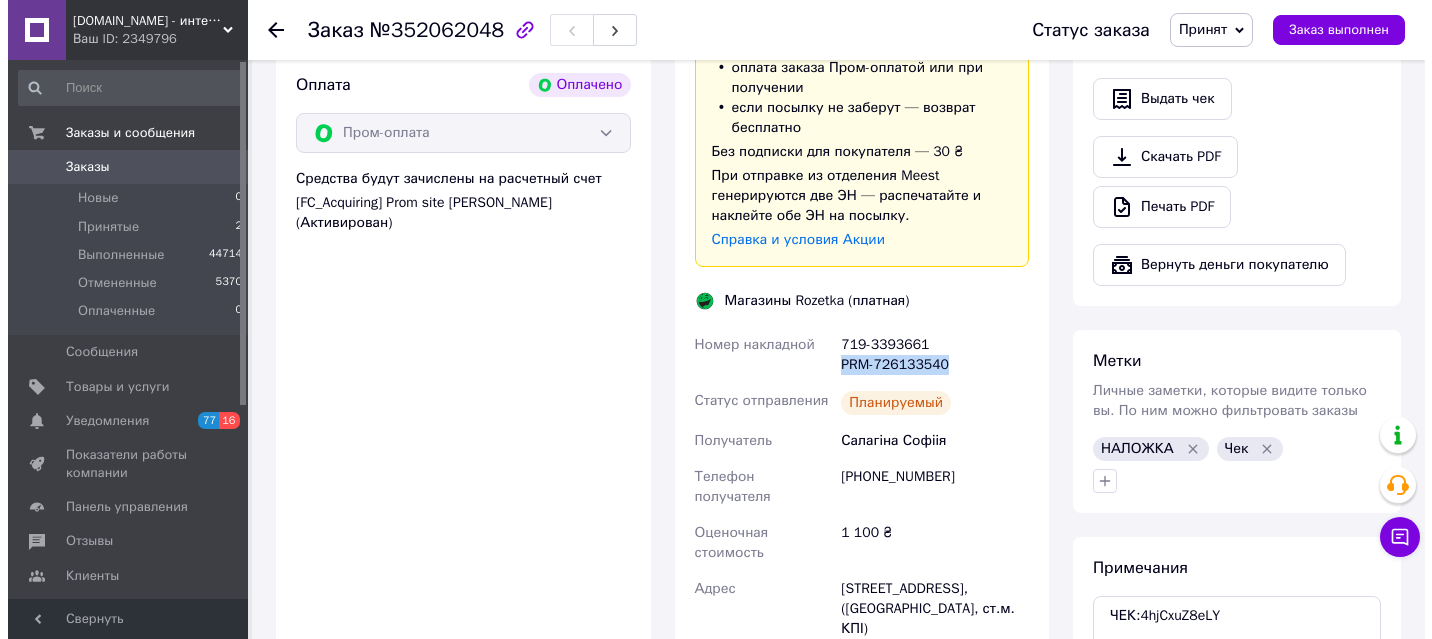 scroll, scrollTop: 238, scrollLeft: 0, axis: vertical 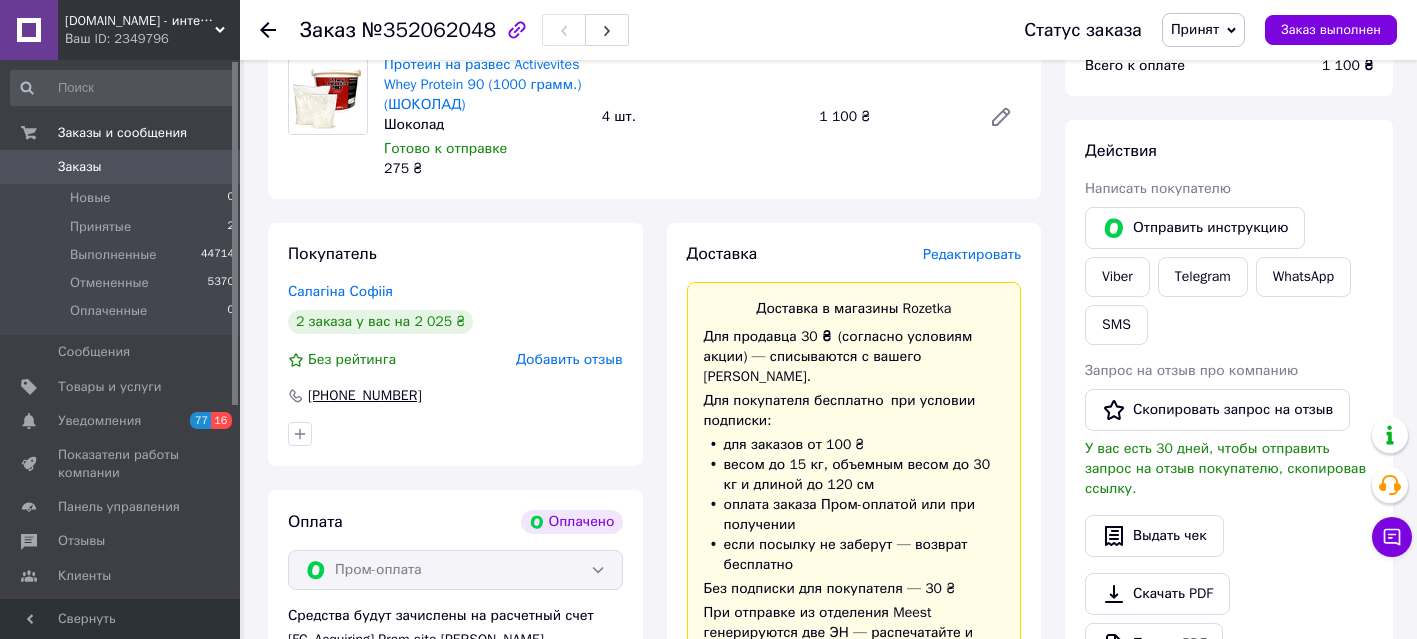 click on "[PHONE_NUMBER]" at bounding box center [365, 396] 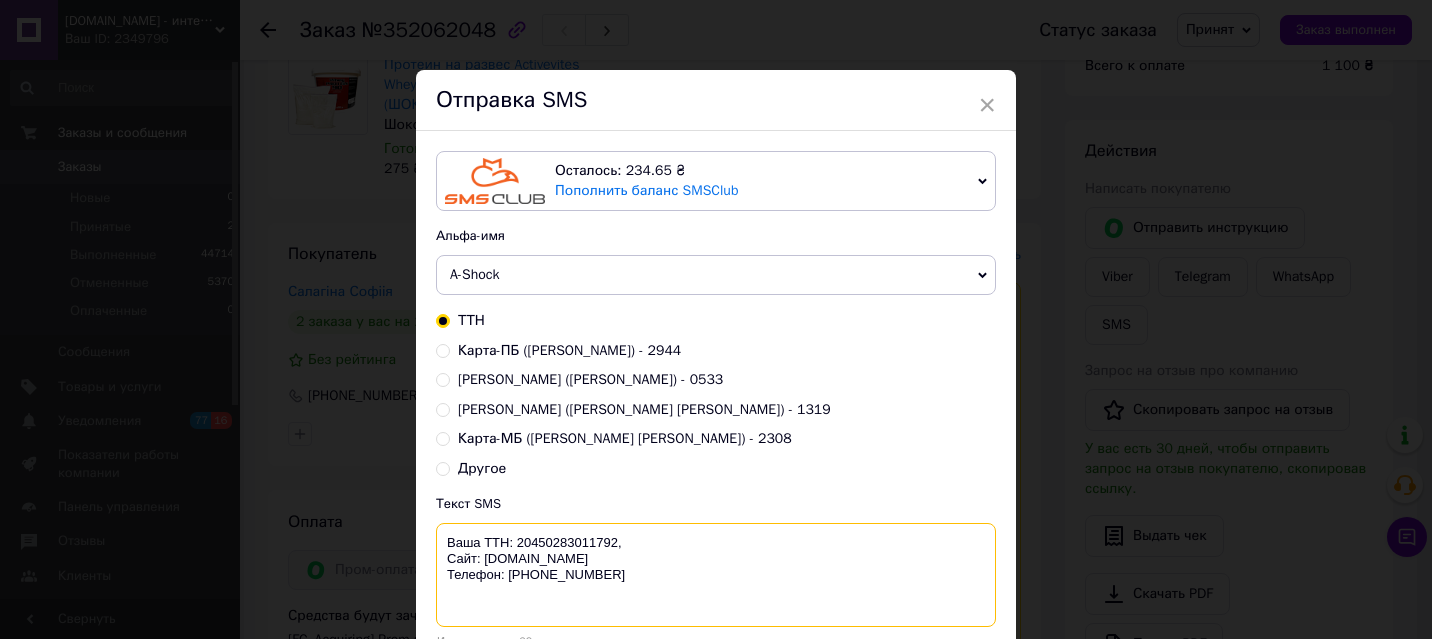 click on "Ваша ТТН: 20450283011792,
Сайт: A-Shock.com.ua
Телефон: +380957902524" at bounding box center [716, 575] 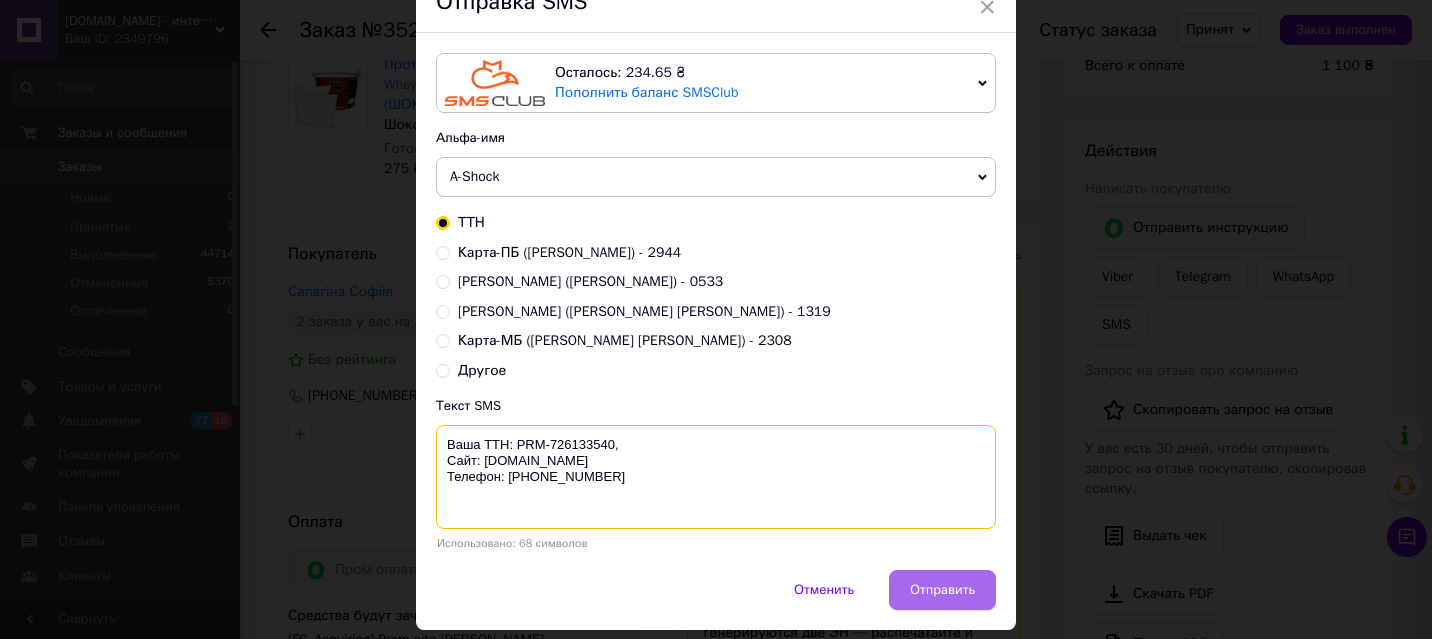 scroll, scrollTop: 152, scrollLeft: 0, axis: vertical 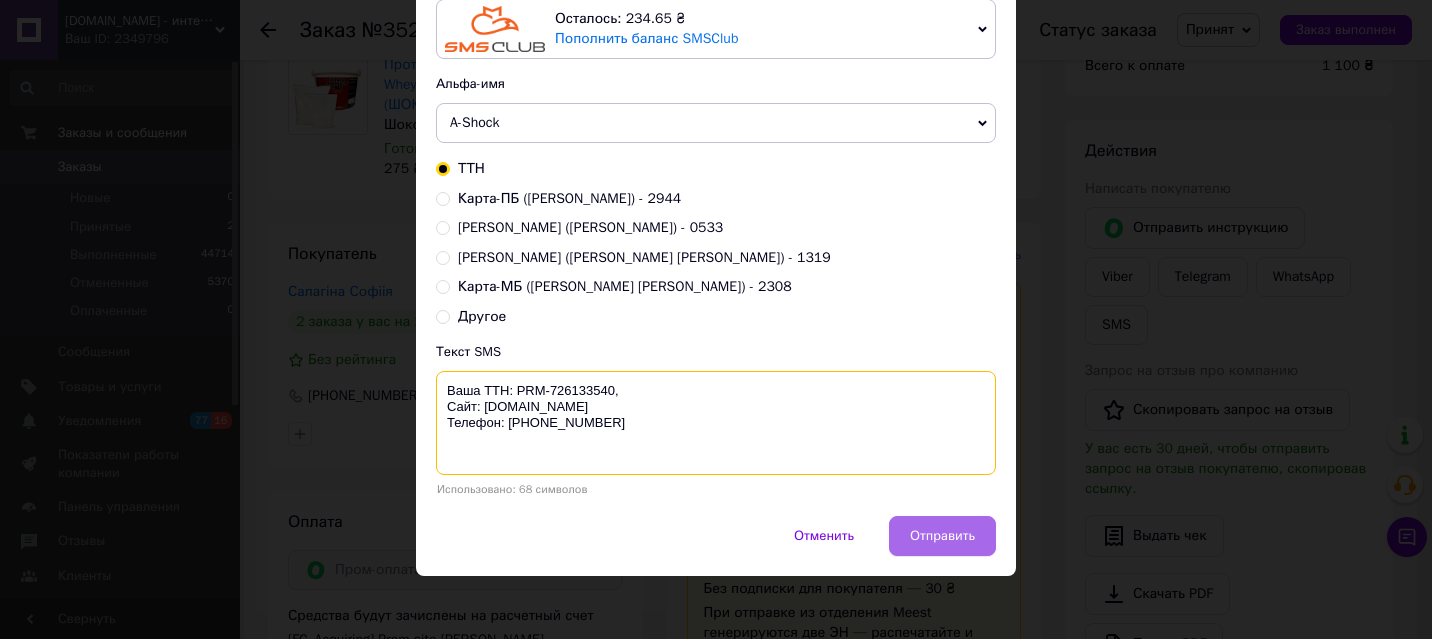 type on "Ваша ТТН: PRM-726133540,
Сайт: A-Shock.com.ua
Телефон: +380957902524" 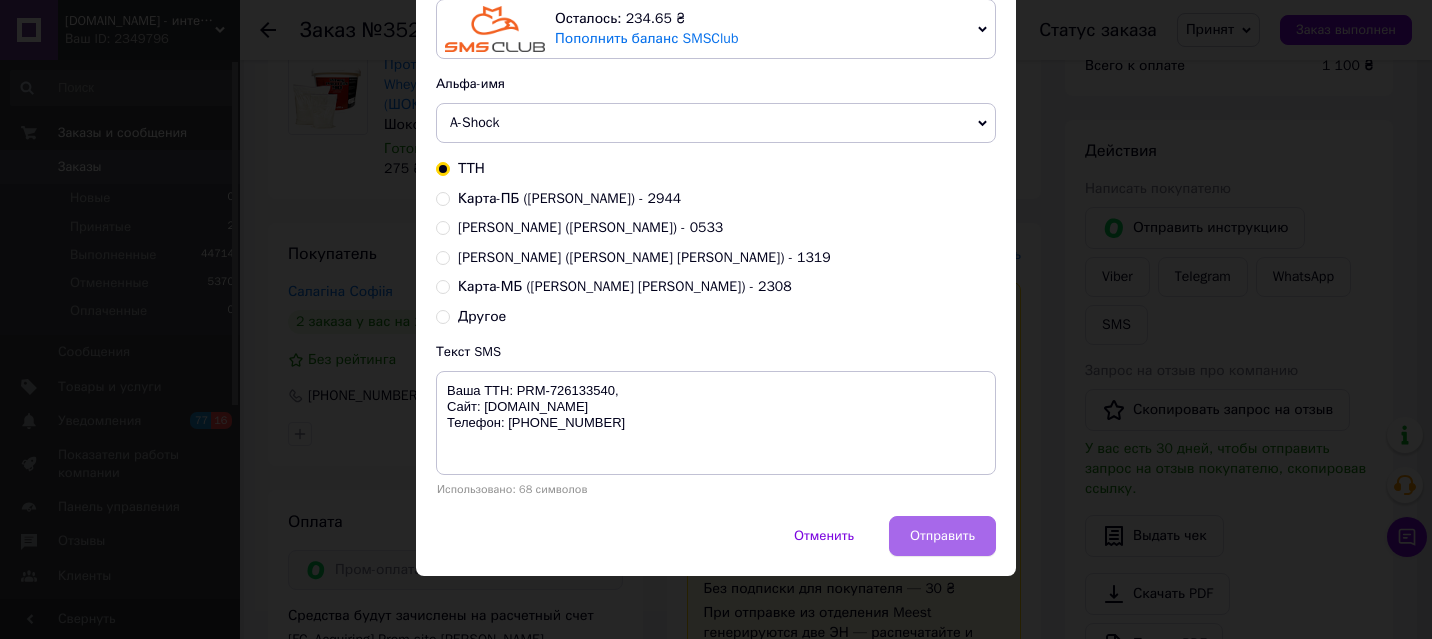 click on "Отправить" at bounding box center (942, 536) 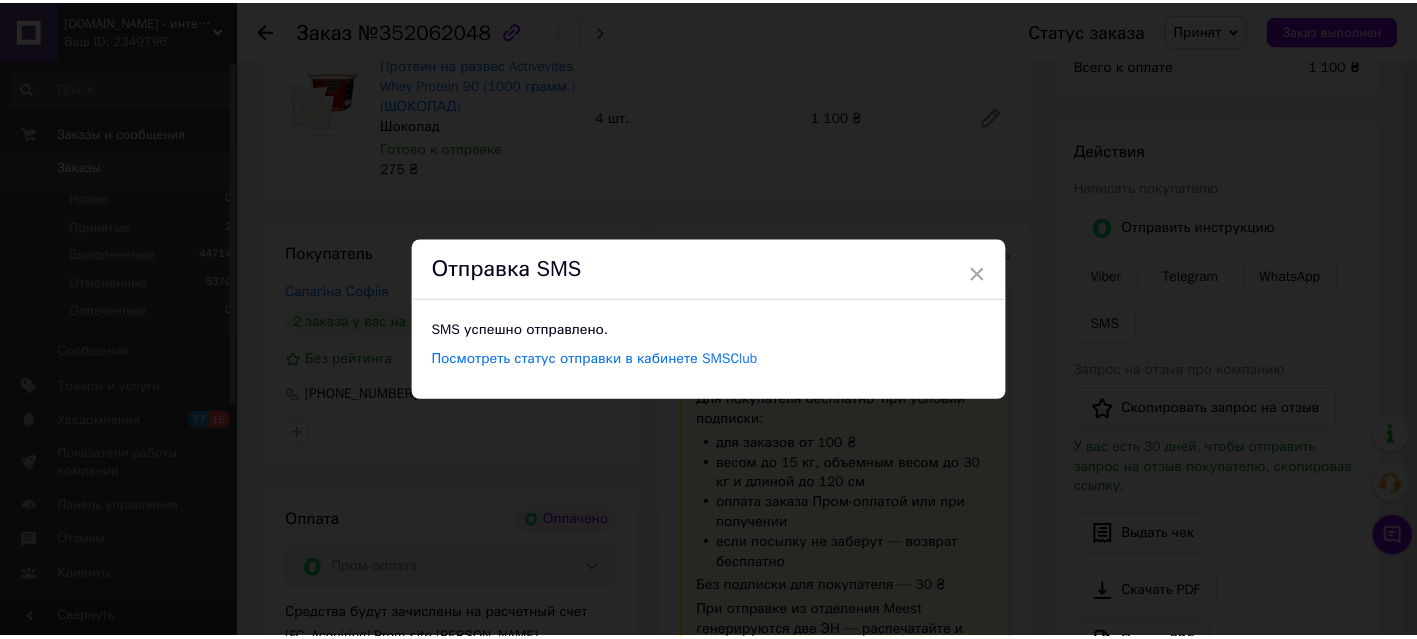 scroll, scrollTop: 0, scrollLeft: 0, axis: both 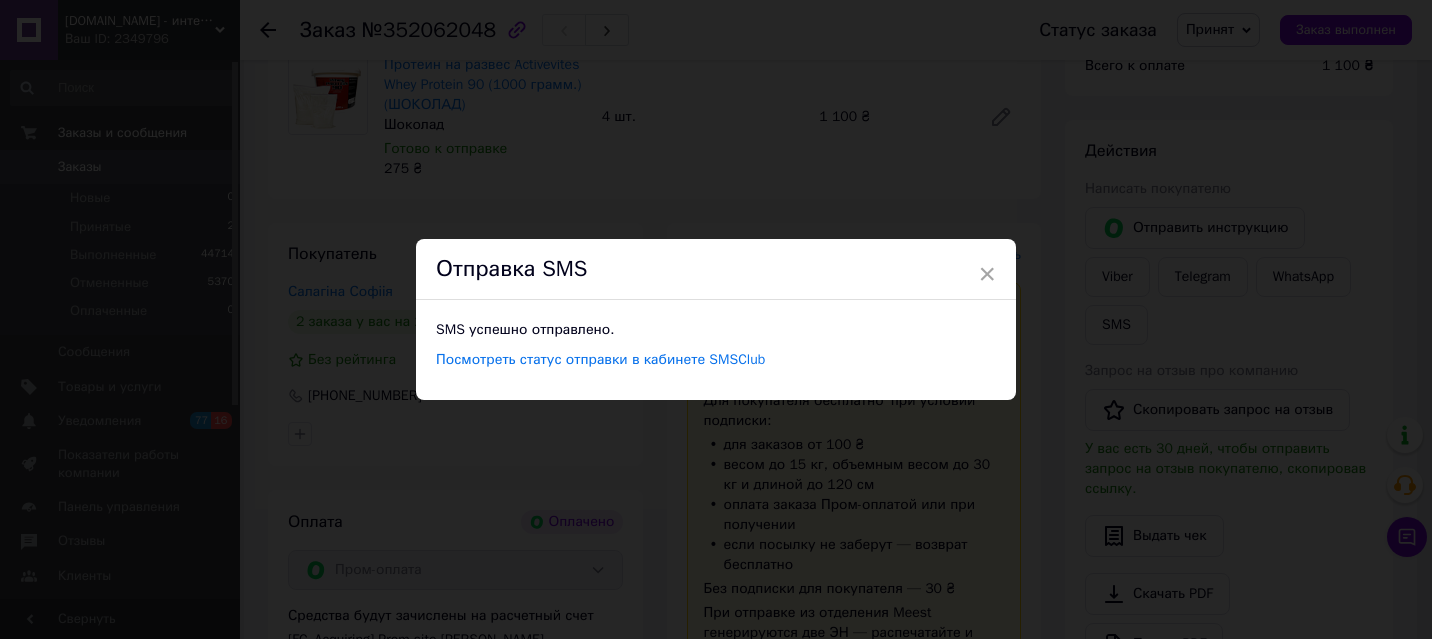 click on "× Отправка SMS SMS успешно отправлено. Посмотреть статус отправки в кабинете SMSClub" at bounding box center [716, 319] 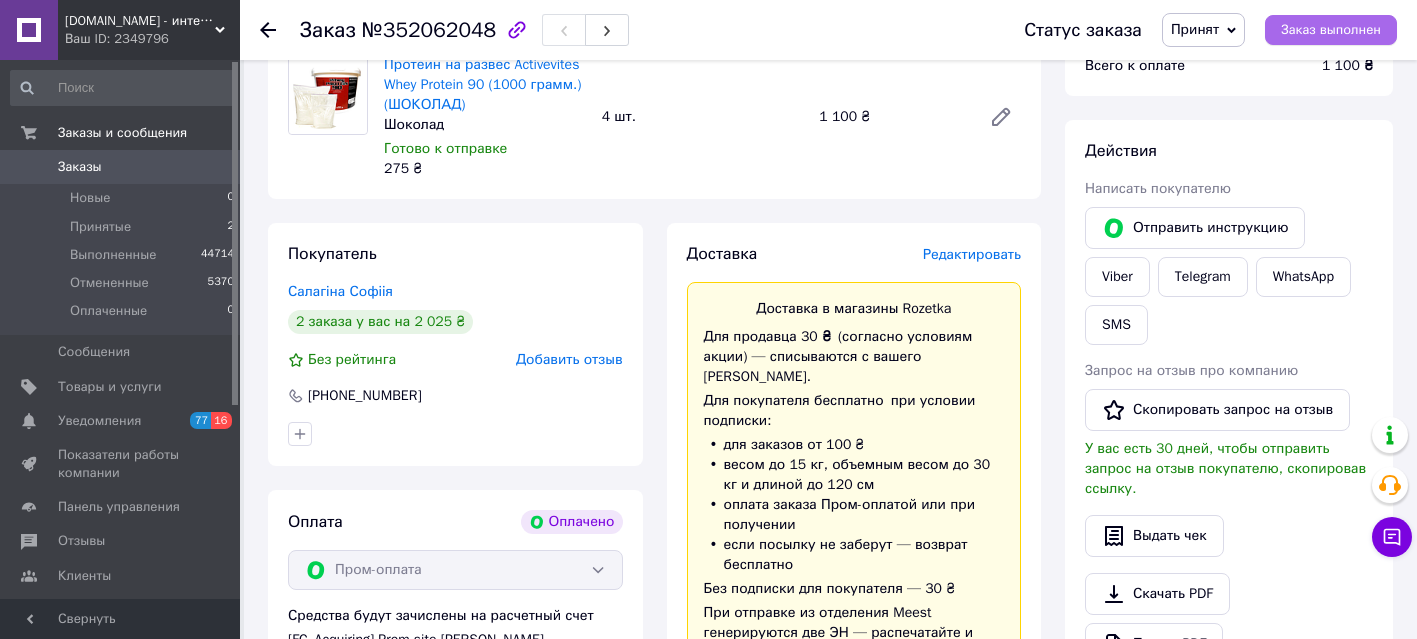 click on "Заказ выполнен" at bounding box center (1331, 30) 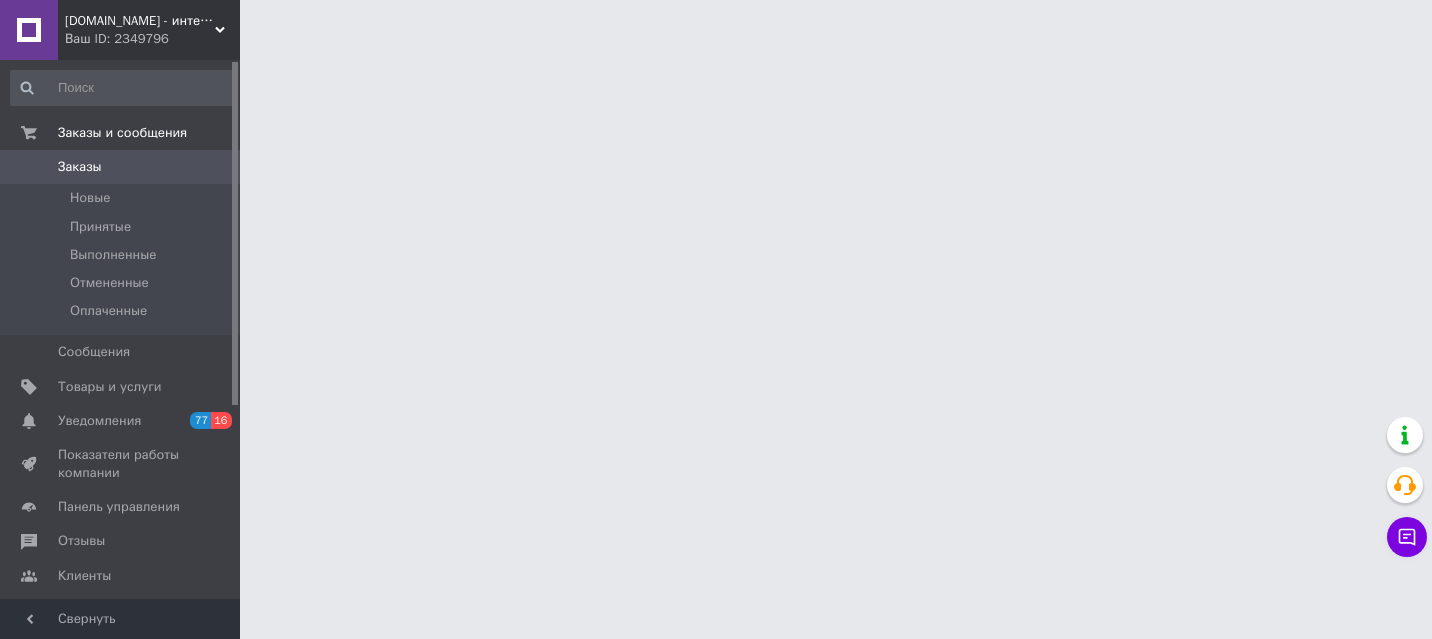 scroll, scrollTop: 0, scrollLeft: 0, axis: both 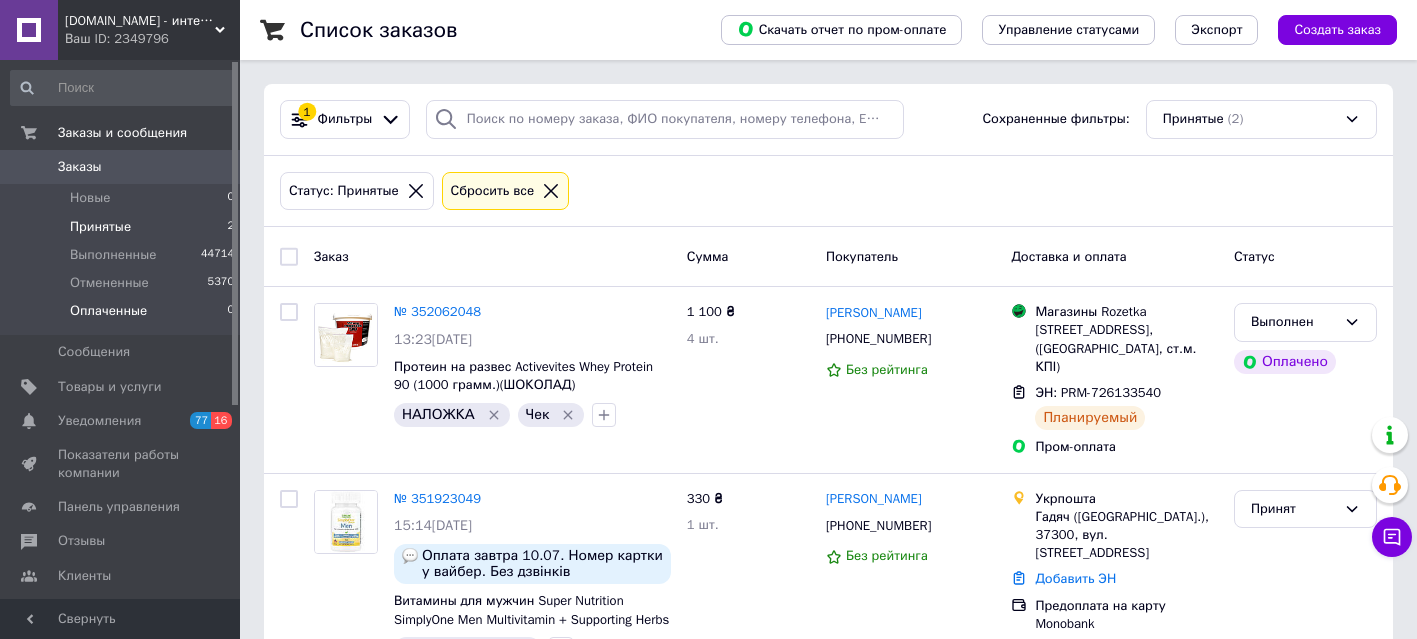 click on "Оплаченные 0" at bounding box center (123, 316) 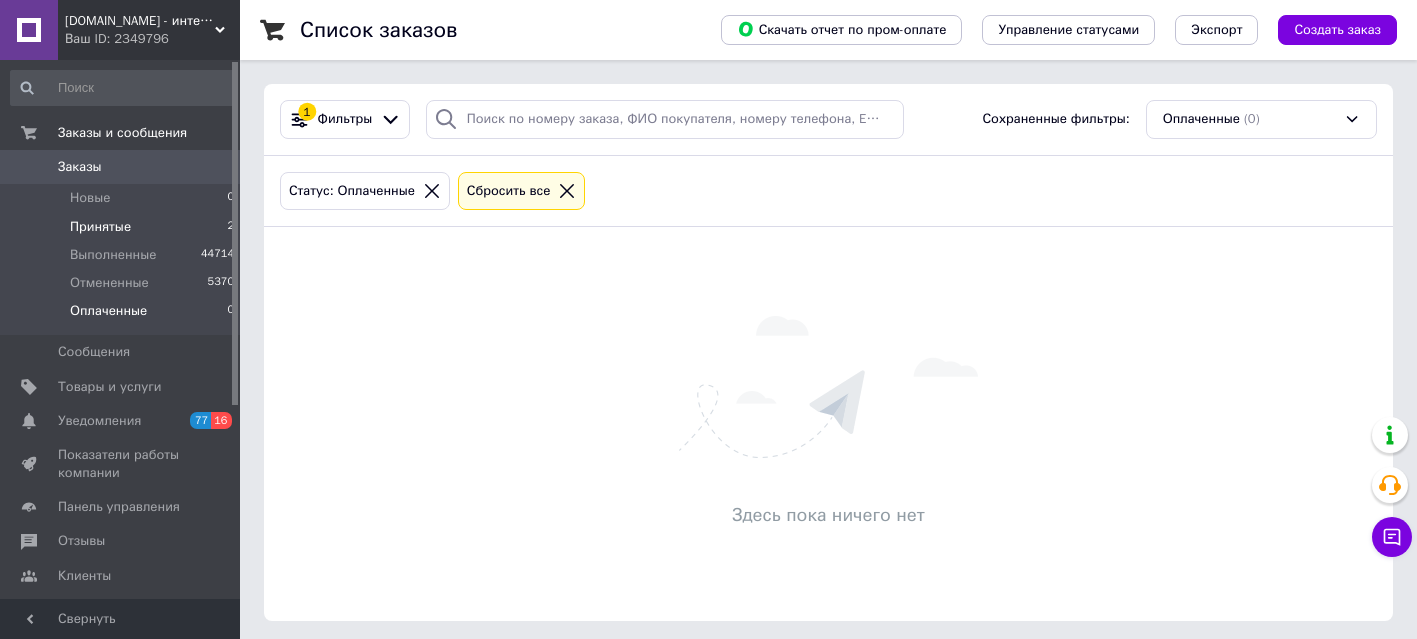 click on "Принятые 2" at bounding box center [123, 227] 